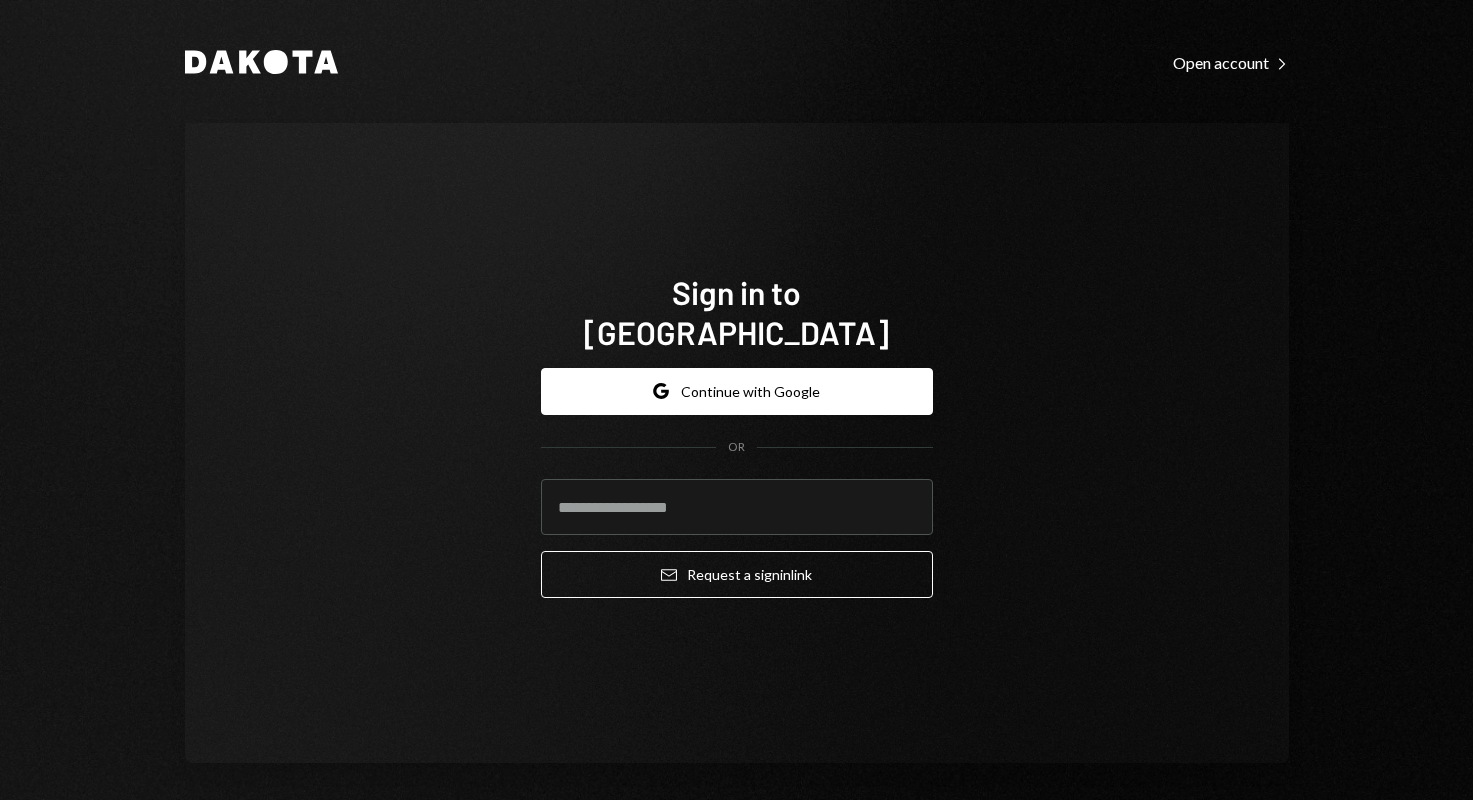 scroll, scrollTop: 0, scrollLeft: 0, axis: both 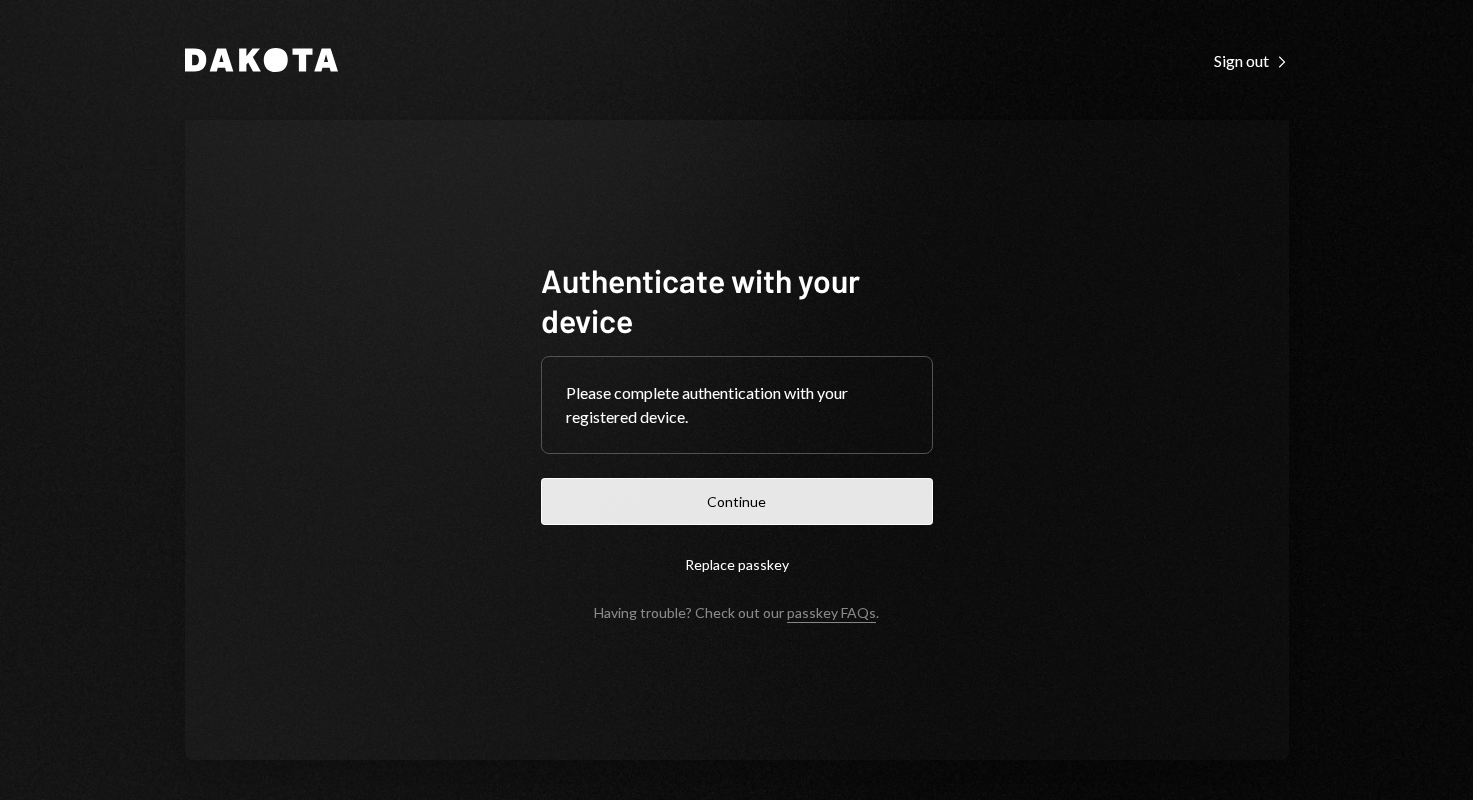 click on "Continue" at bounding box center (737, 501) 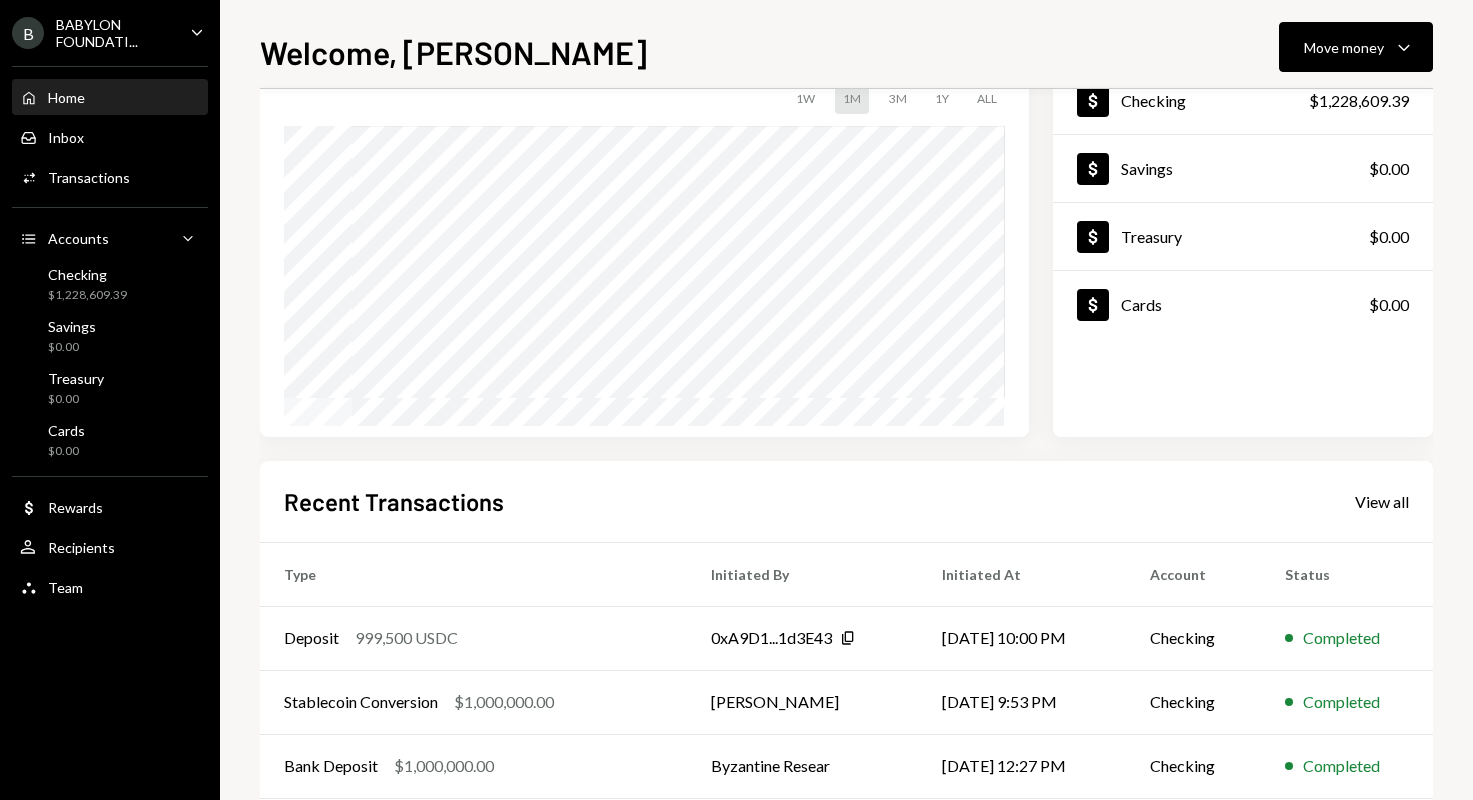 scroll, scrollTop: 0, scrollLeft: 0, axis: both 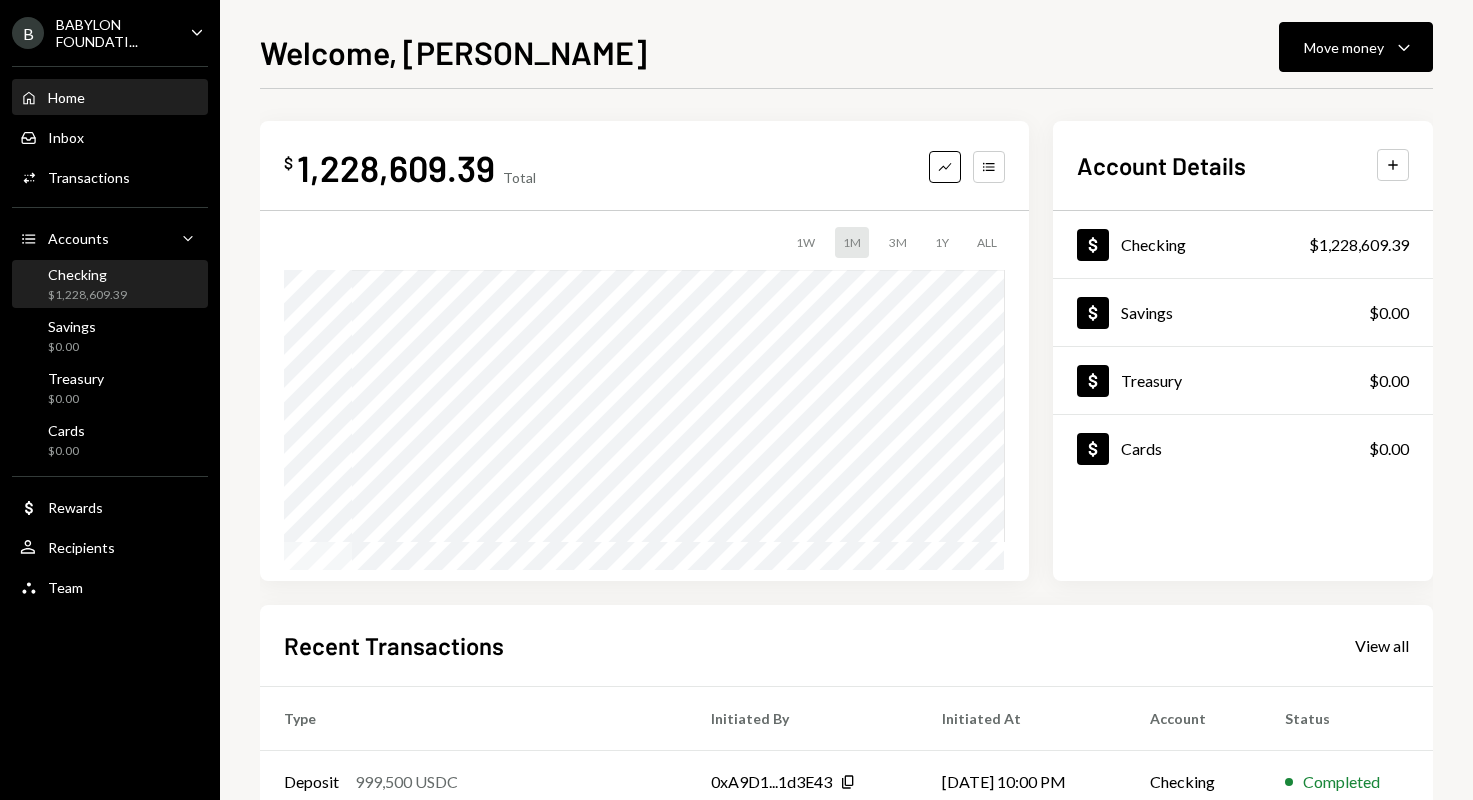 click on "Checking $1,228,609.39" at bounding box center [87, 285] 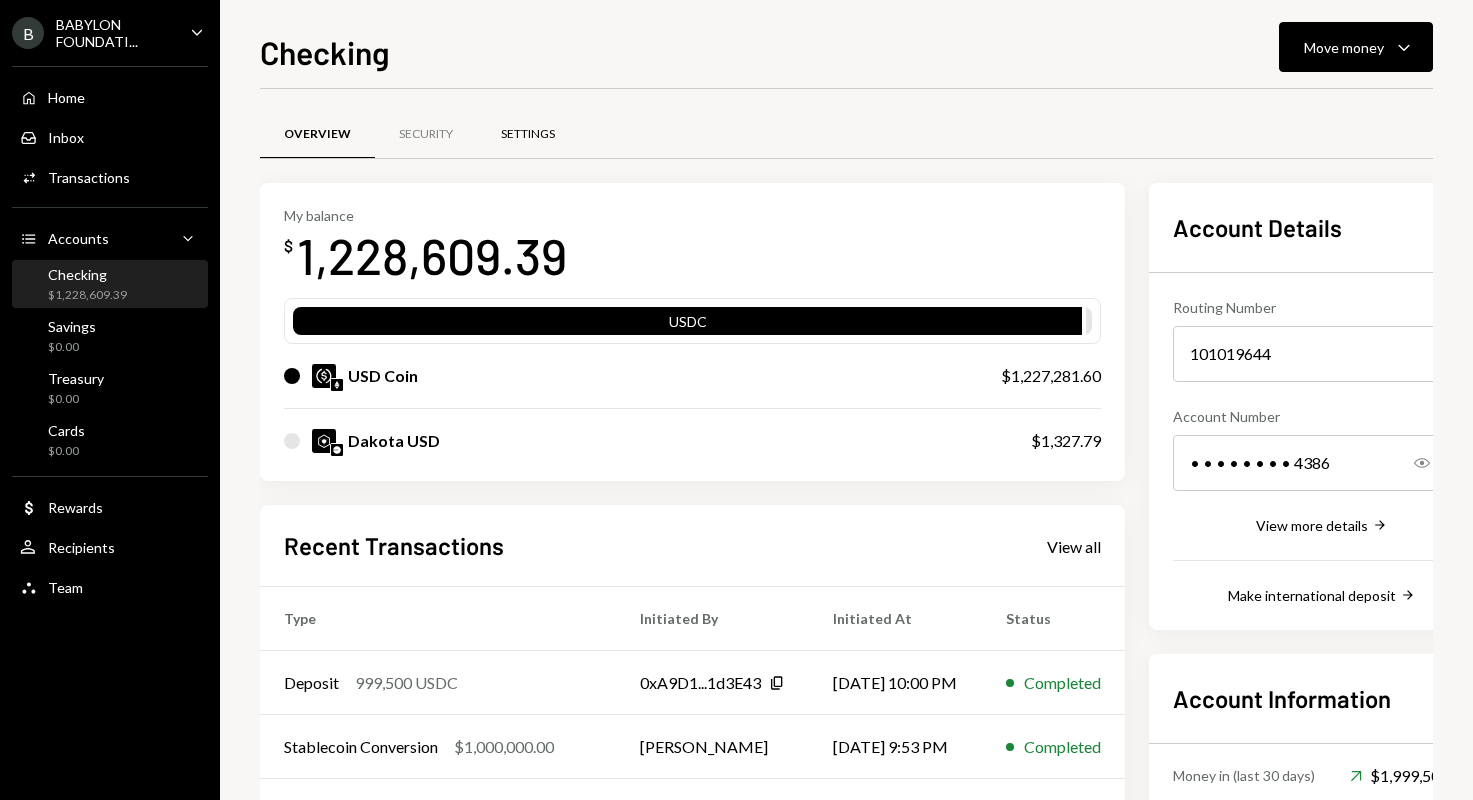 click on "Settings" at bounding box center [528, 134] 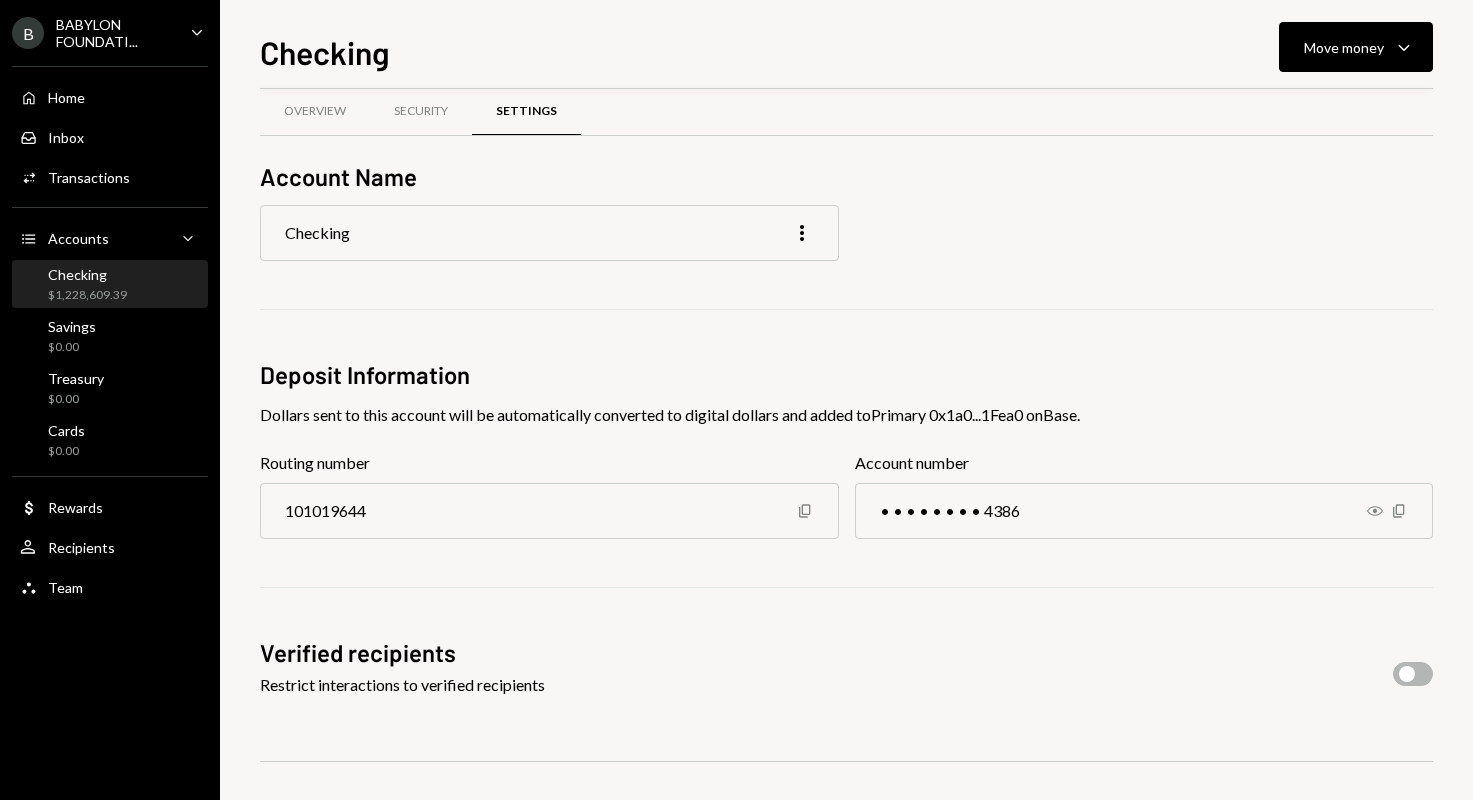 scroll, scrollTop: 0, scrollLeft: 0, axis: both 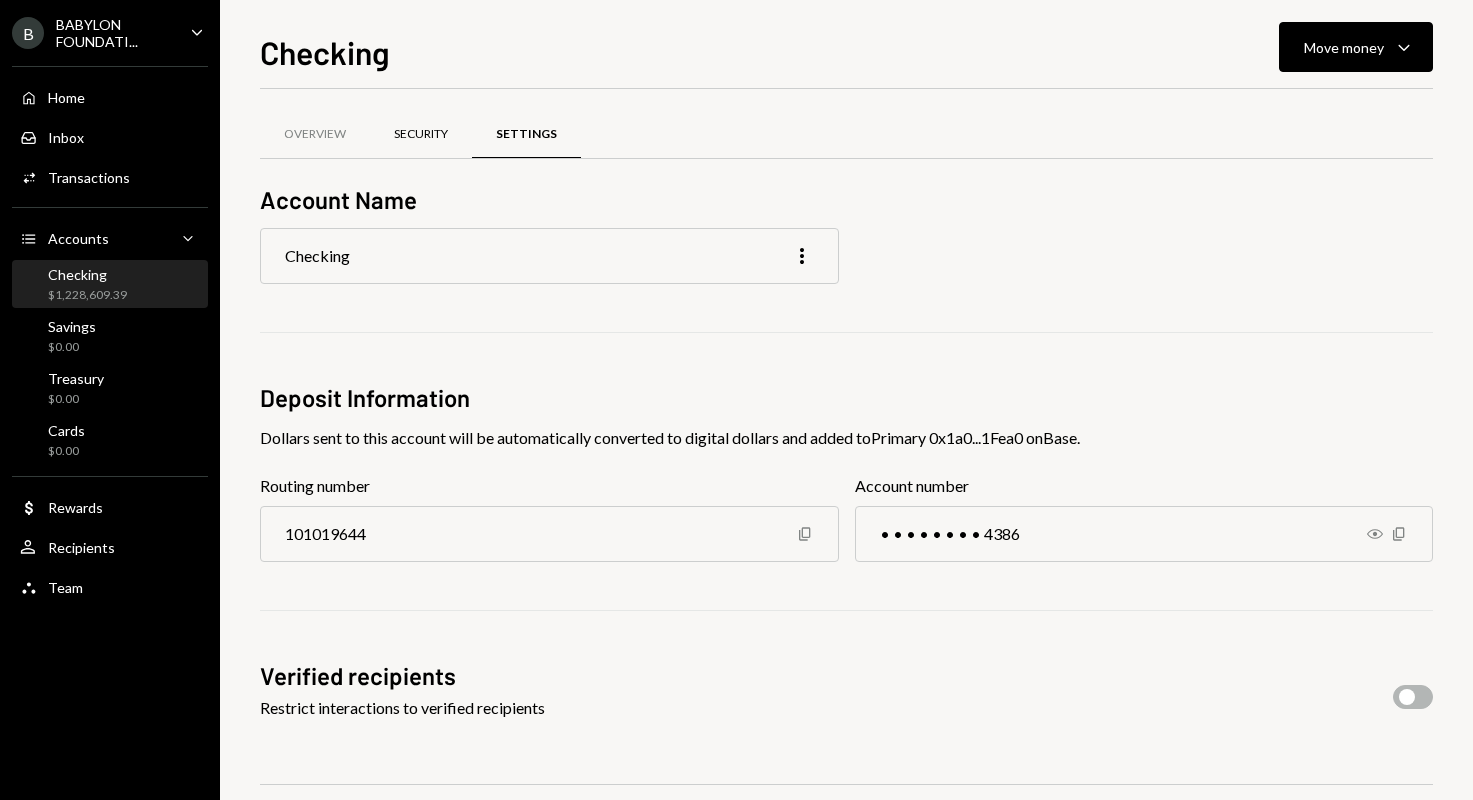click on "Security" at bounding box center [421, 134] 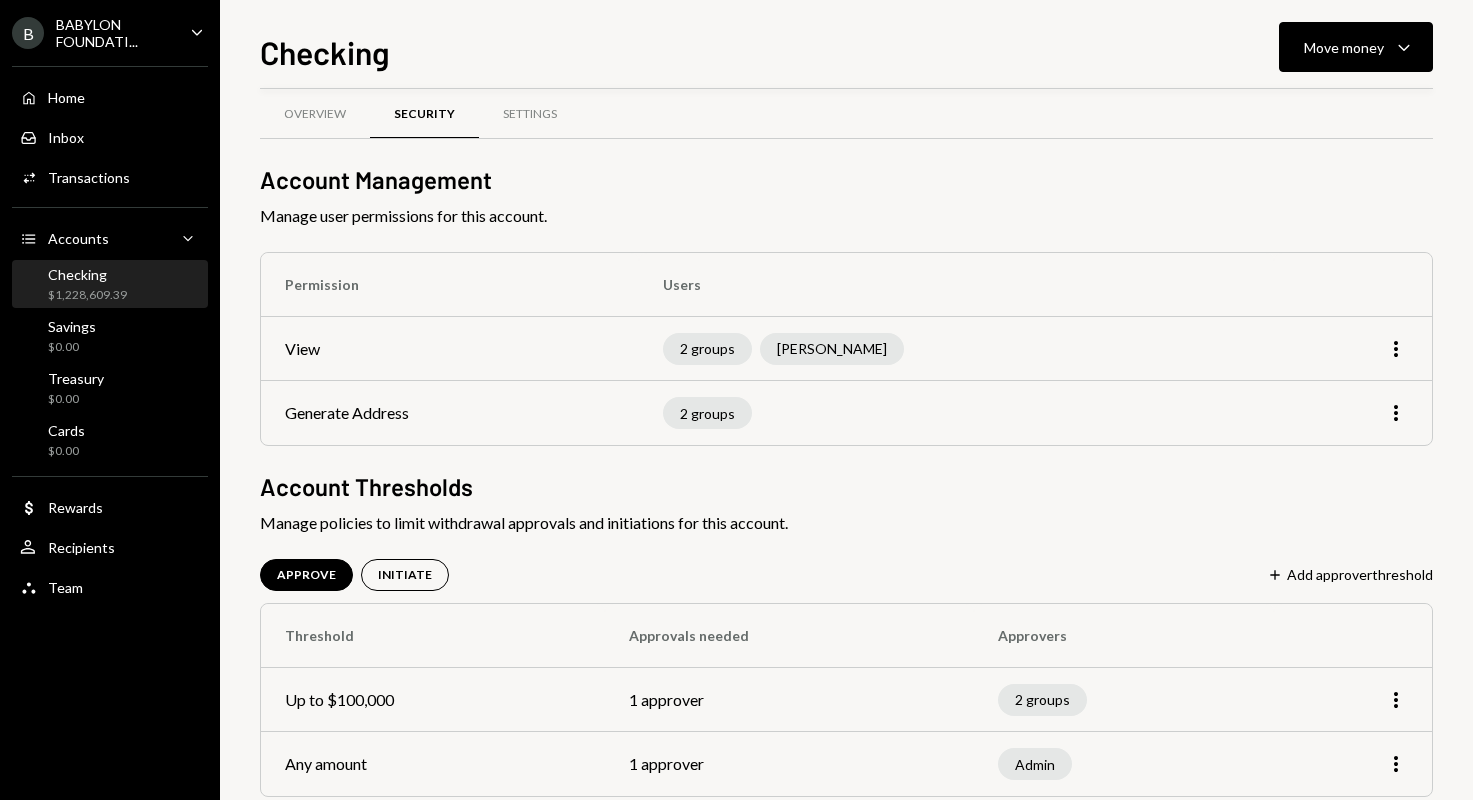scroll, scrollTop: 57, scrollLeft: 0, axis: vertical 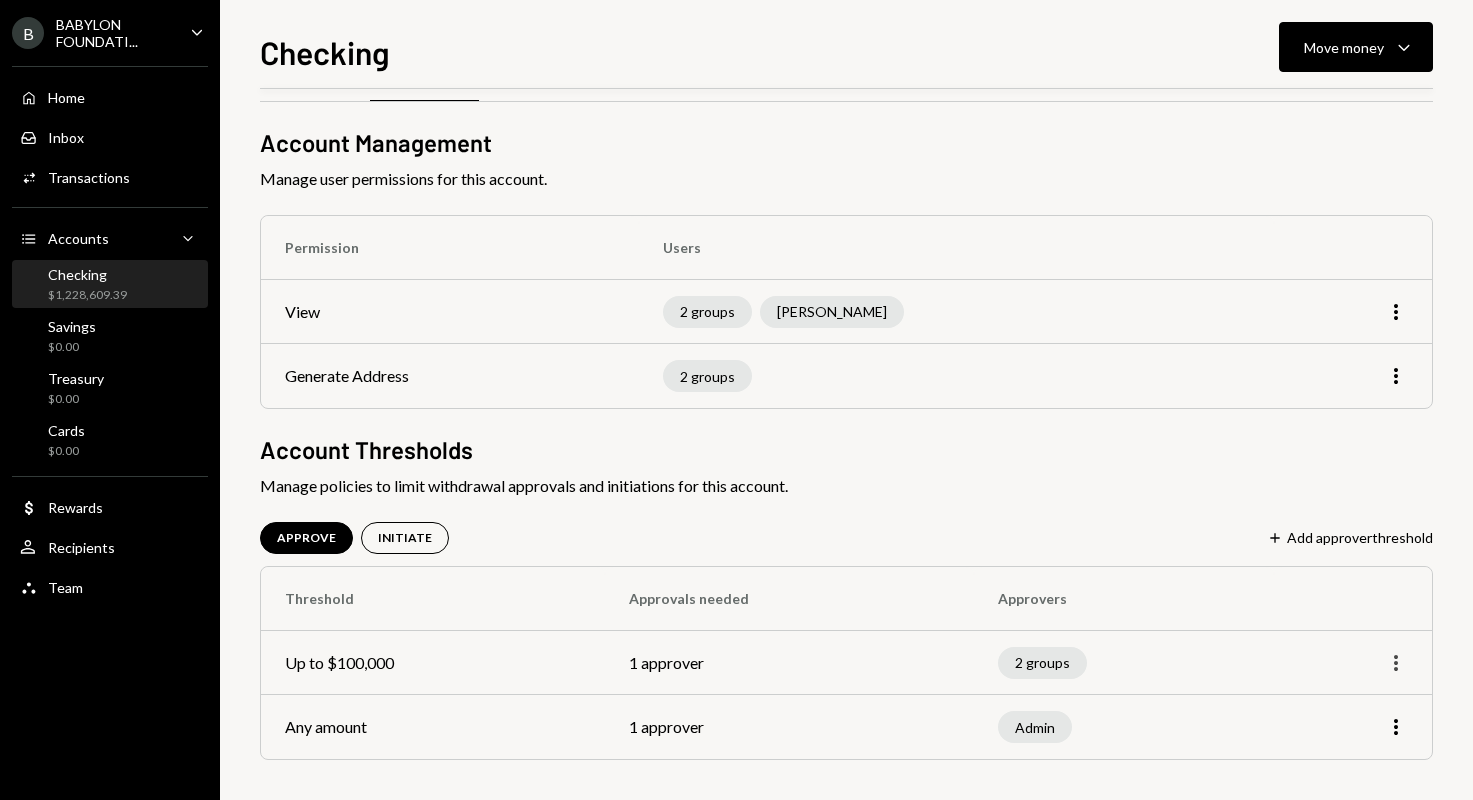 click on "More" 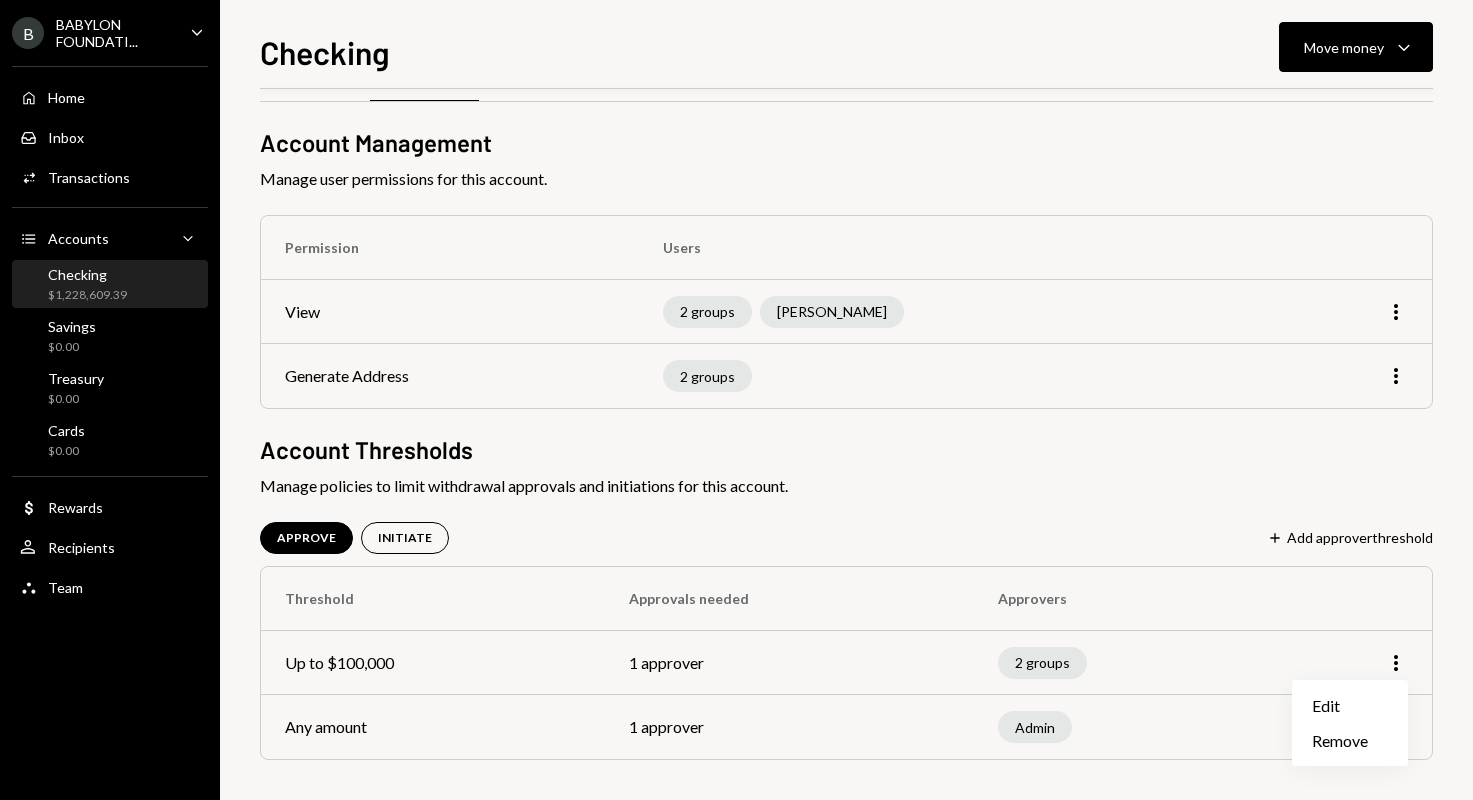 click on "2 groups" at bounding box center [1124, 663] 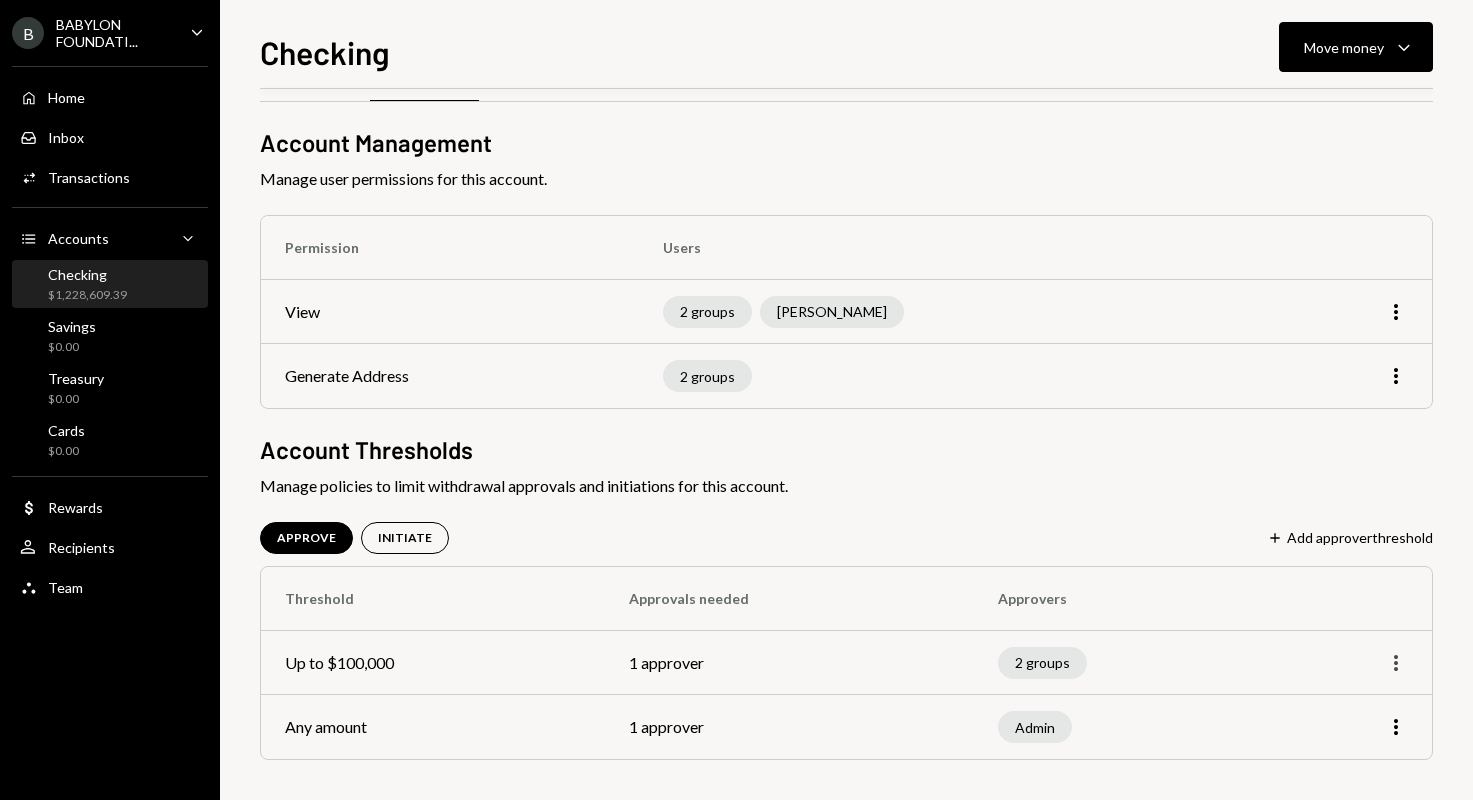 click on "More" 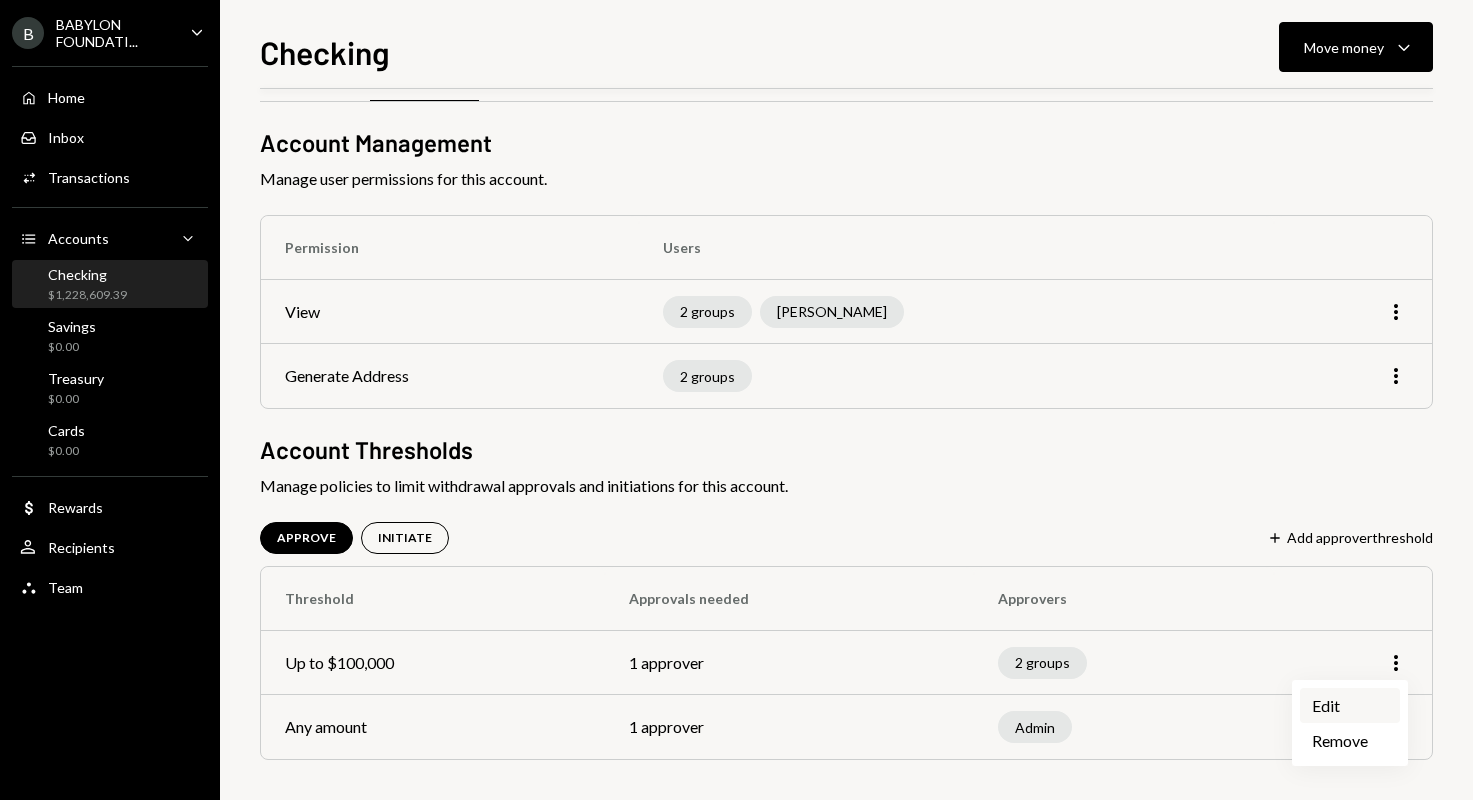 click on "Edit" at bounding box center [1350, 705] 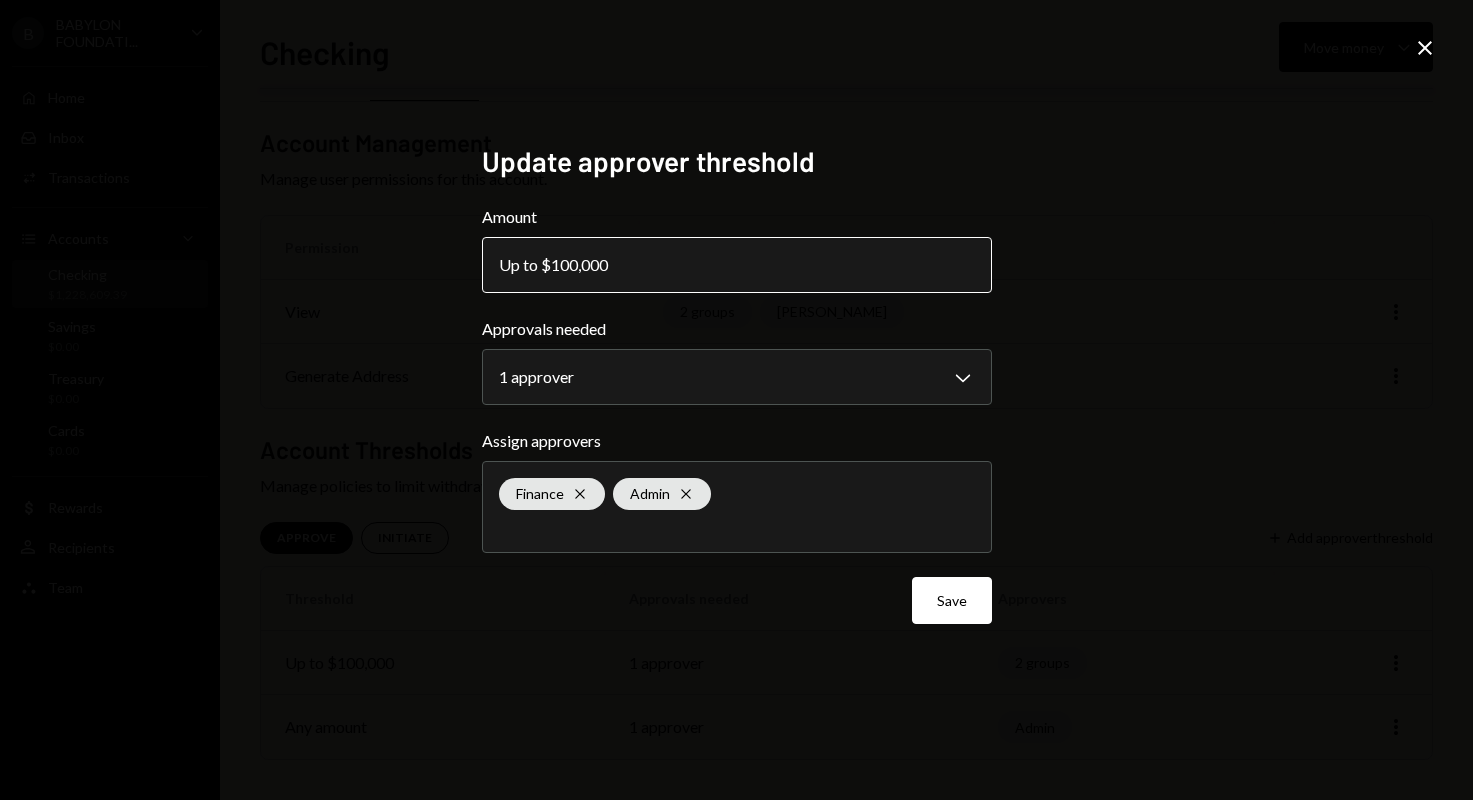 click on "Up to $100,000" at bounding box center [737, 265] 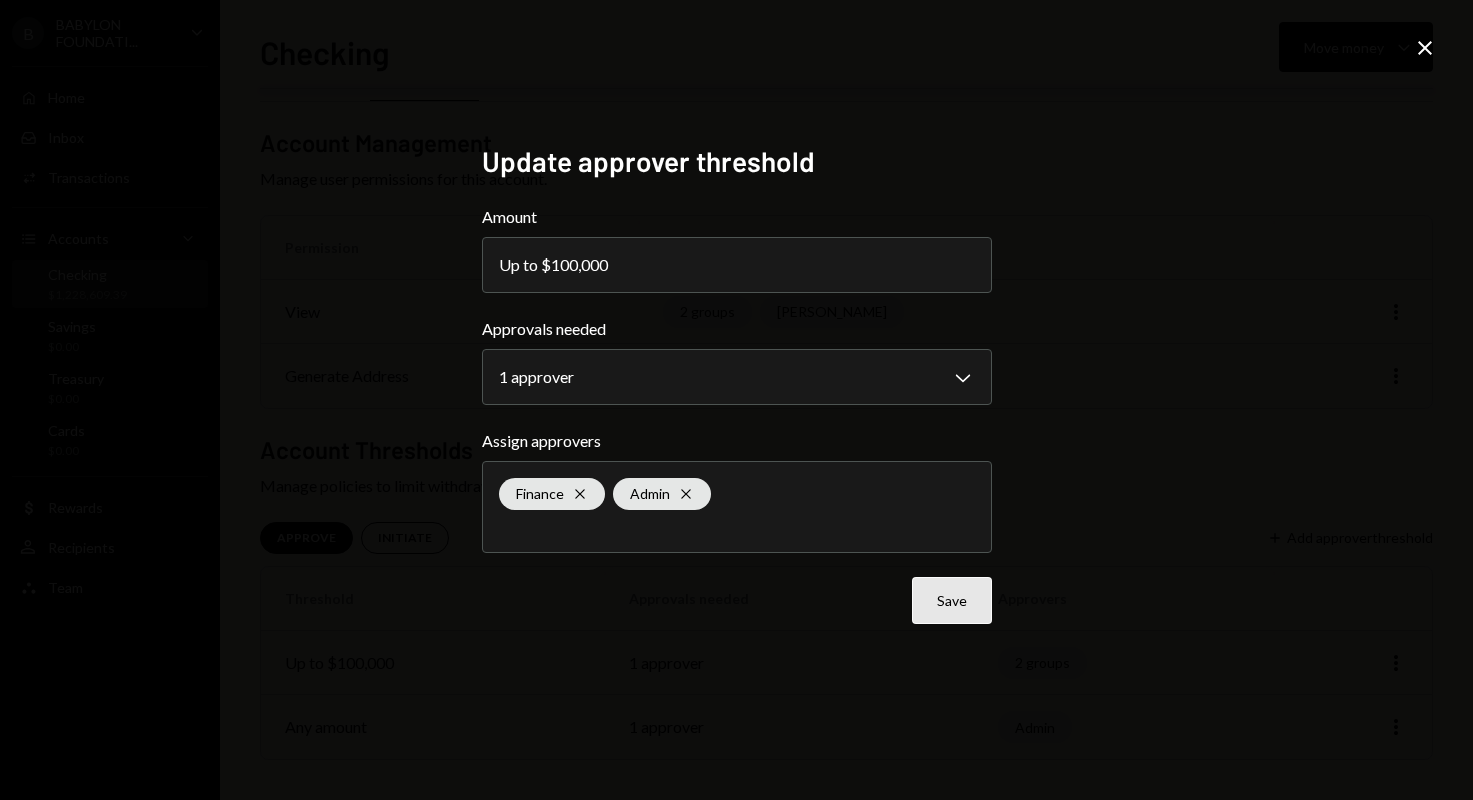 click on "Save" at bounding box center [952, 600] 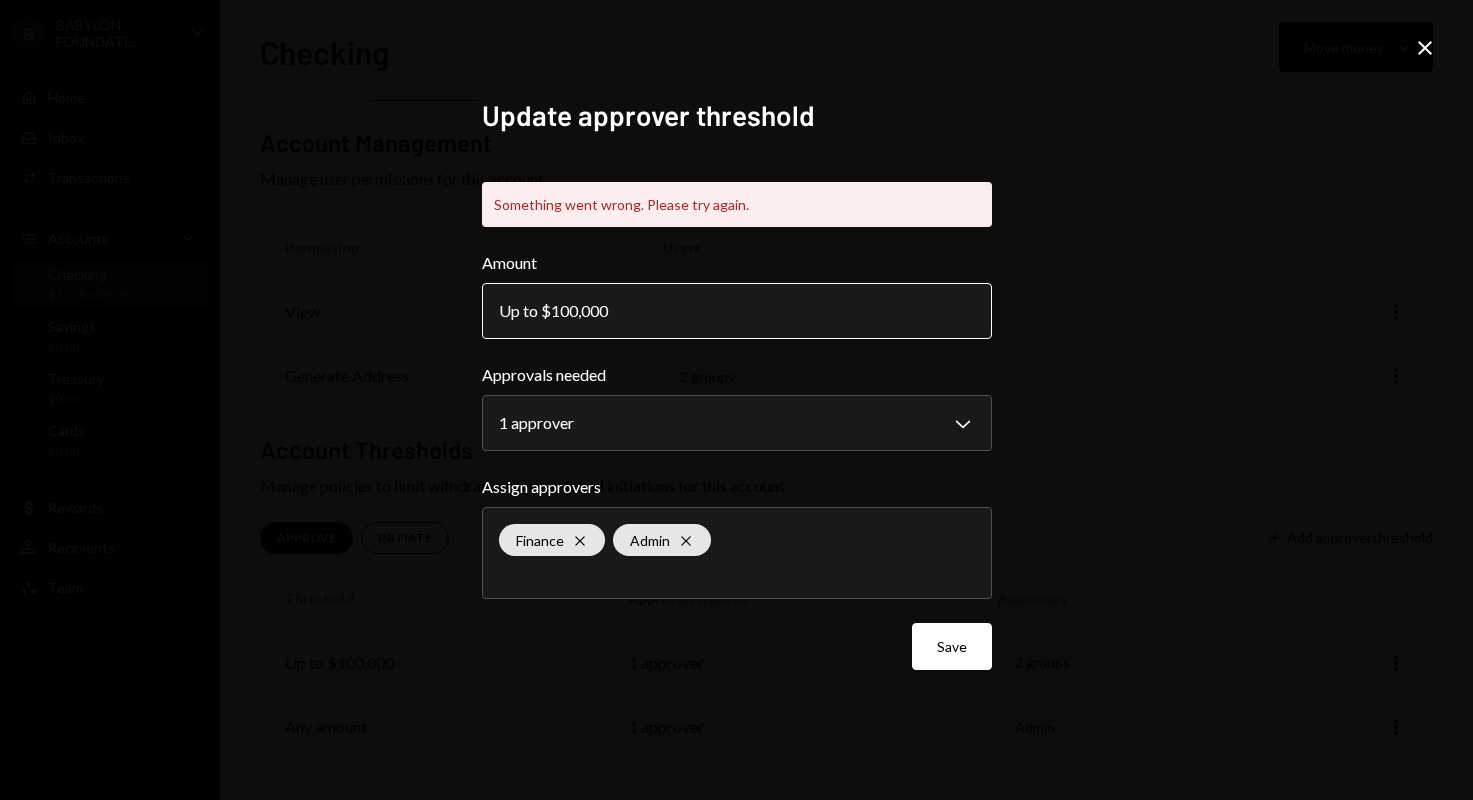 click on "Up to $100,000" at bounding box center [737, 311] 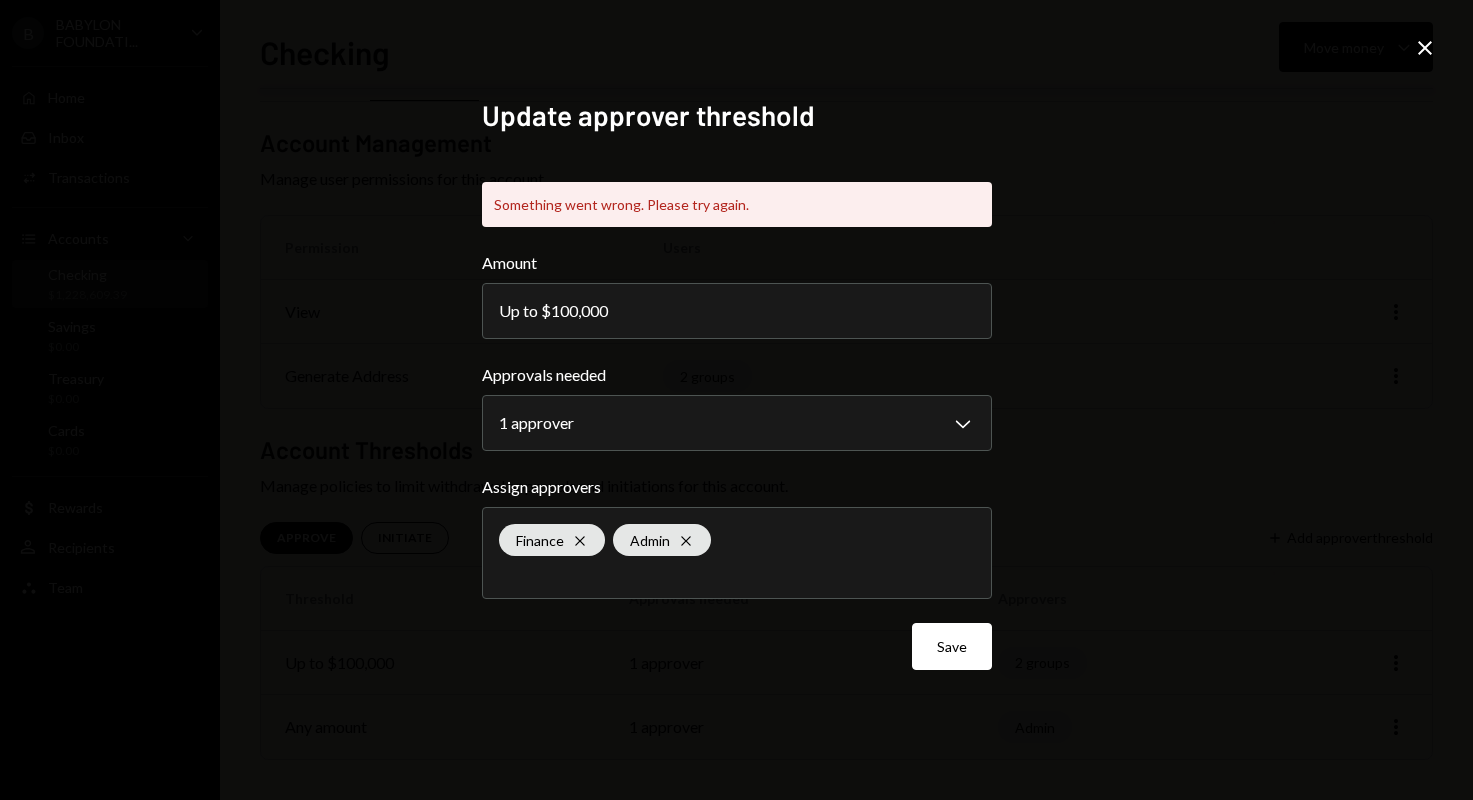 click on "Close" 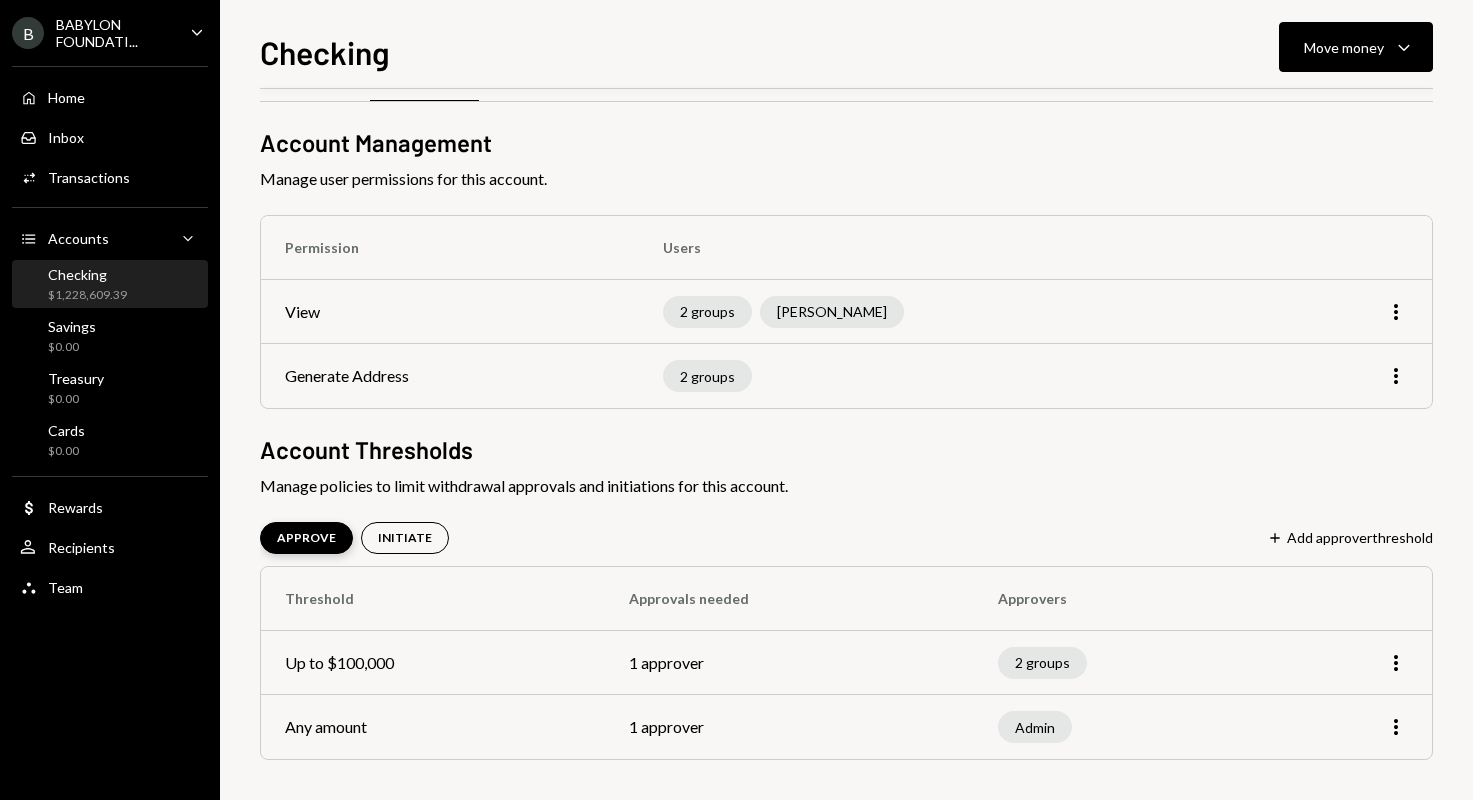 click on "APPROVE" at bounding box center (306, 538) 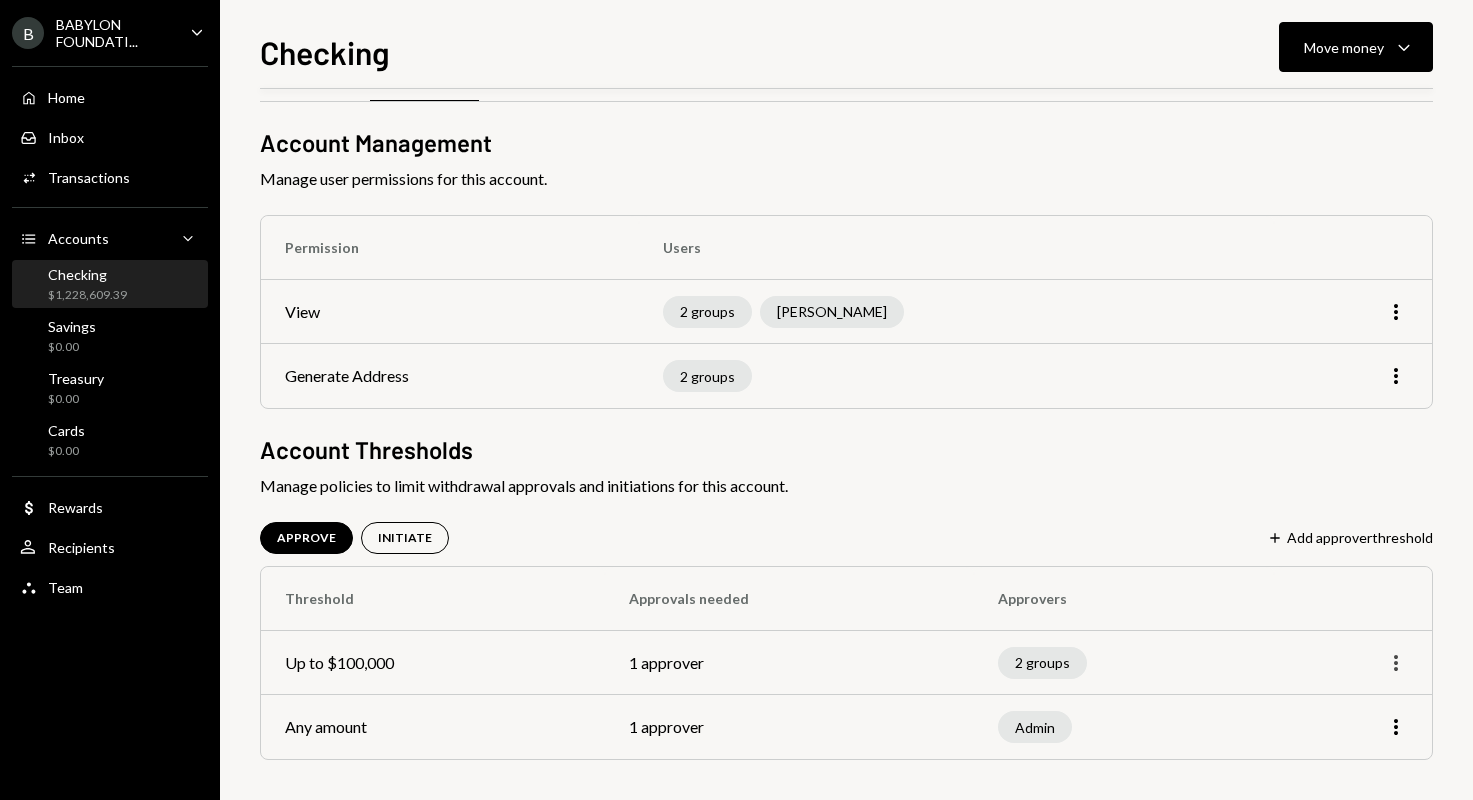 click on "More" 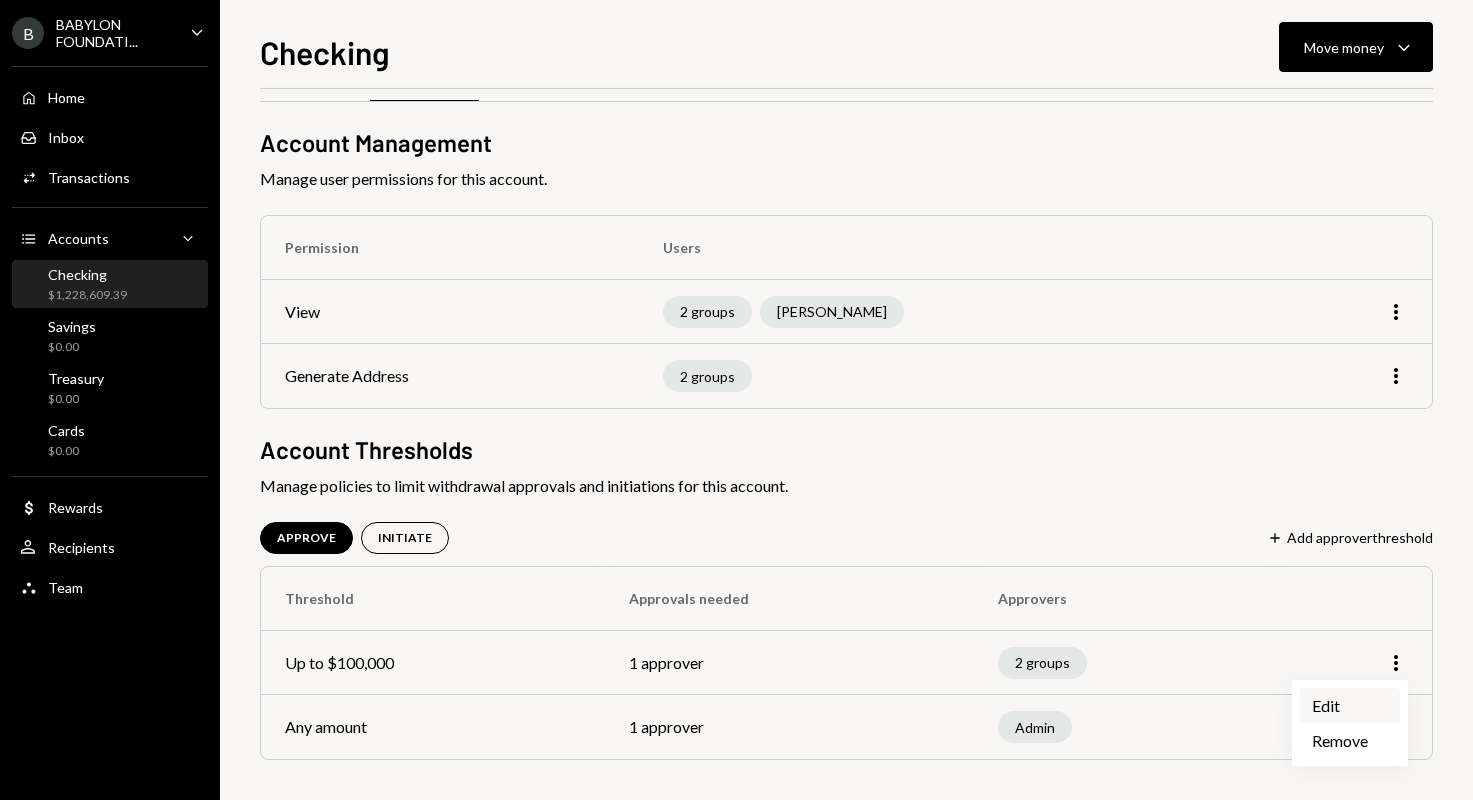click on "Edit" at bounding box center [1350, 705] 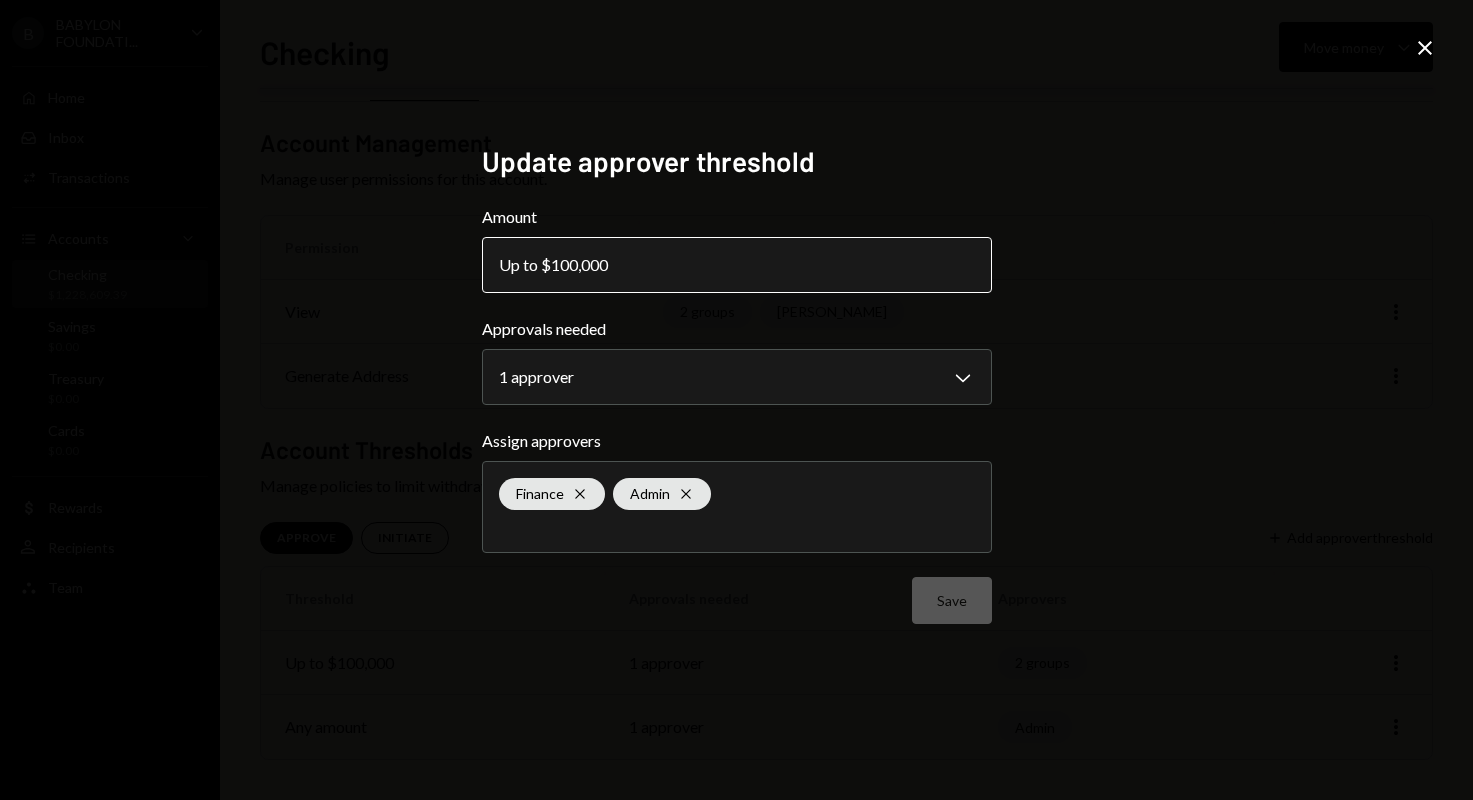 click on "Up to $100,000" at bounding box center (737, 265) 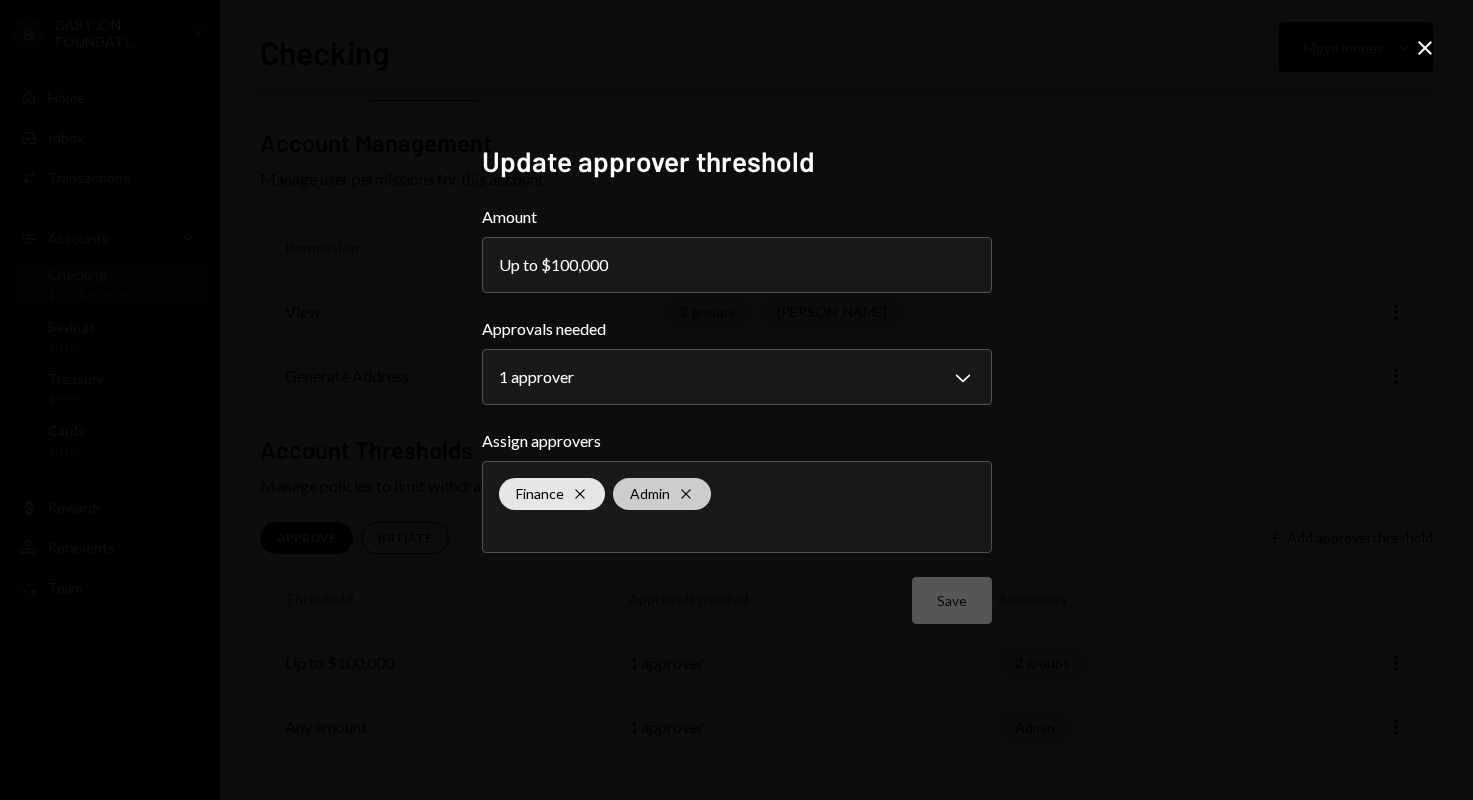 click on "Cross" 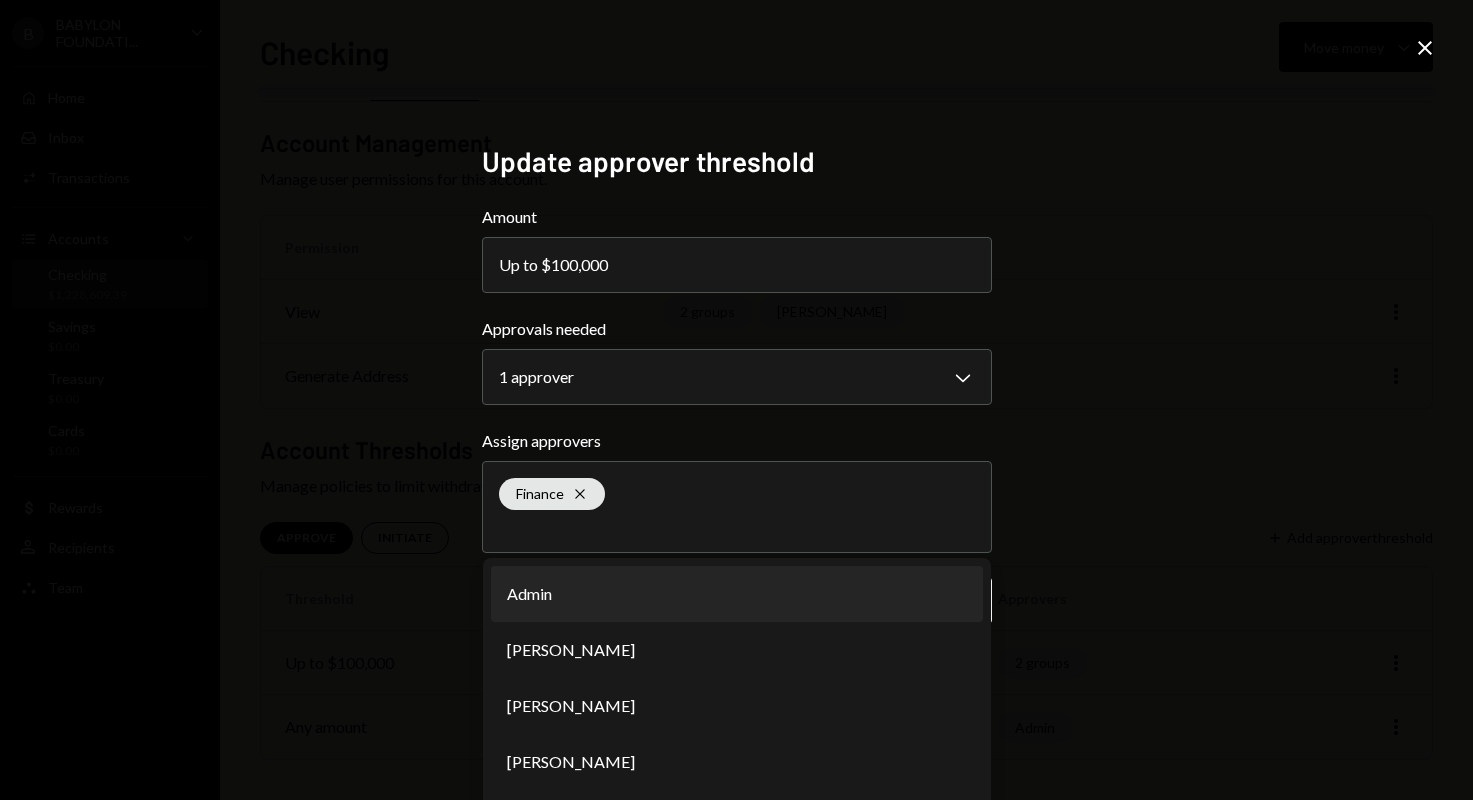 click on "Approvals needed" at bounding box center (737, 329) 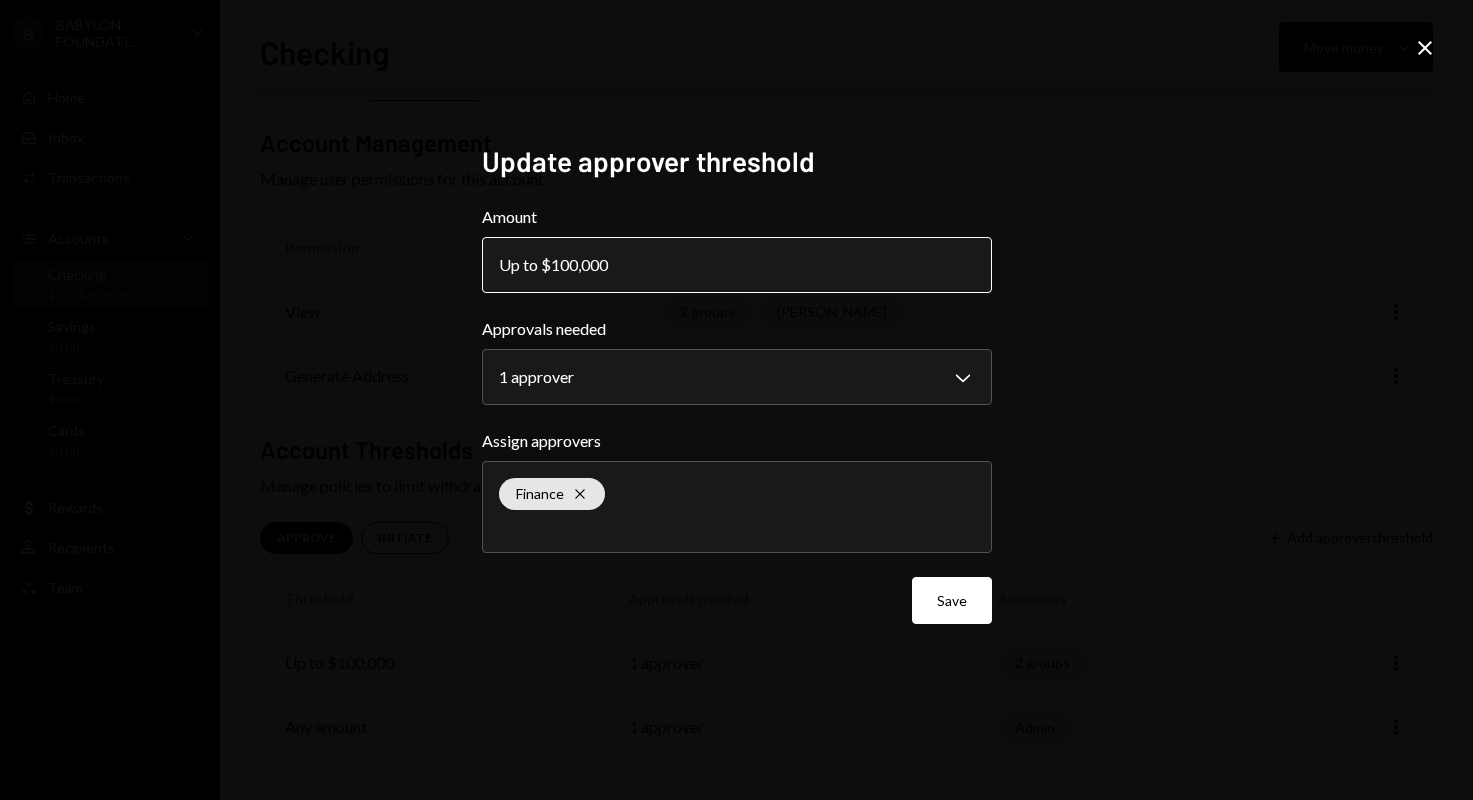 click on "Up to $100,000" at bounding box center [737, 265] 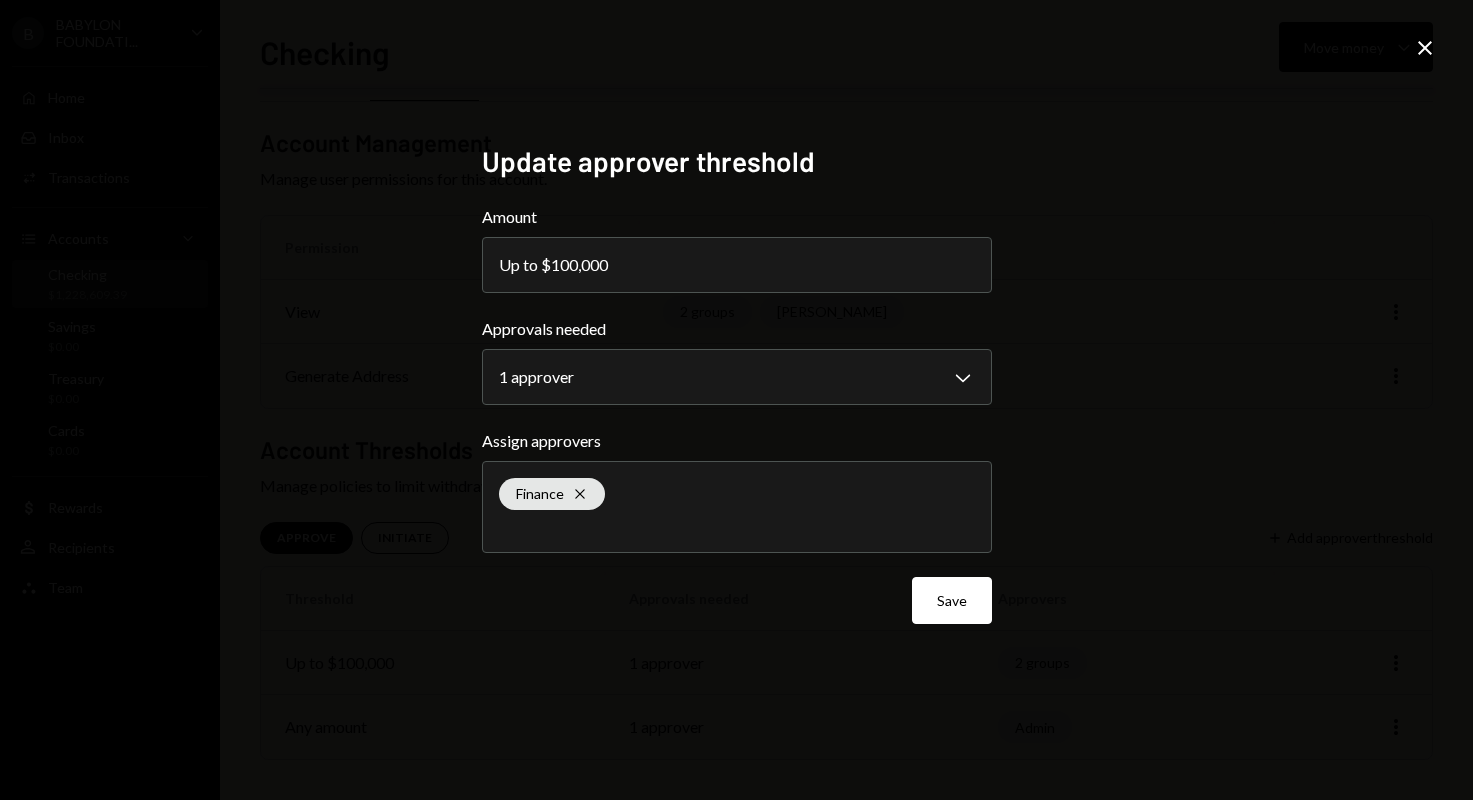 click on "Close" at bounding box center [1425, 49] 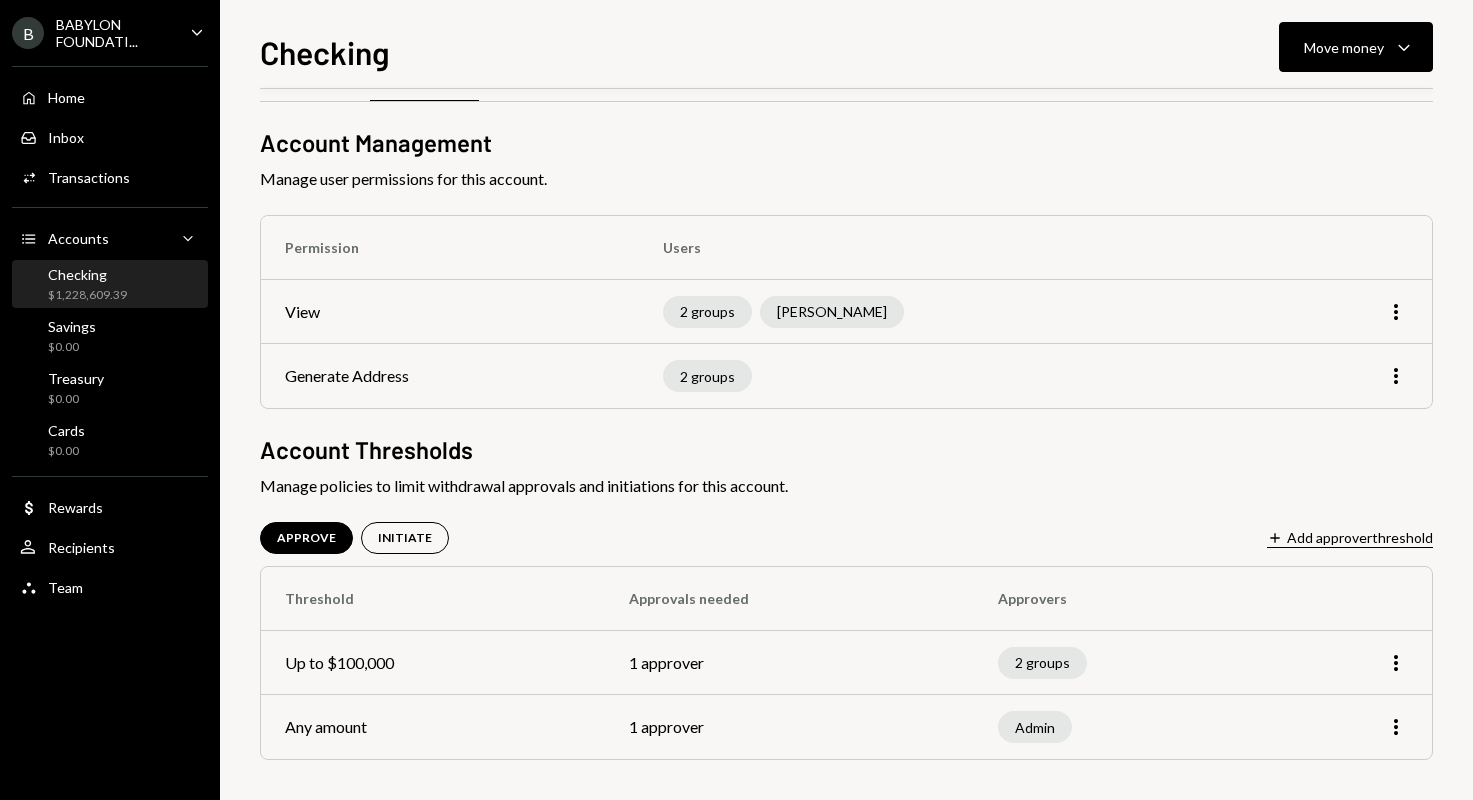 click on "Plus  Add   approver  threshold" at bounding box center (1350, 538) 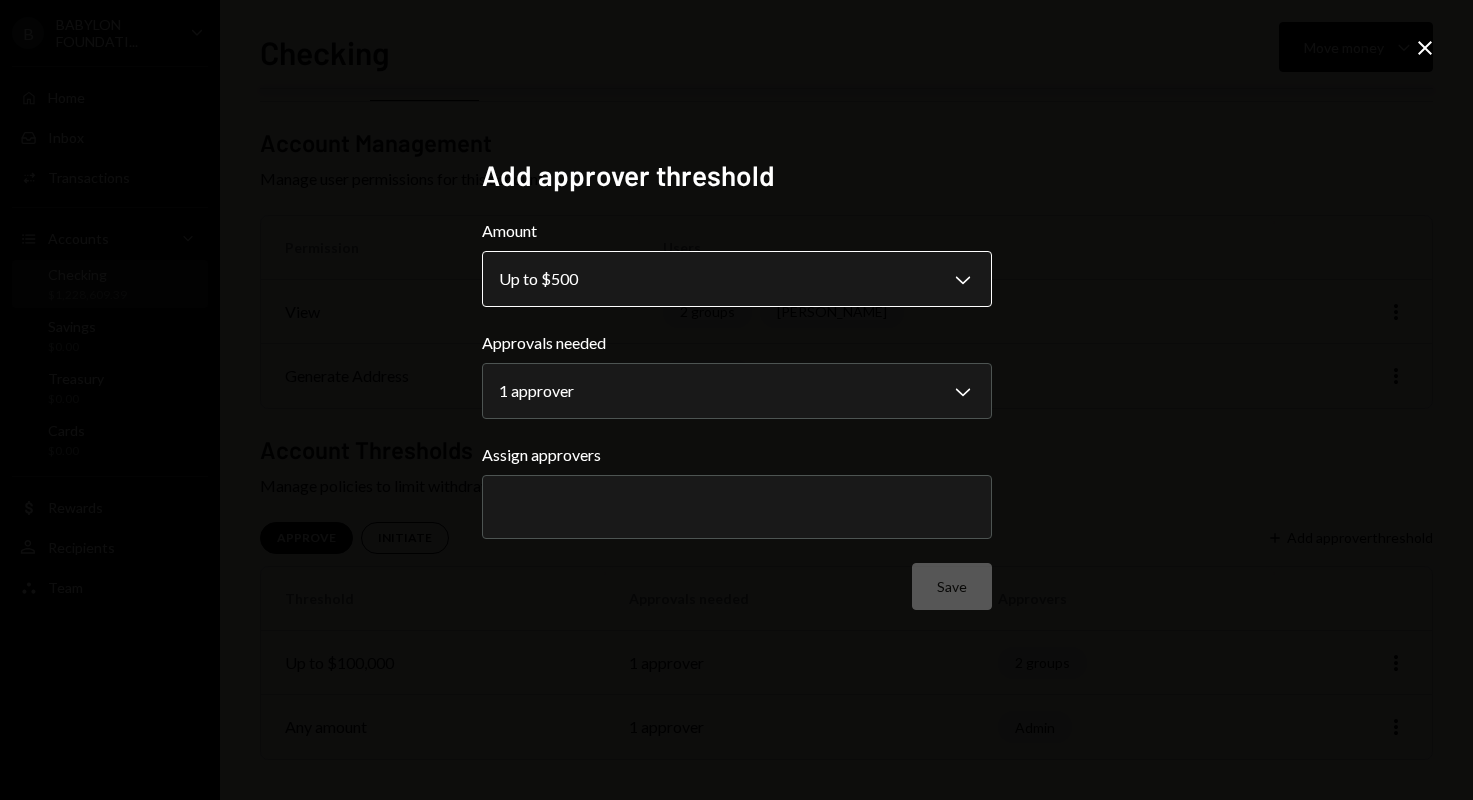 click on "**********" at bounding box center (736, 400) 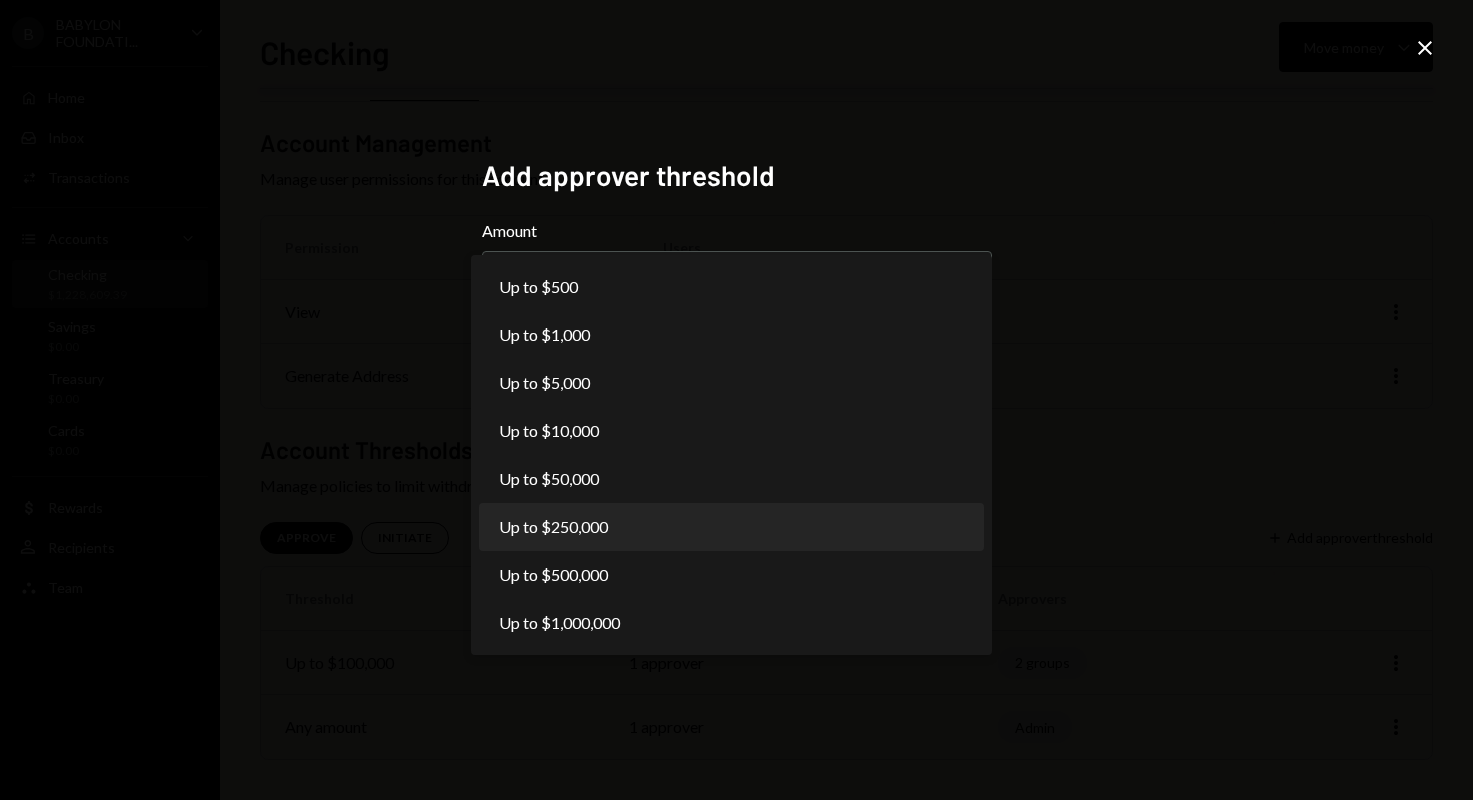 select on "******" 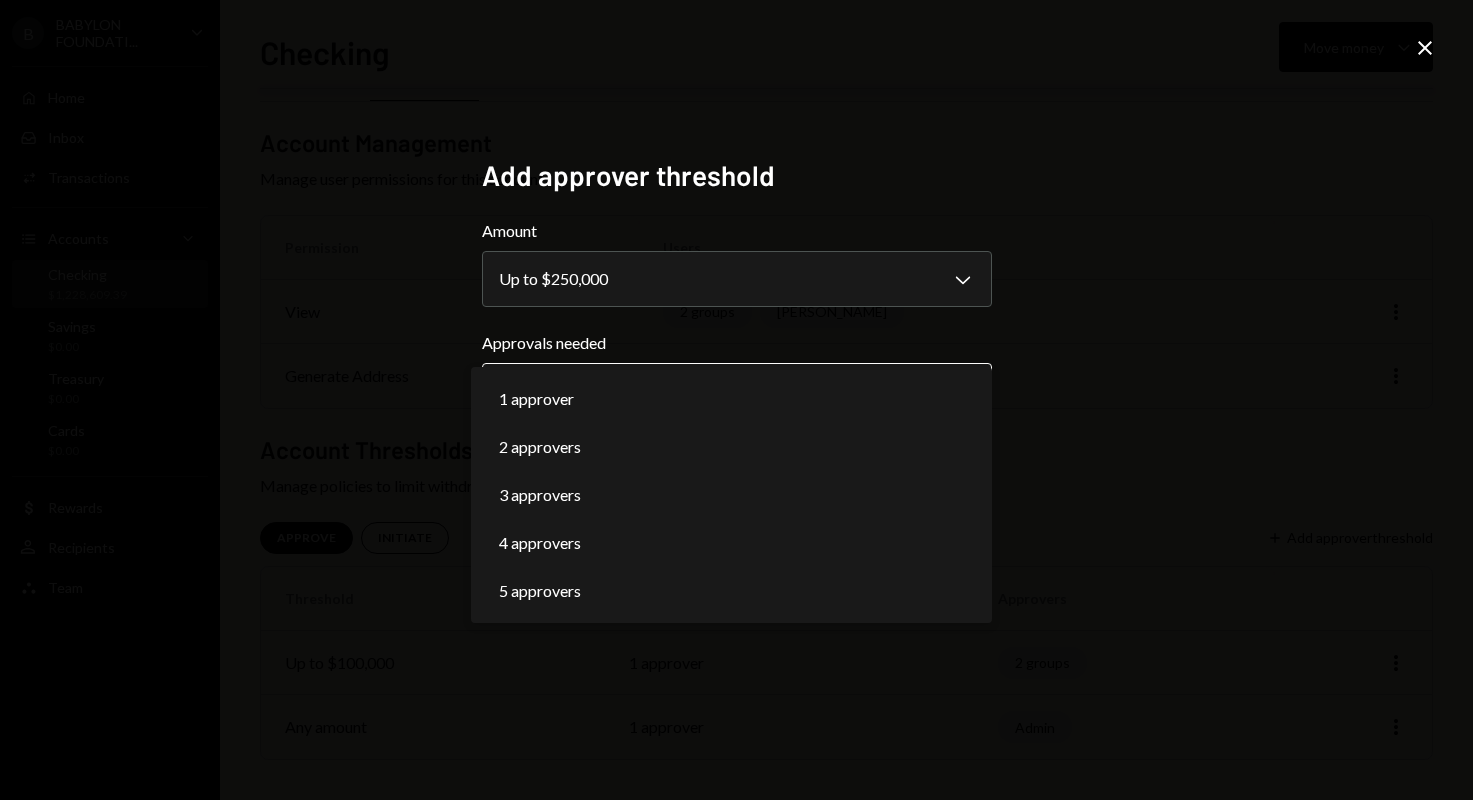 click on "**********" at bounding box center (736, 400) 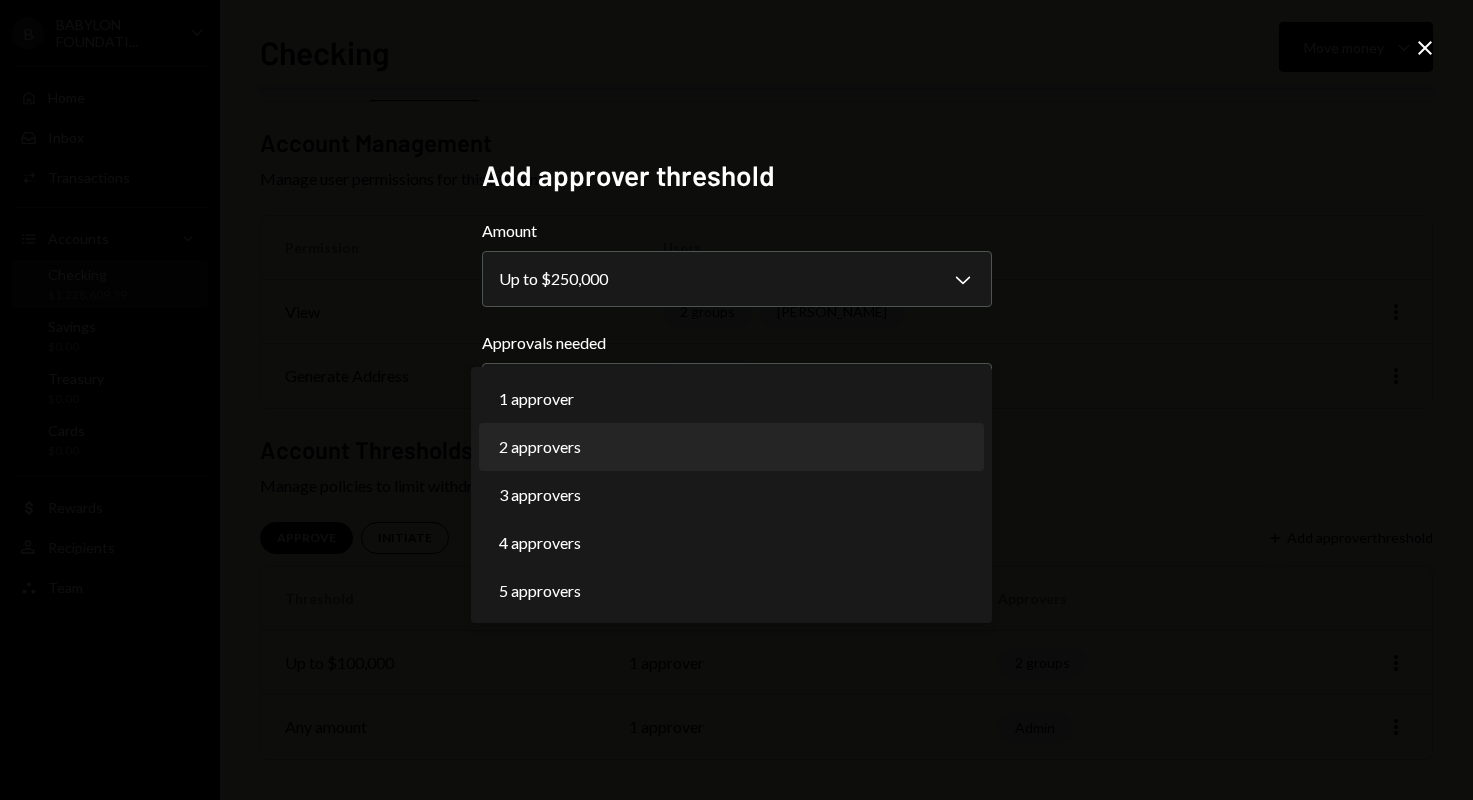 select on "*" 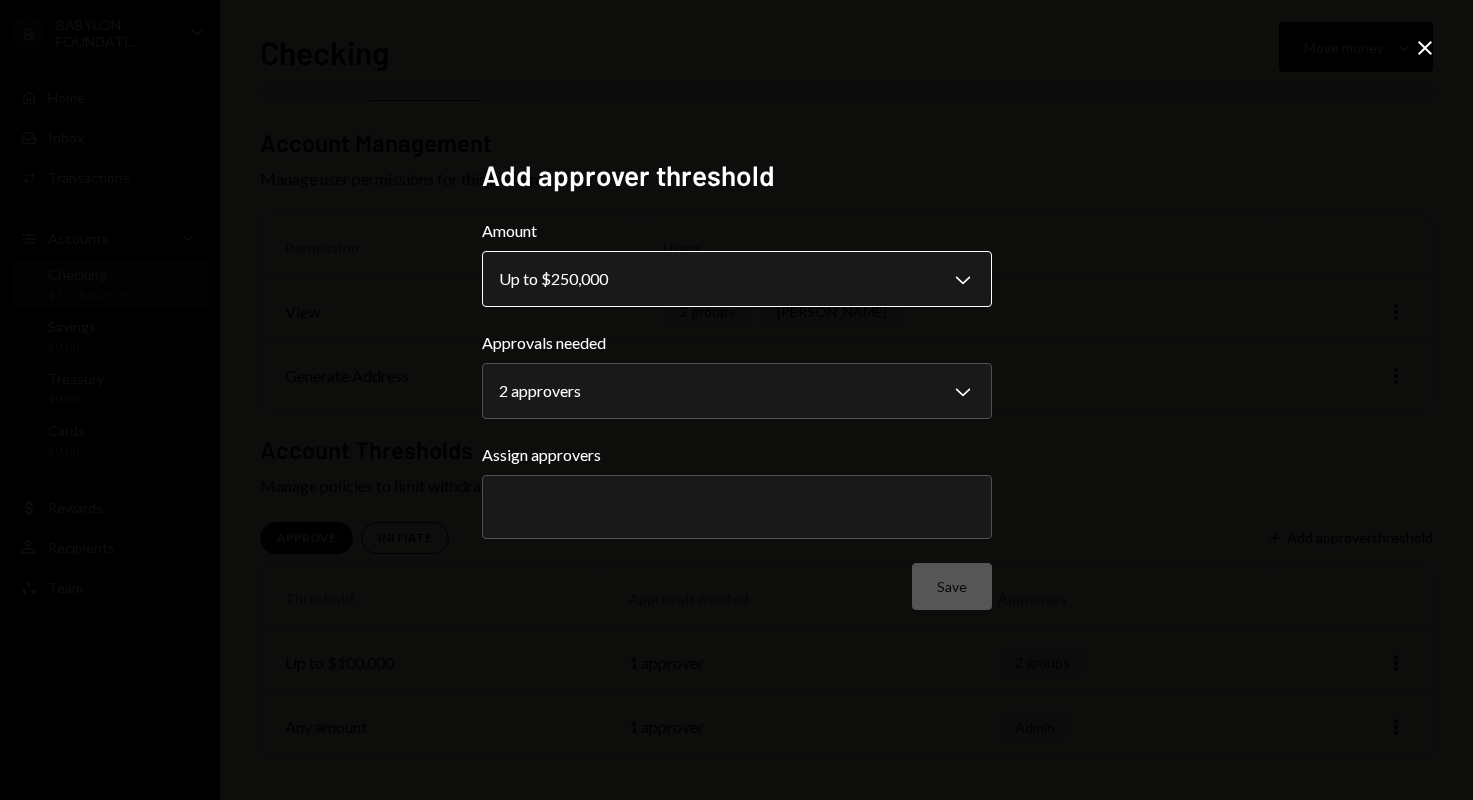 click on "**********" at bounding box center (736, 400) 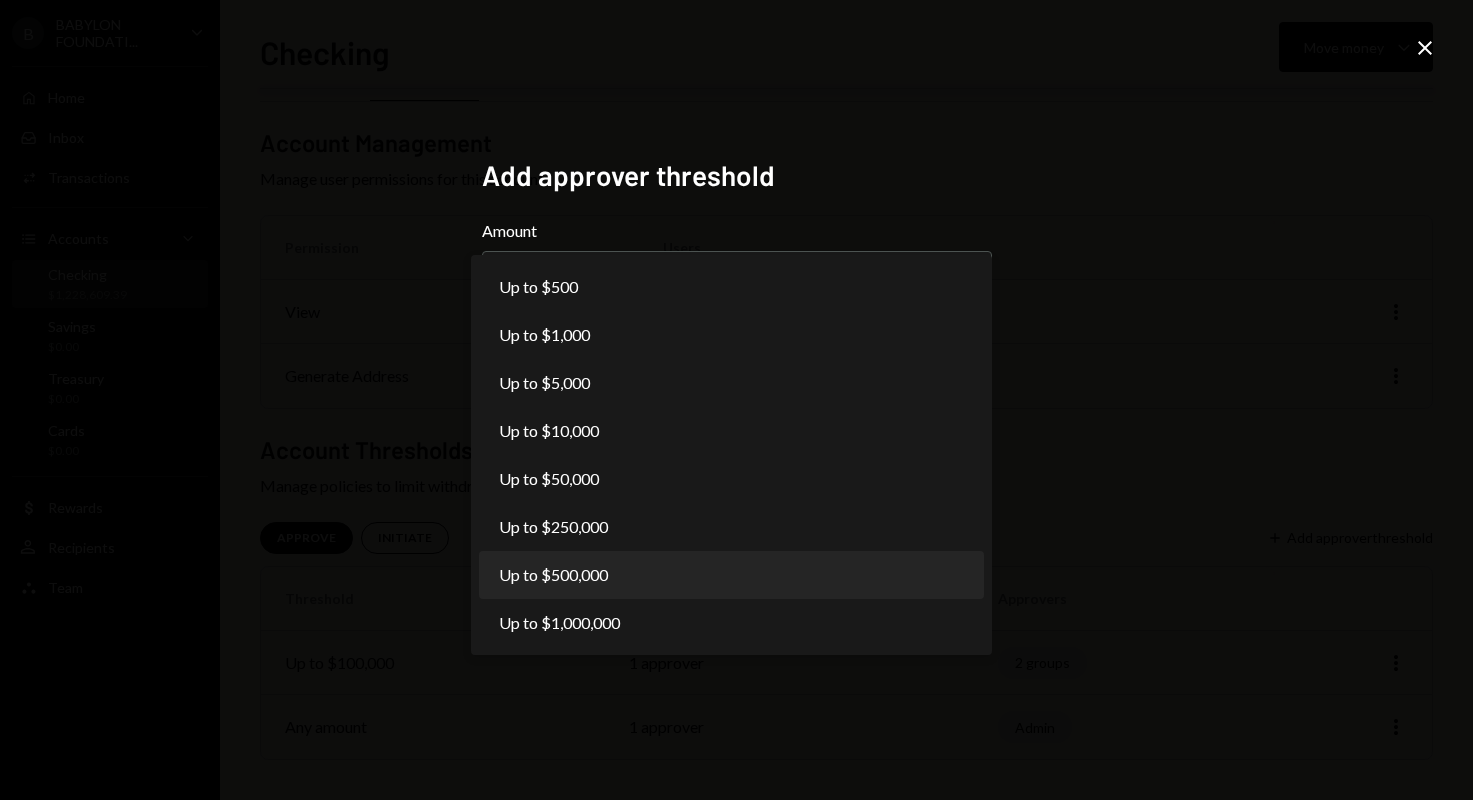 select on "******" 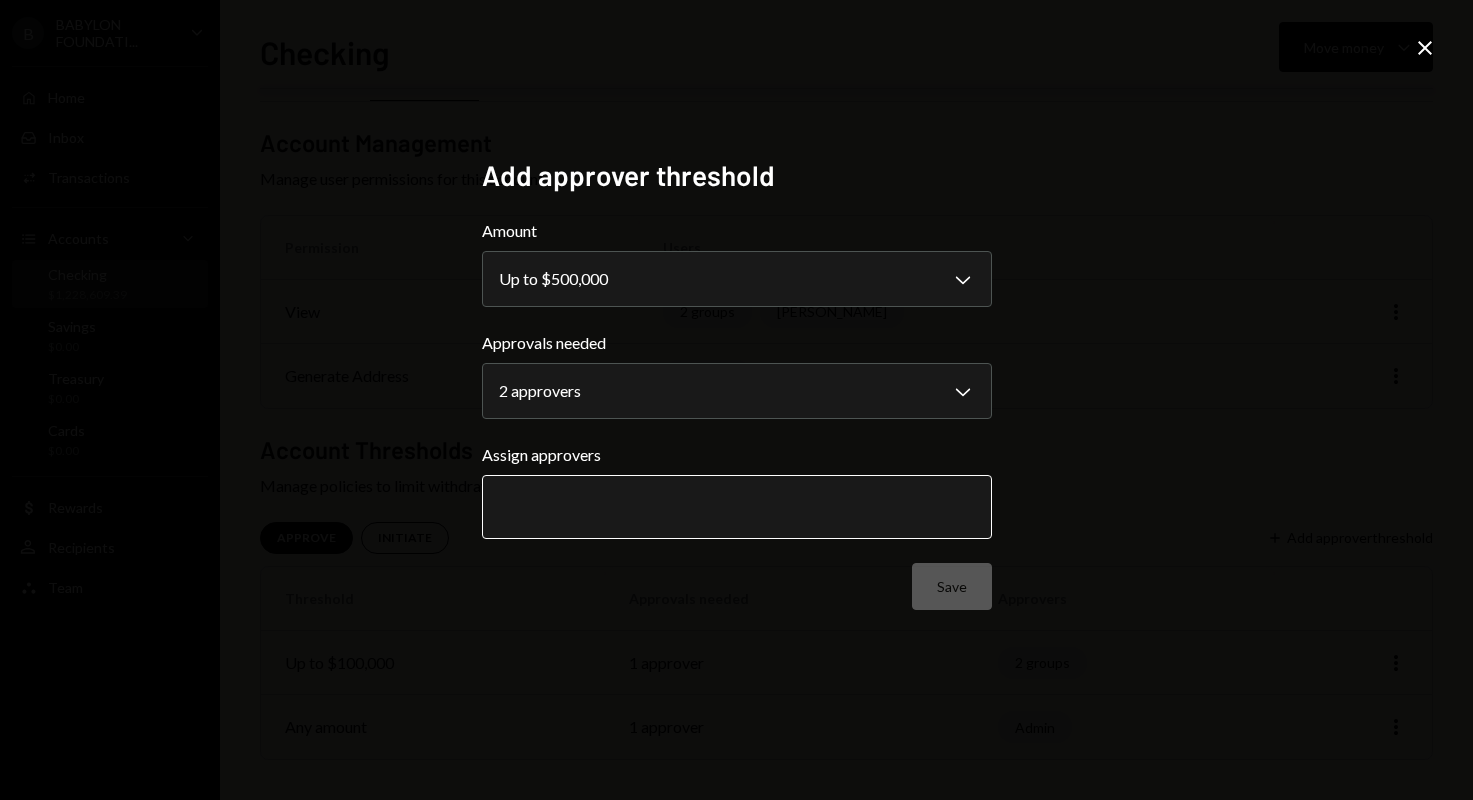 click at bounding box center [737, 507] 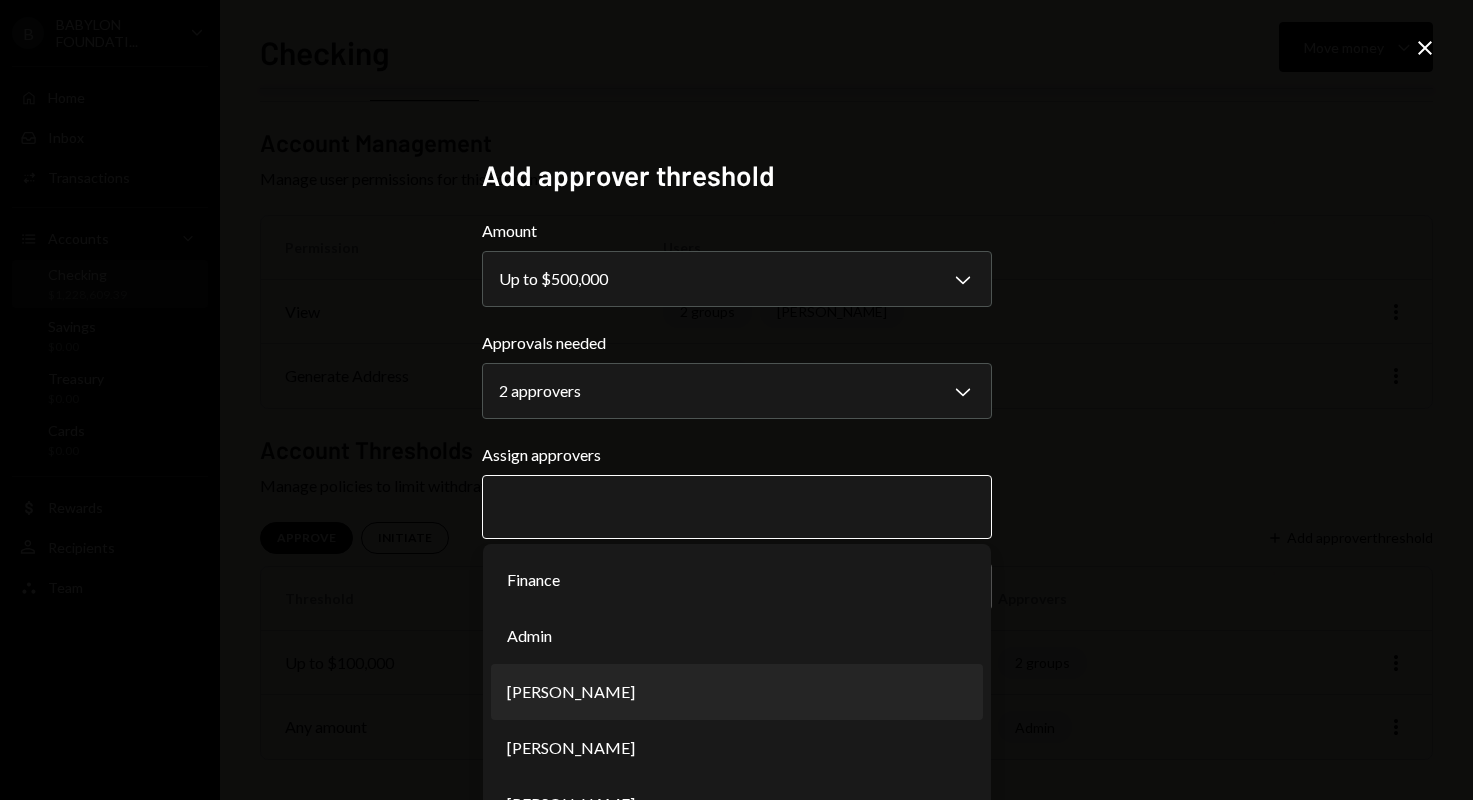 click on "[PERSON_NAME]" at bounding box center (737, 692) 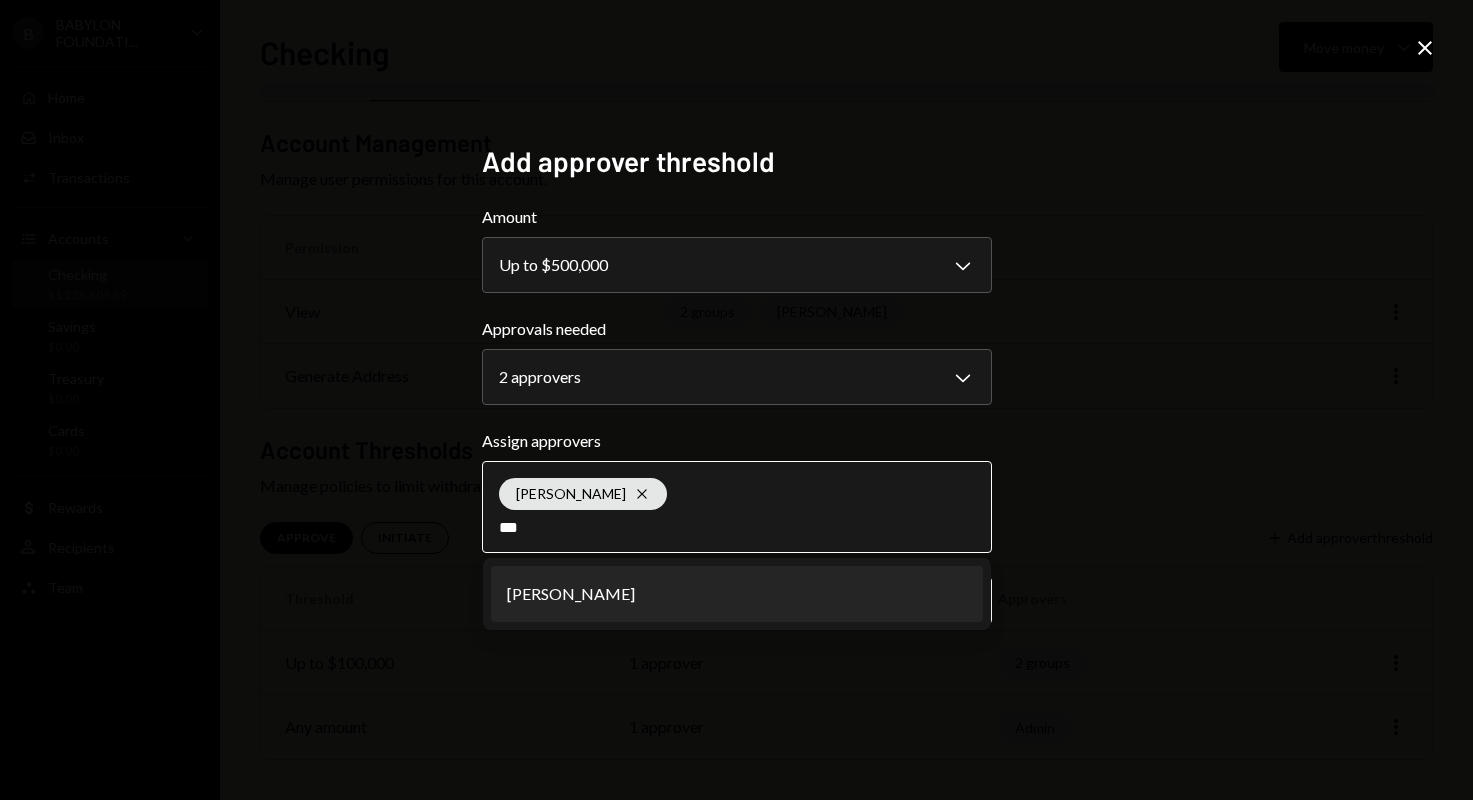 type on "***" 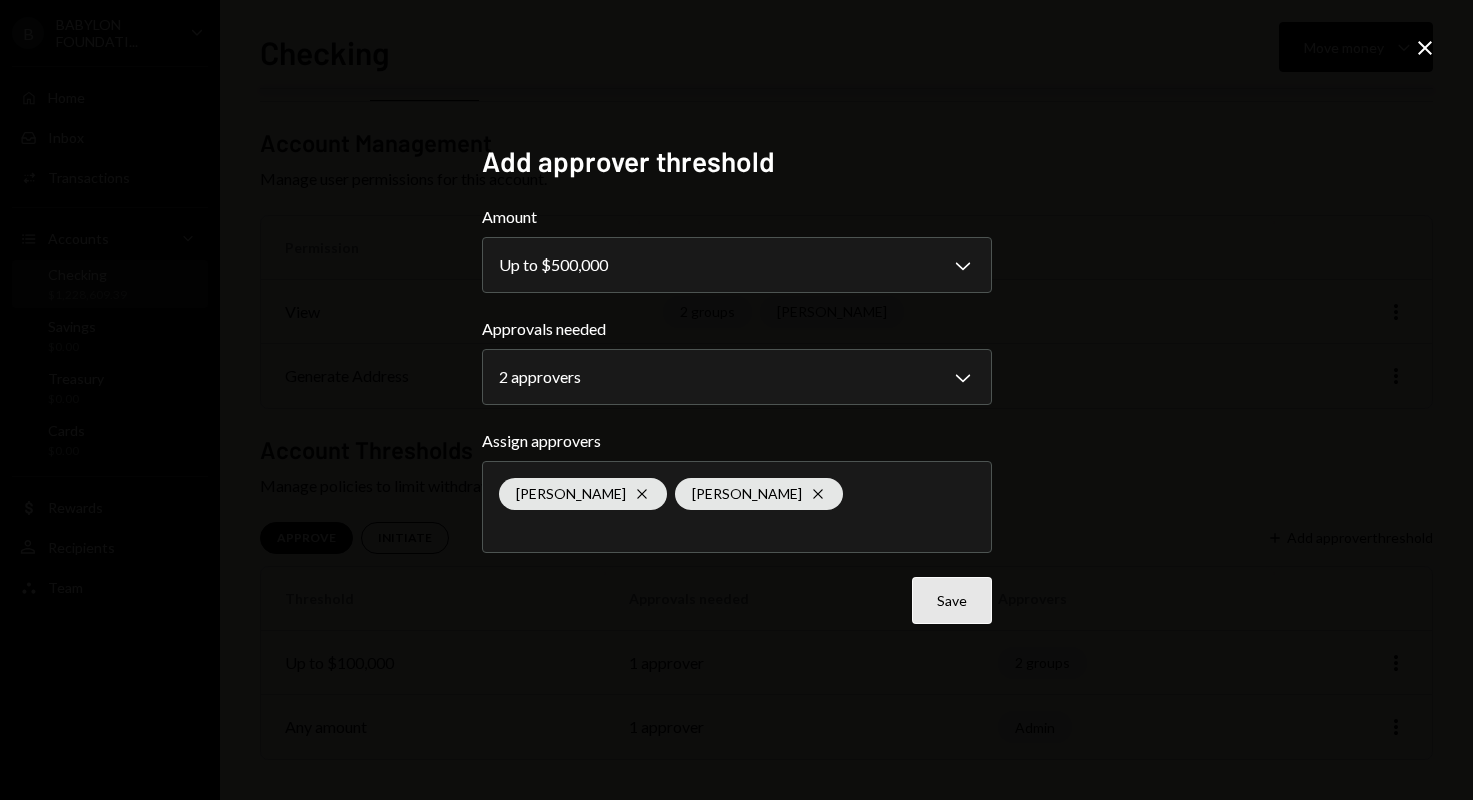 click on "Save" at bounding box center [952, 600] 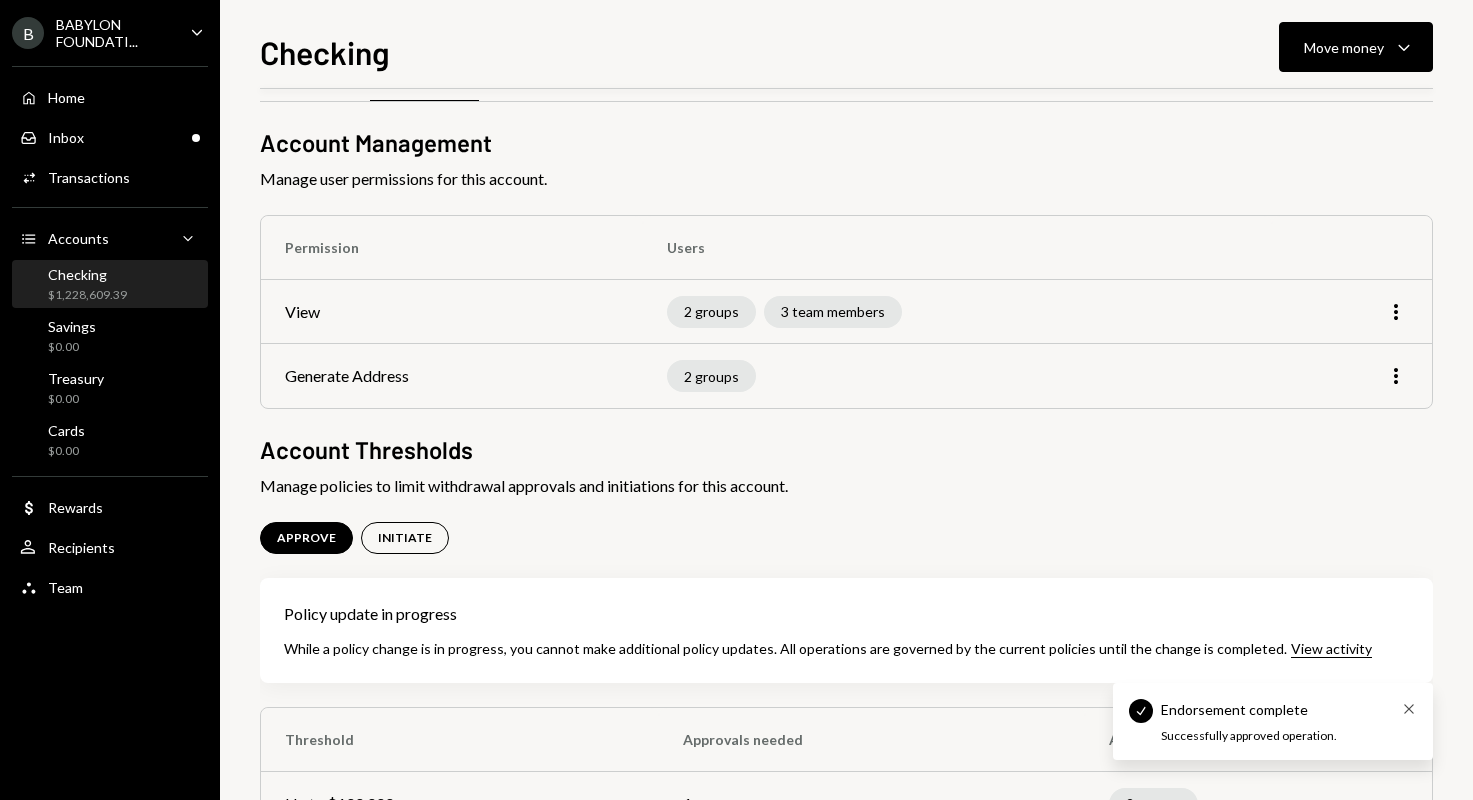 click on "Cross" 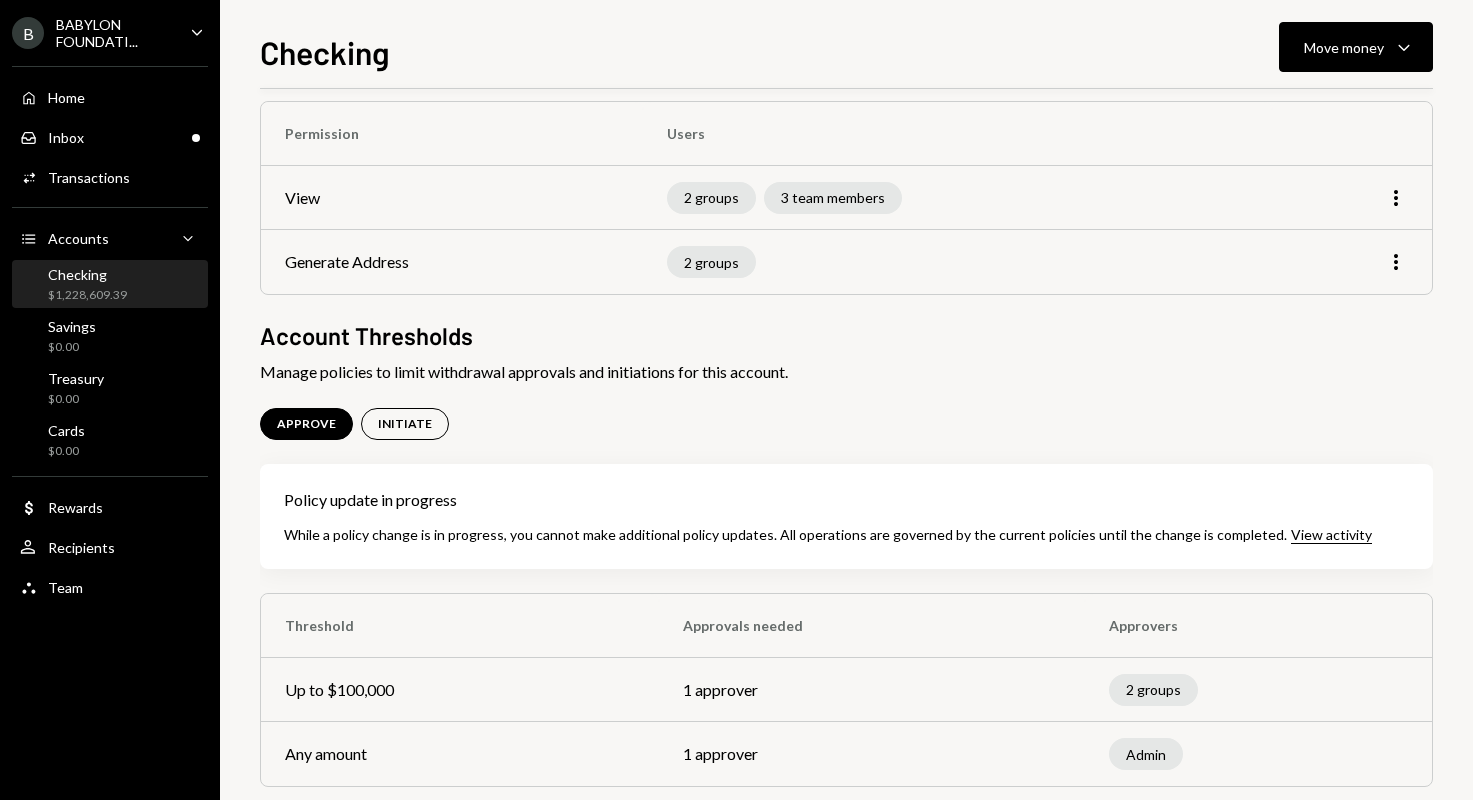 scroll, scrollTop: 198, scrollLeft: 0, axis: vertical 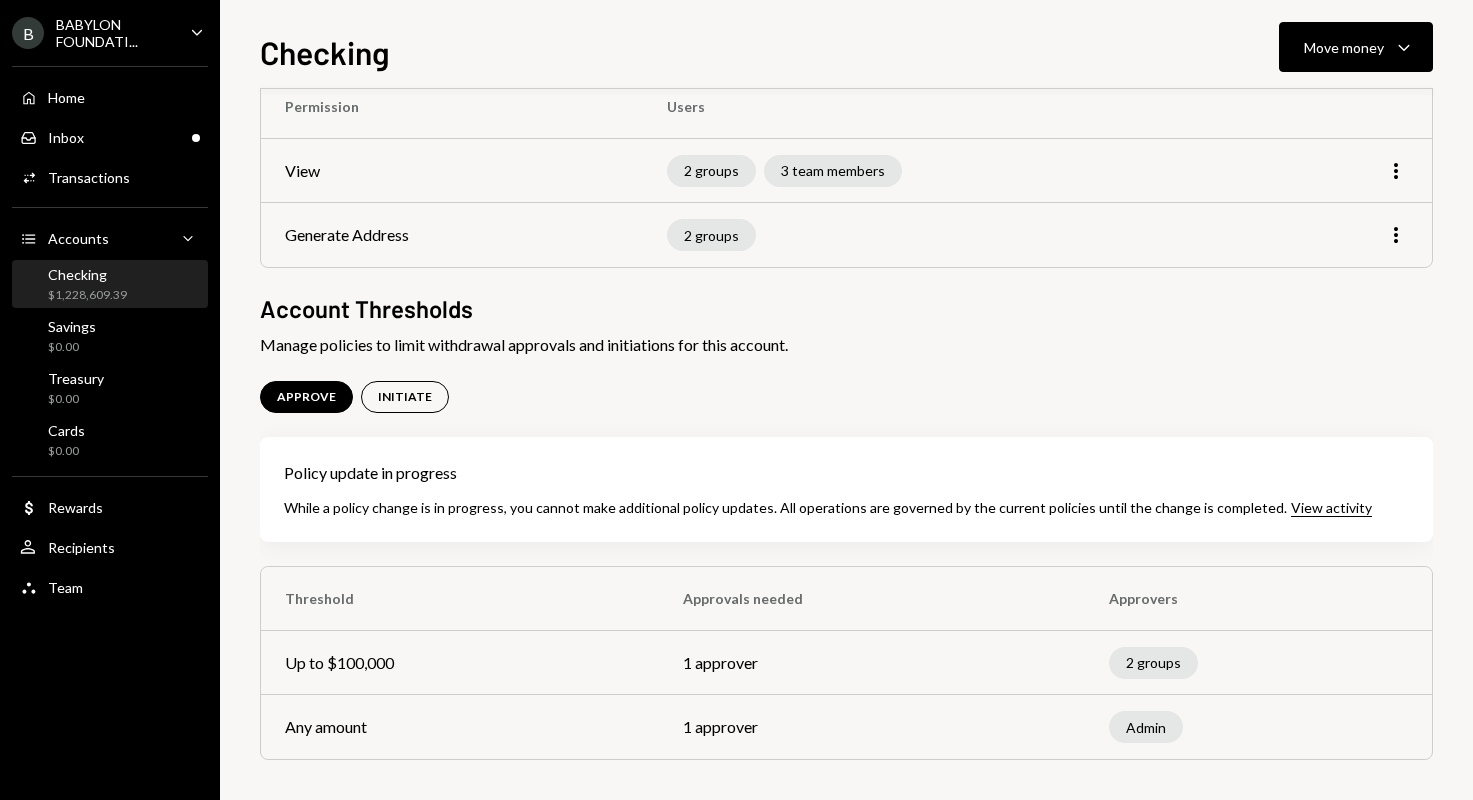 click on "View activity" at bounding box center [1331, 508] 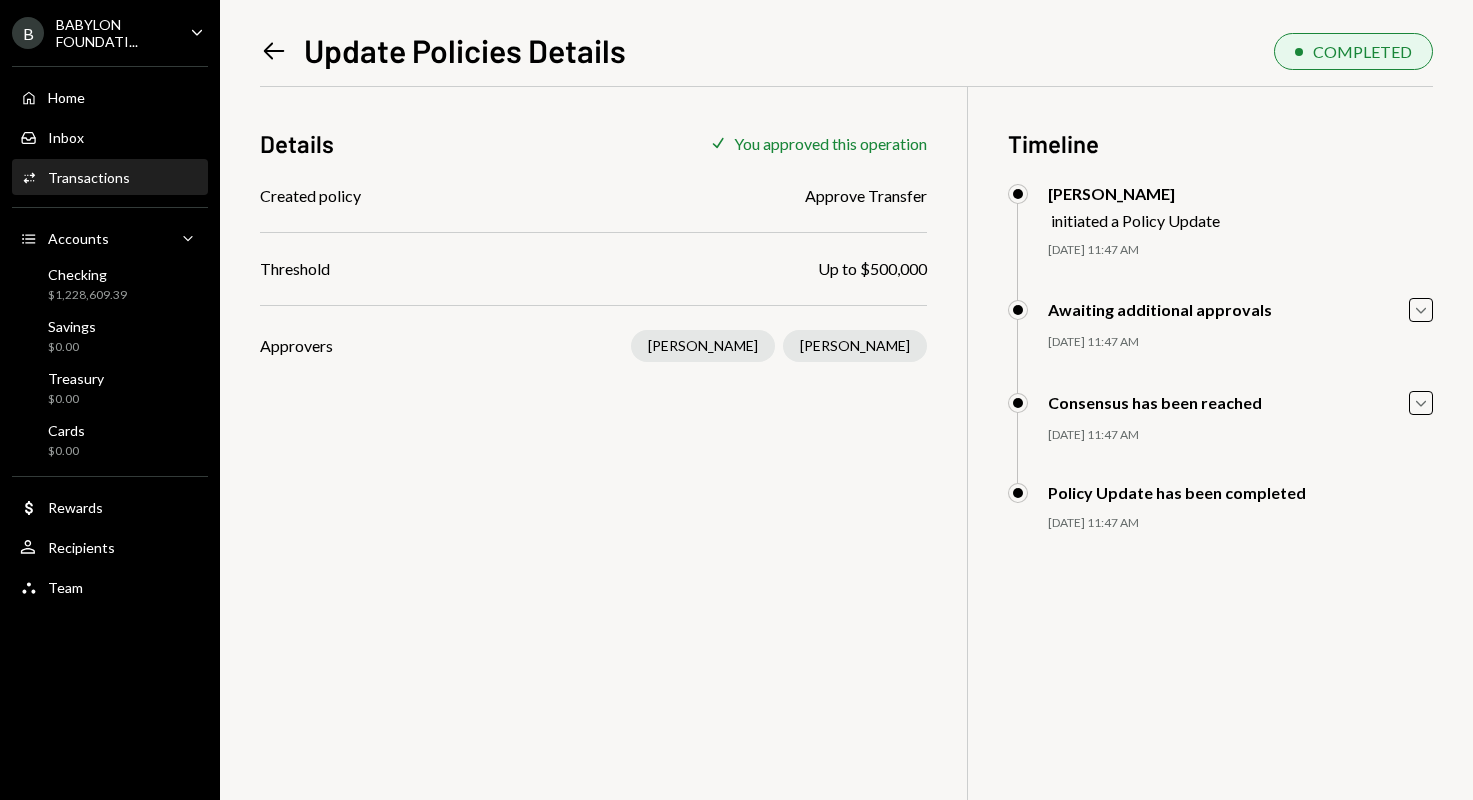 click on "[PERSON_NAME]" at bounding box center [703, 346] 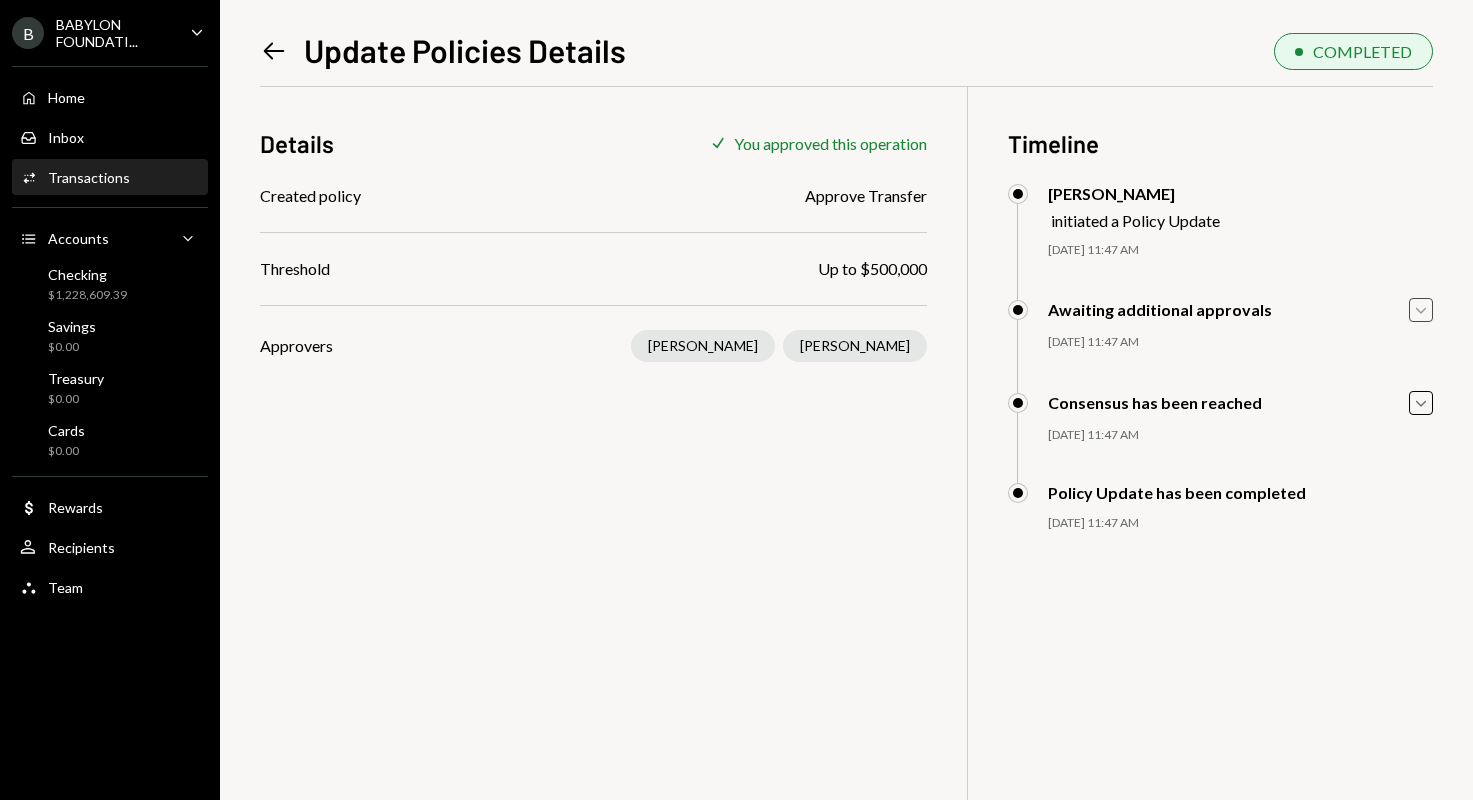 click 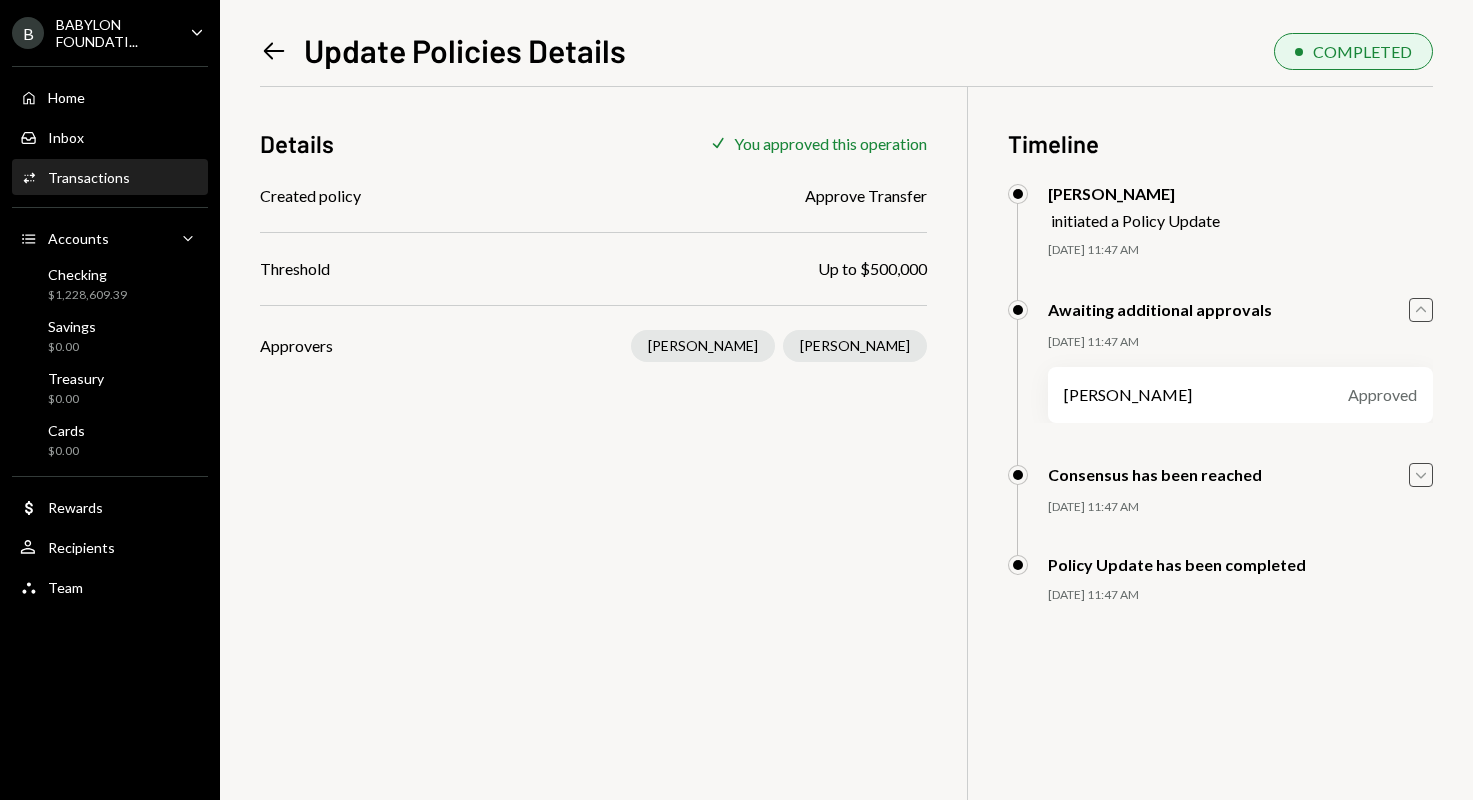 click on "Caret Down" 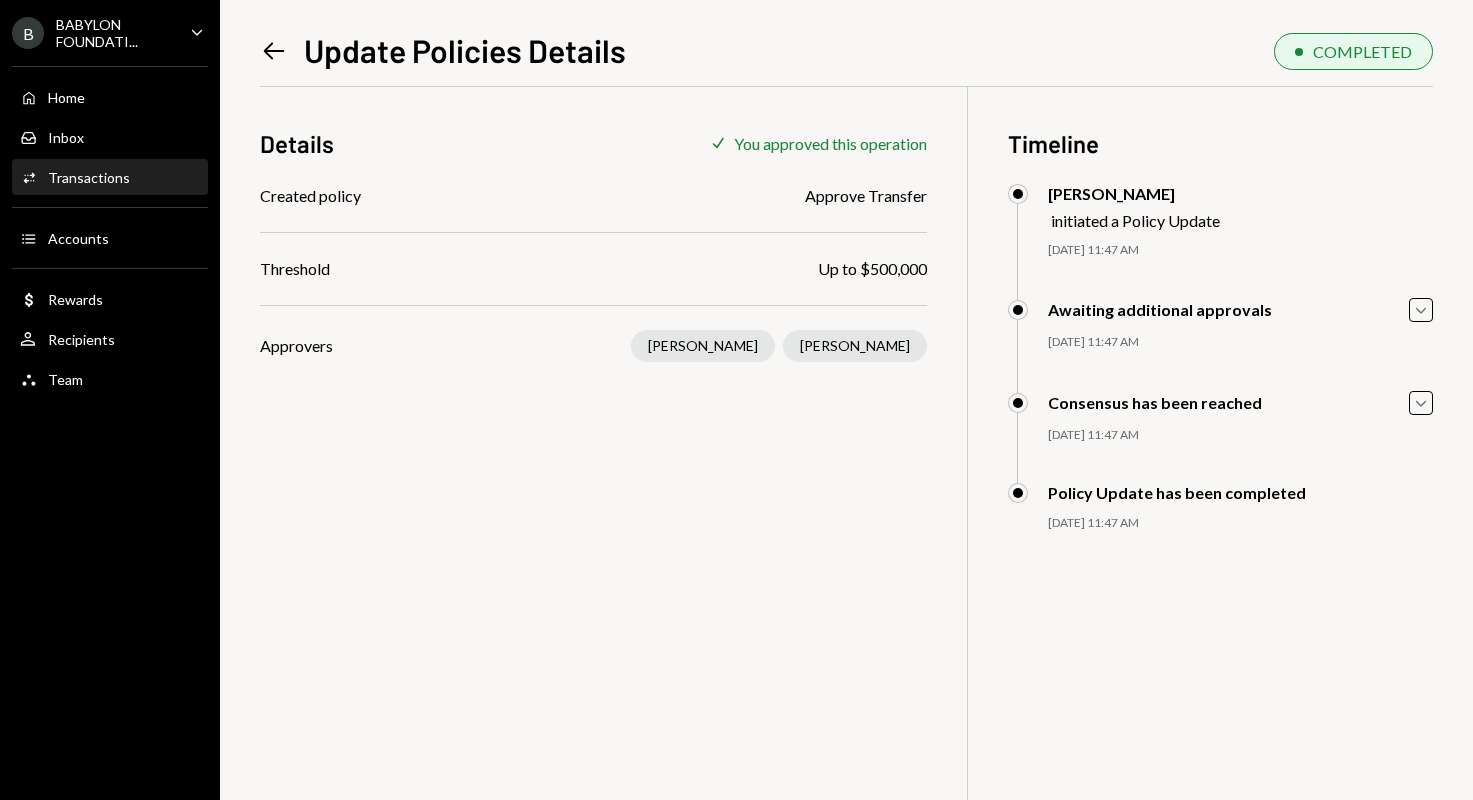 scroll, scrollTop: 0, scrollLeft: 0, axis: both 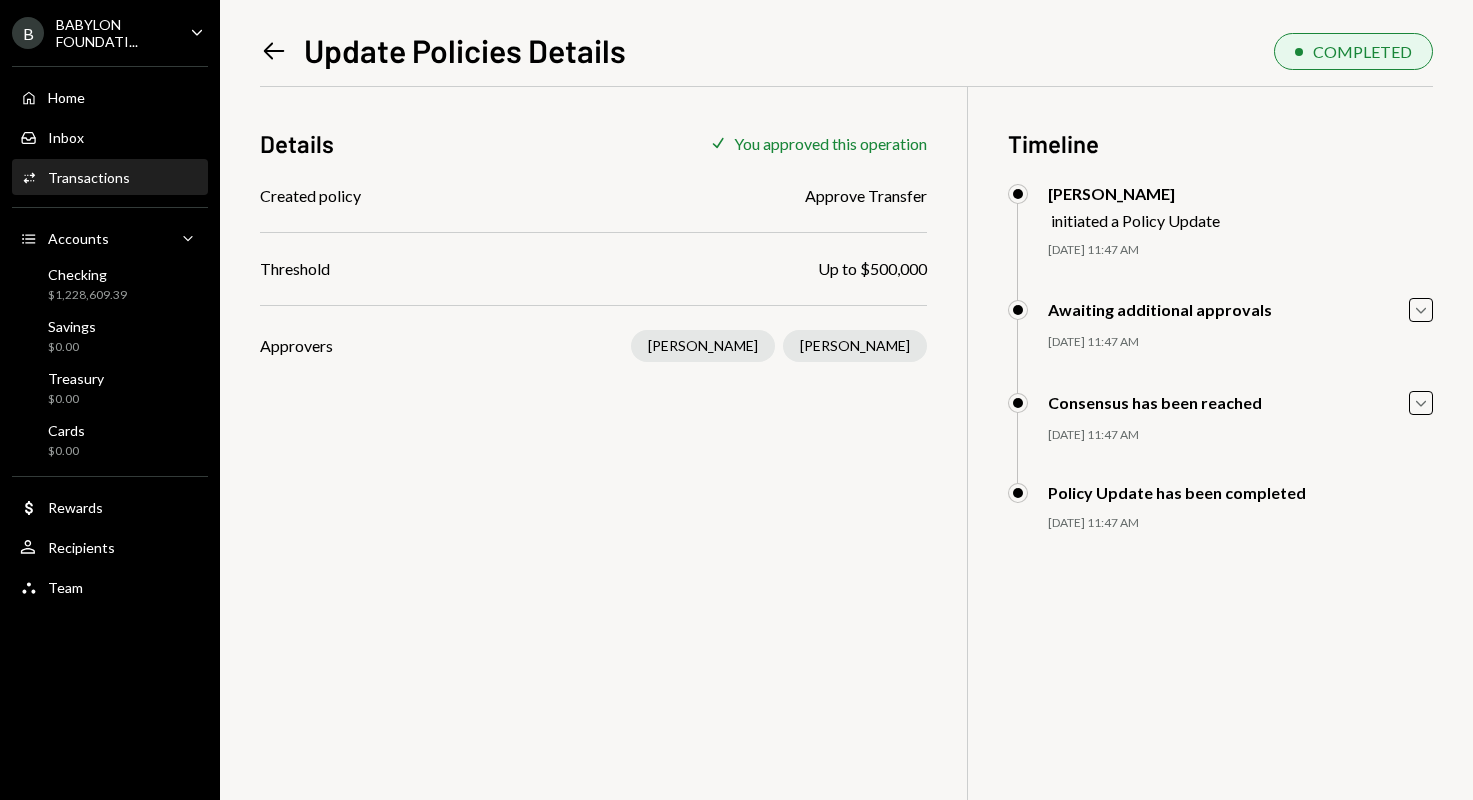 click on "Left Arrow" 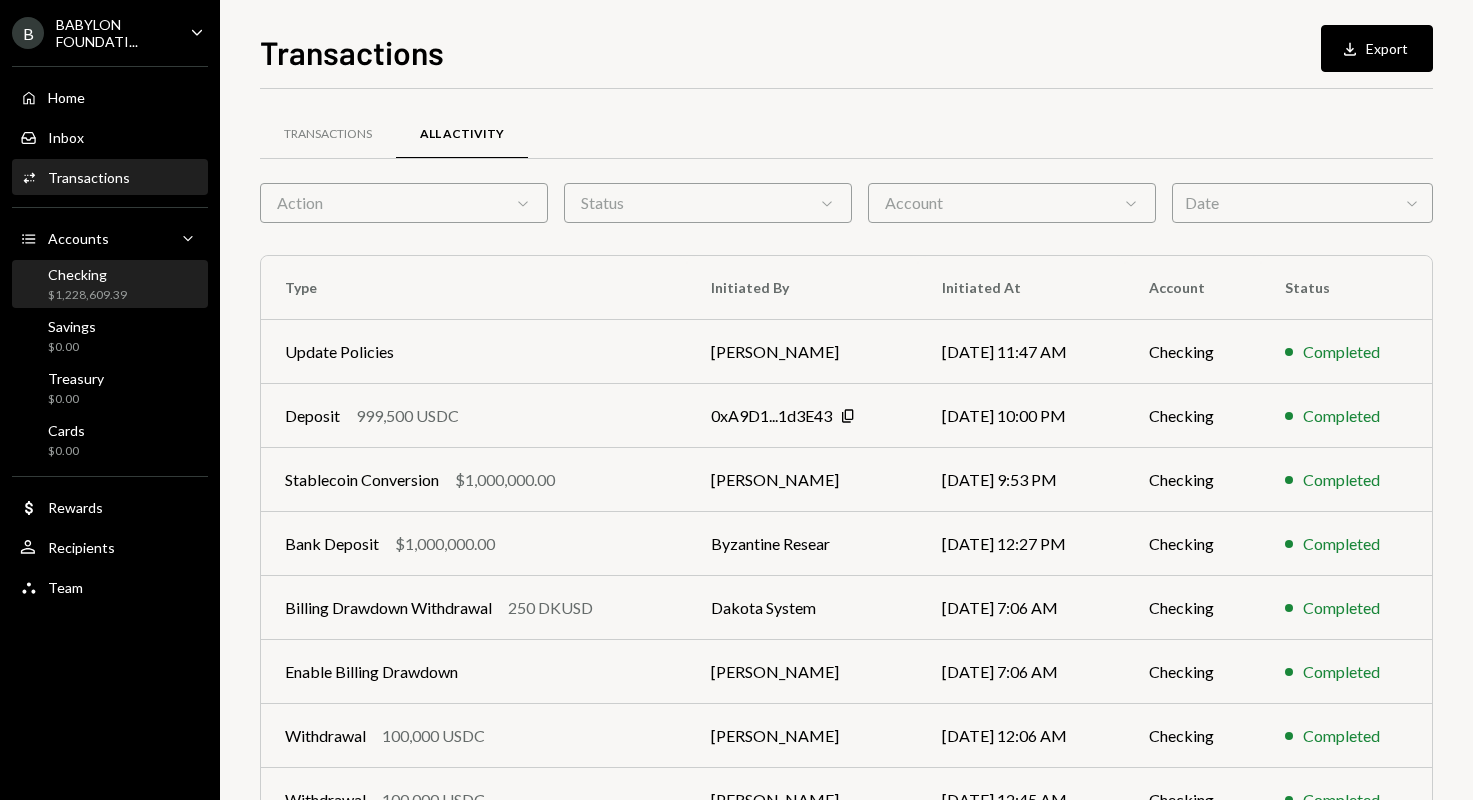 click on "Checking" at bounding box center [87, 274] 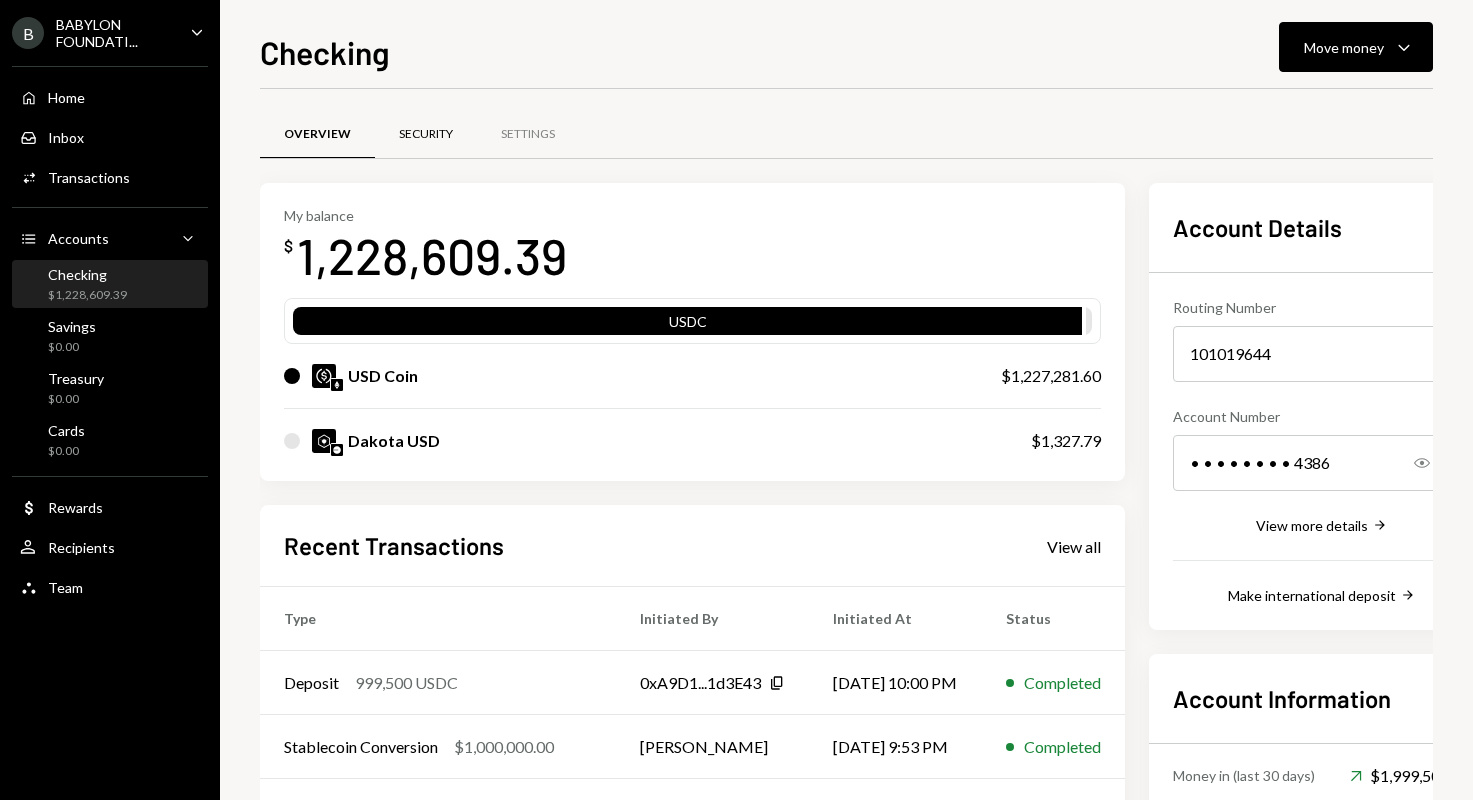 click on "Security" at bounding box center (426, 135) 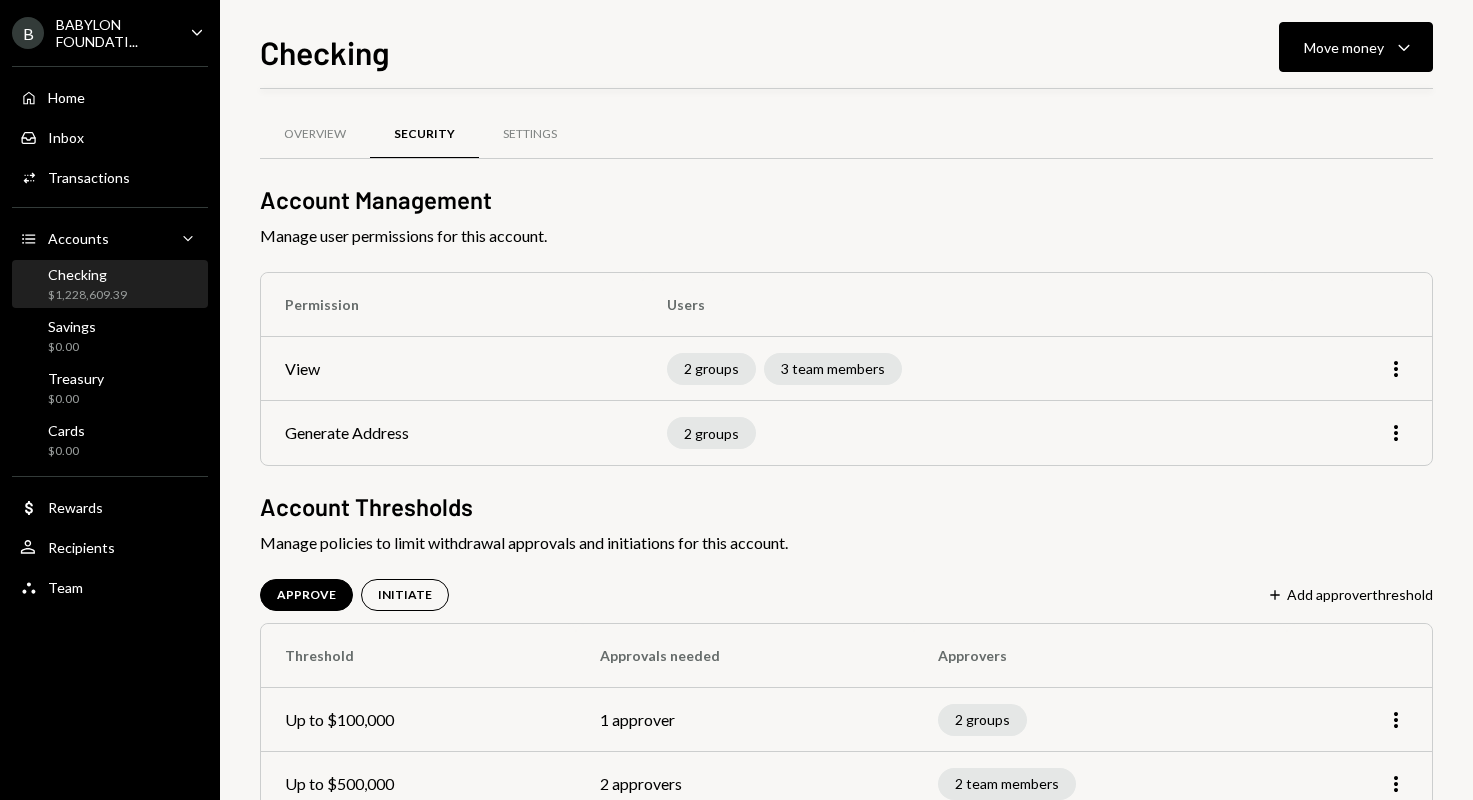 scroll, scrollTop: 121, scrollLeft: 0, axis: vertical 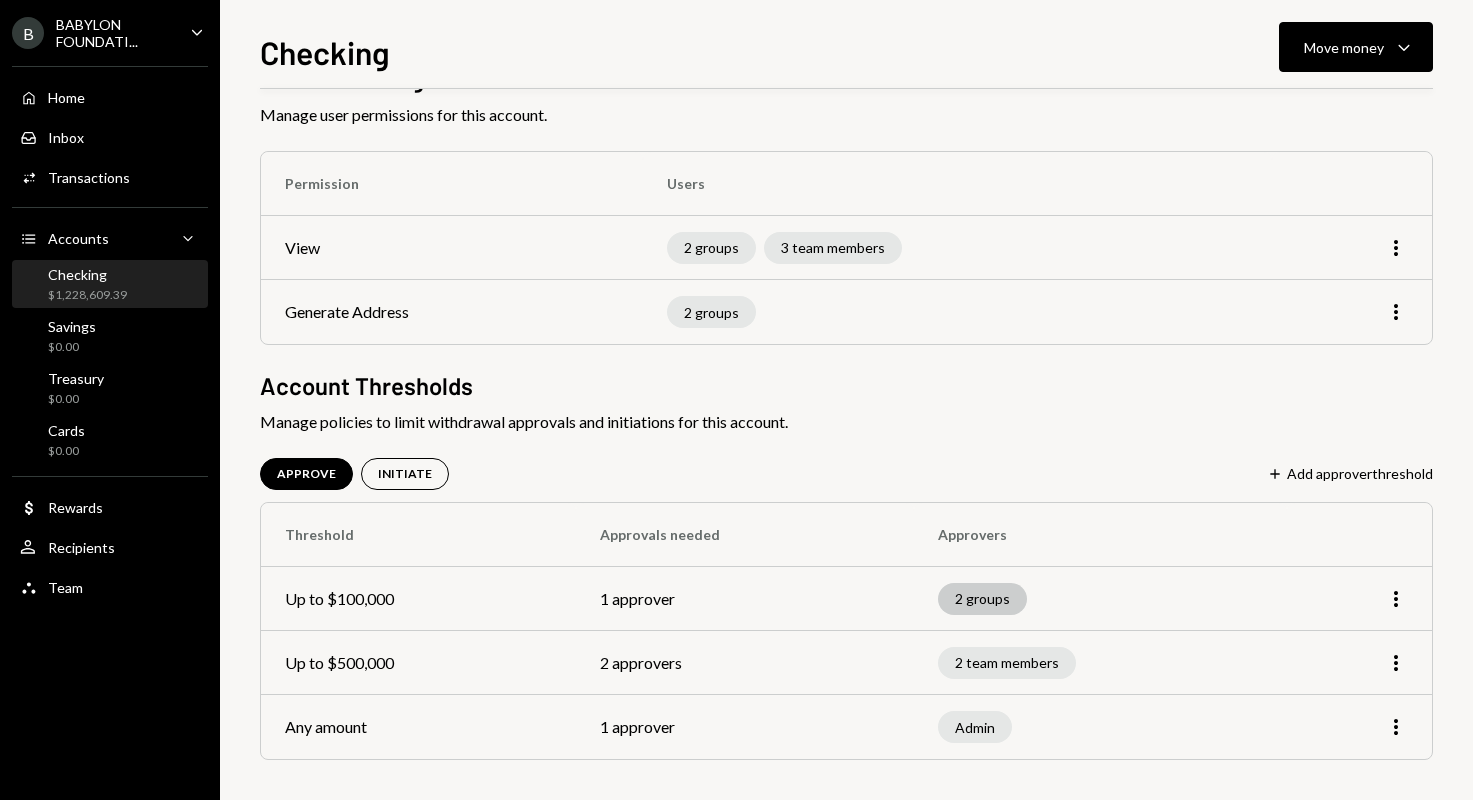 click on "2 groups" at bounding box center (982, 599) 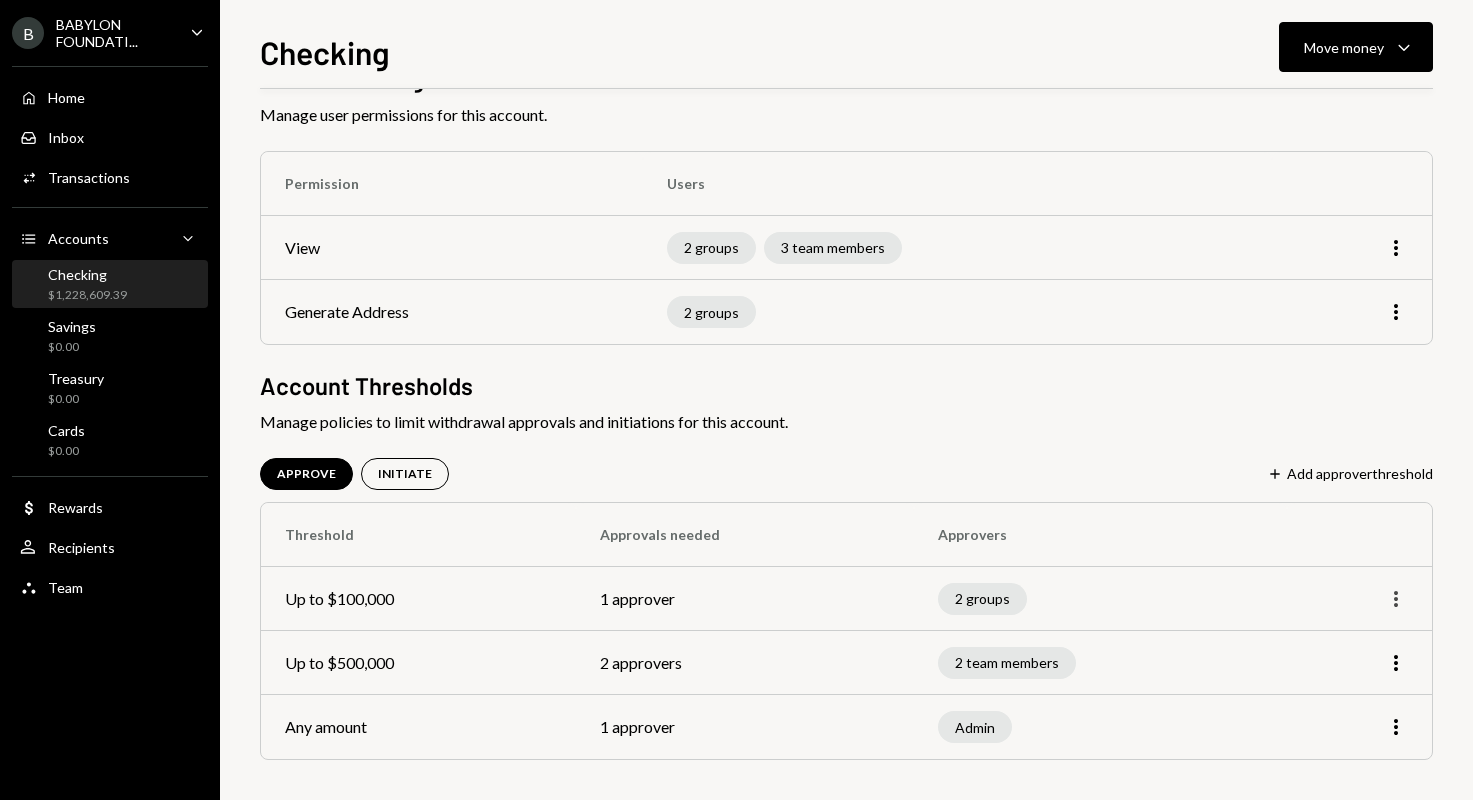 click 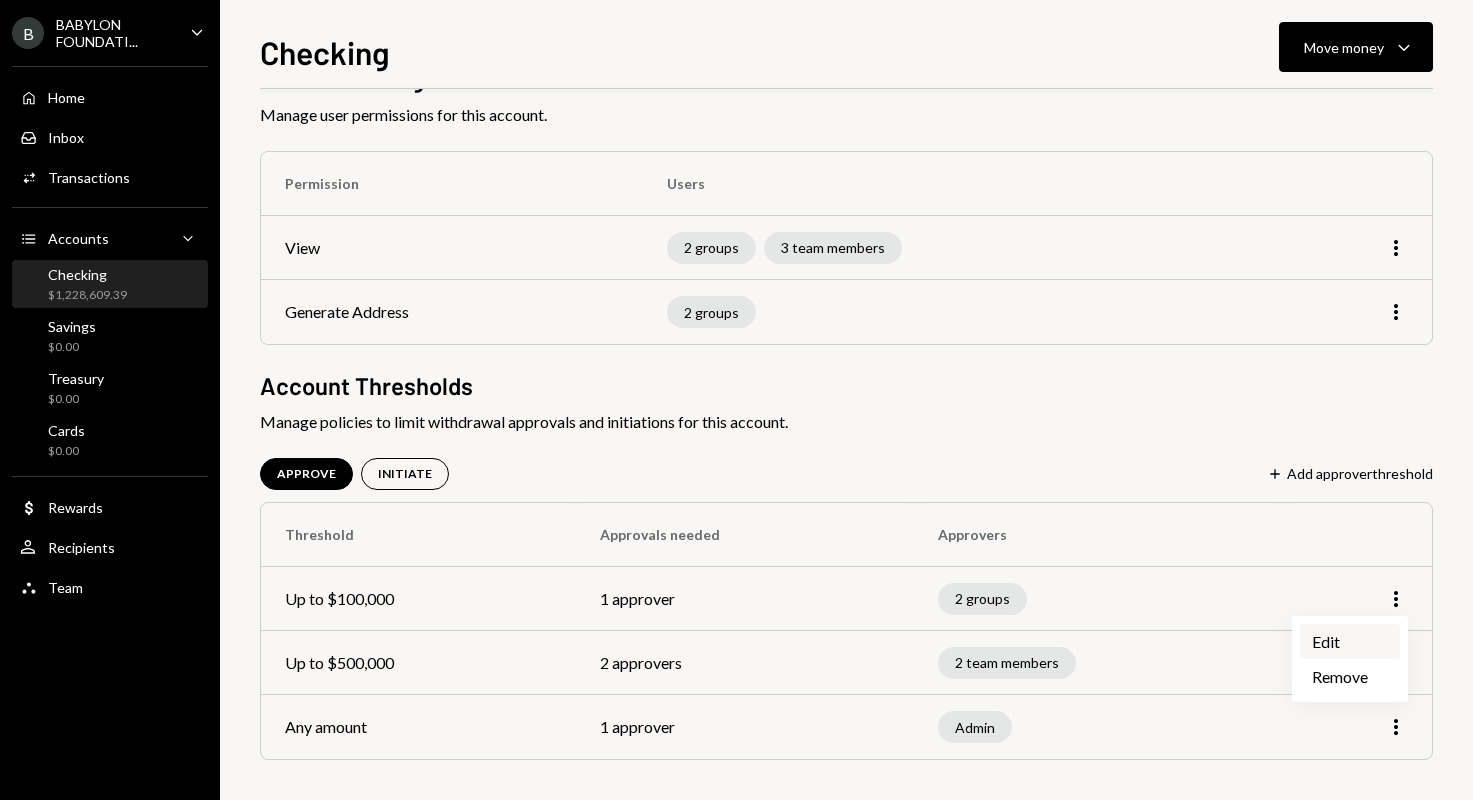 click on "Edit" at bounding box center (1350, 641) 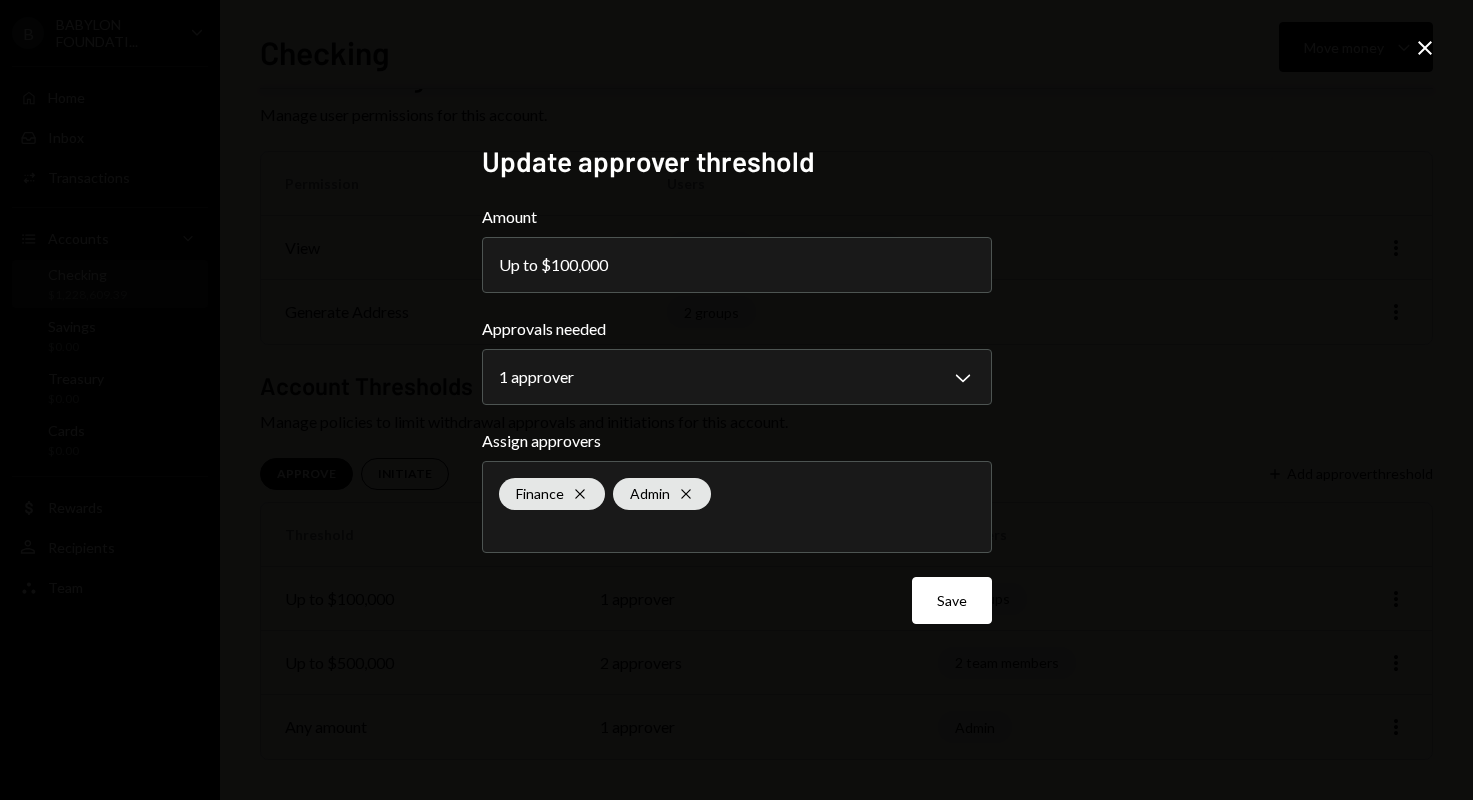 click on "Close" 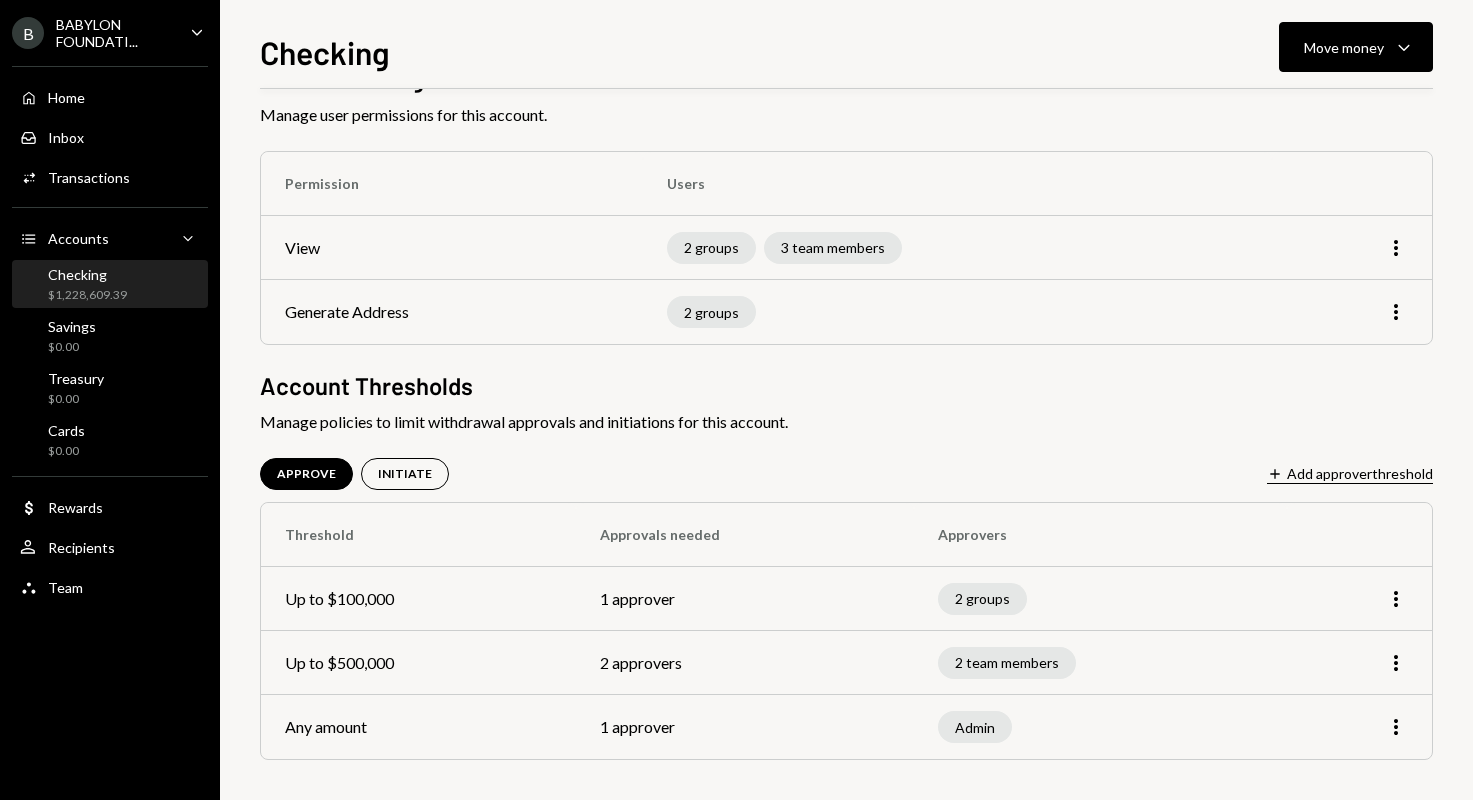 click on "Plus" 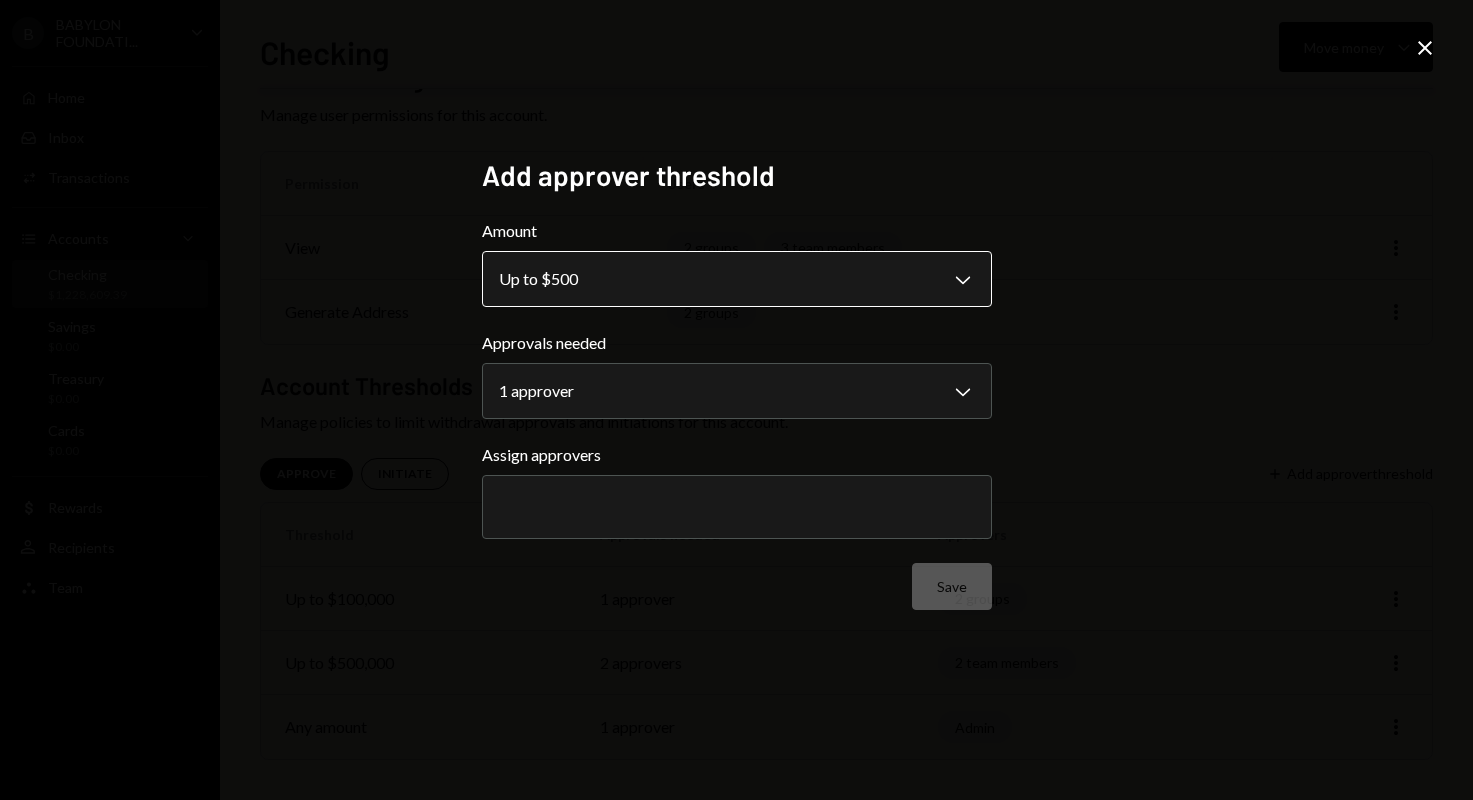 click on "**********" at bounding box center [736, 400] 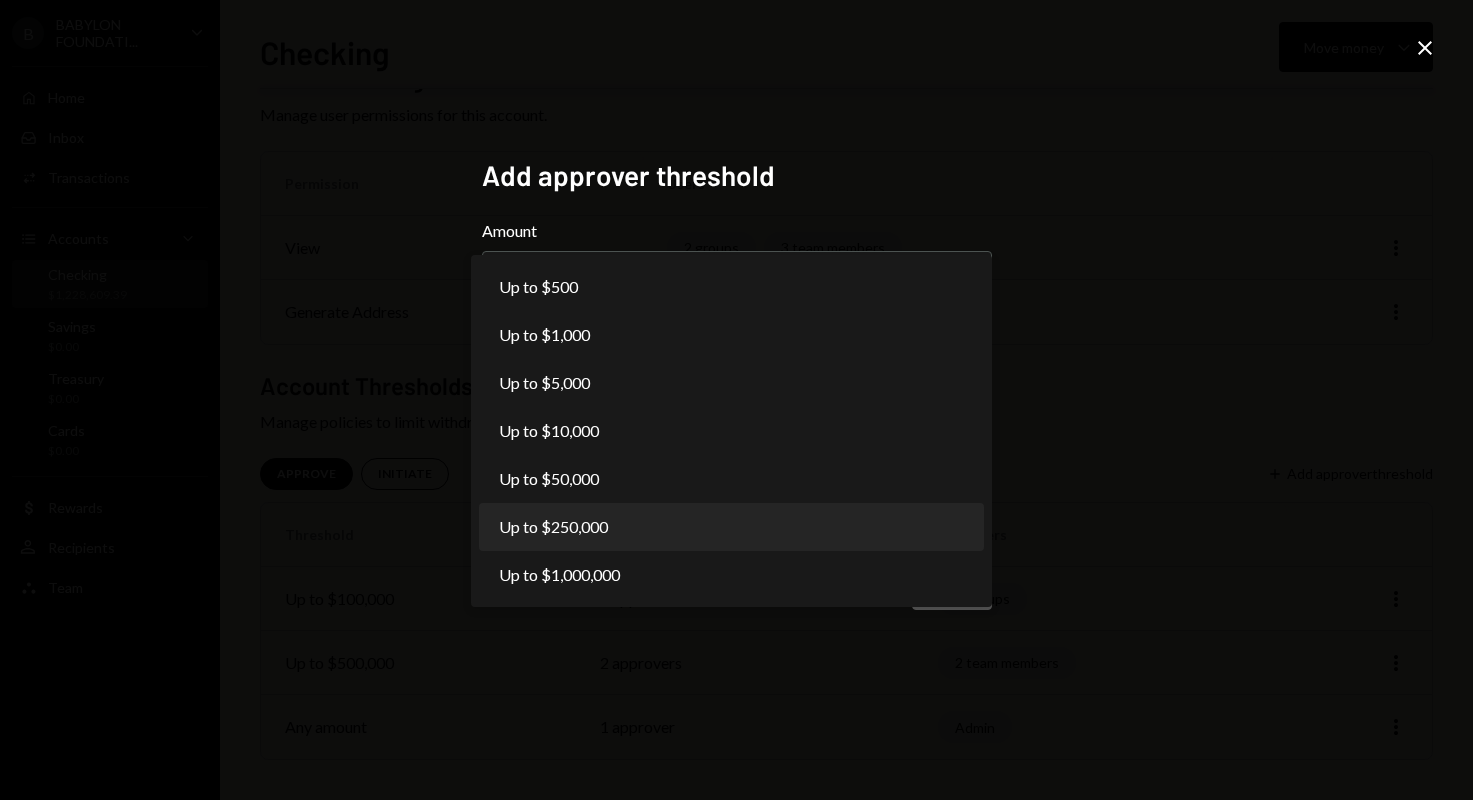 select on "******" 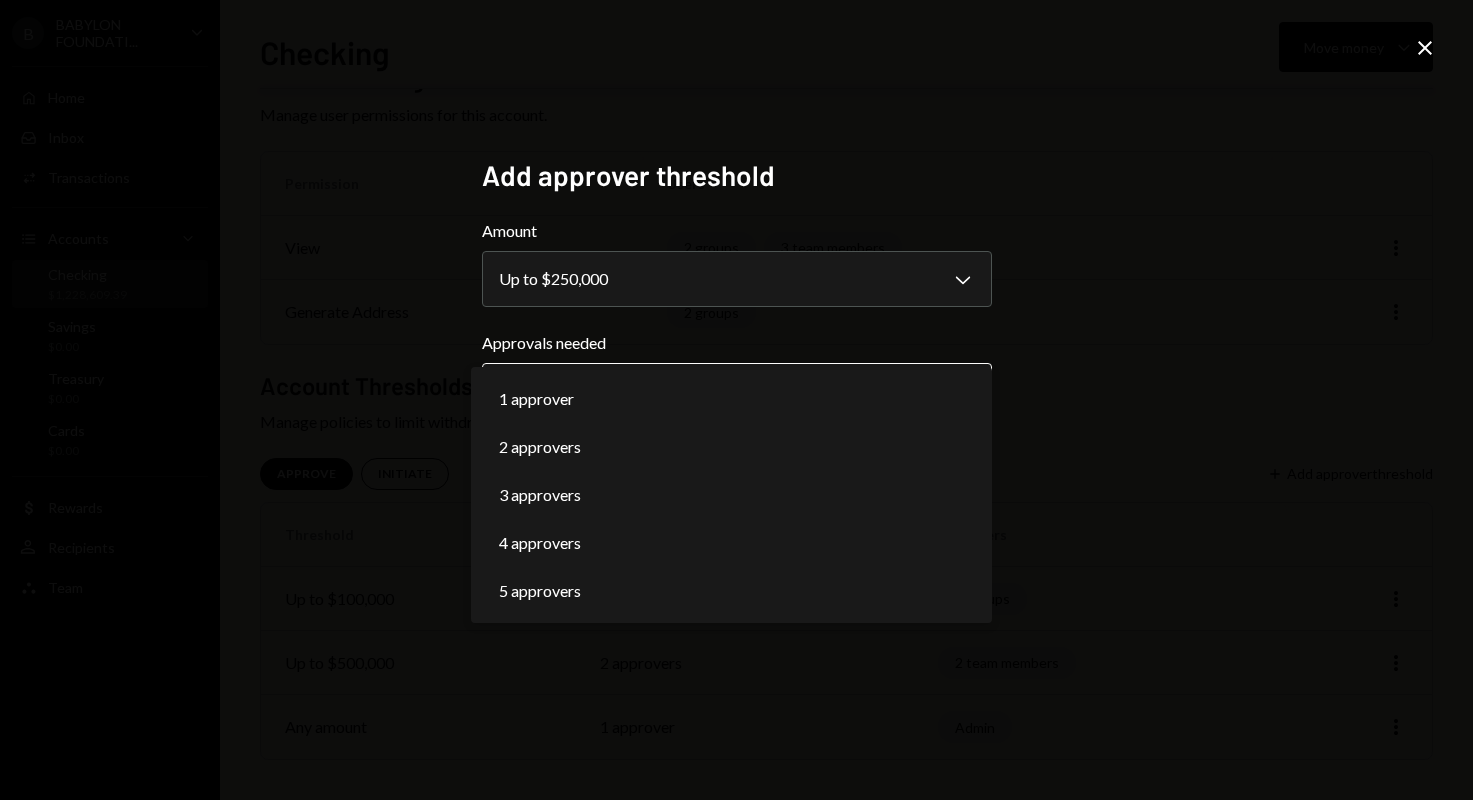 click on "**********" at bounding box center (736, 400) 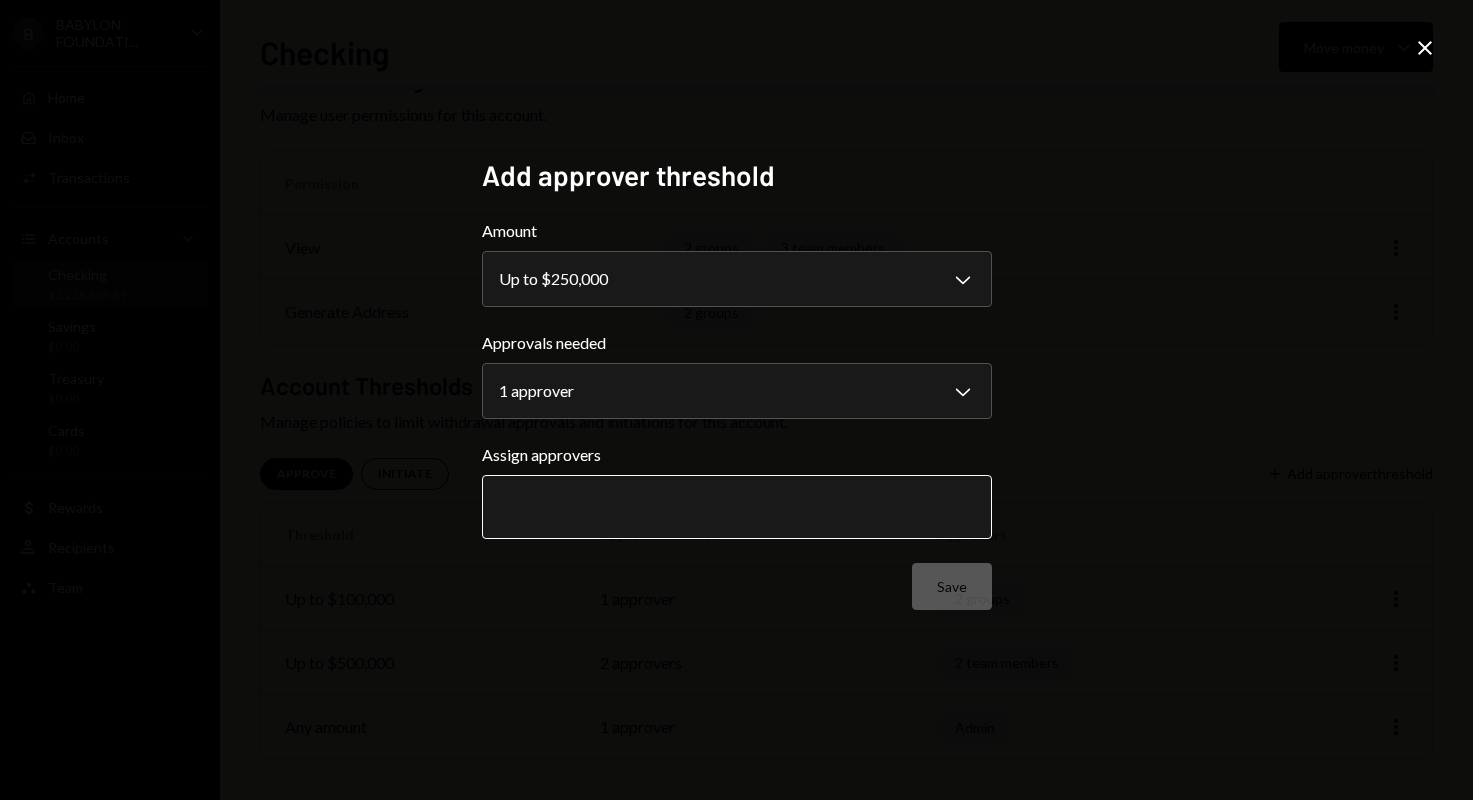 click at bounding box center [737, 507] 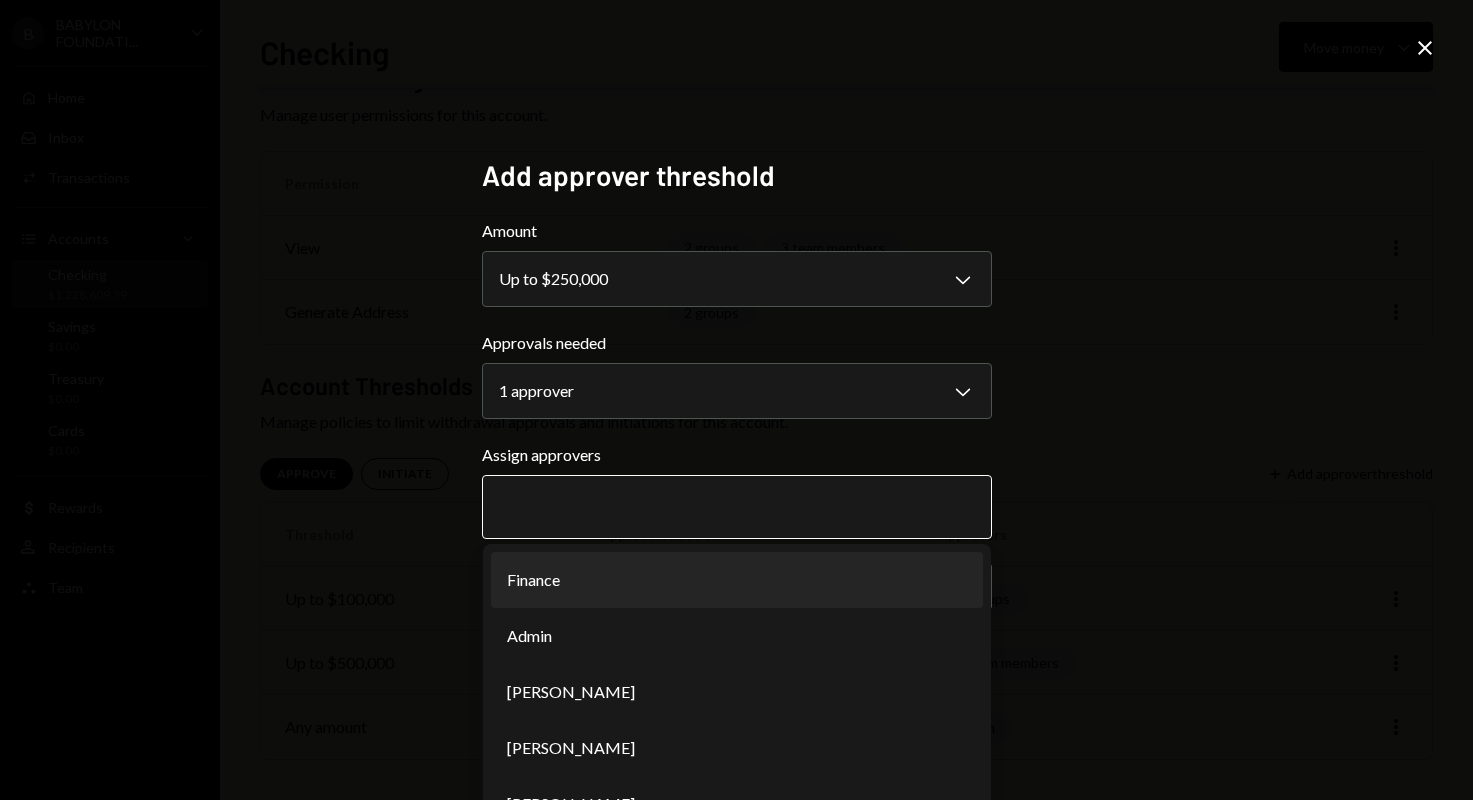 click on "Finance" at bounding box center (737, 580) 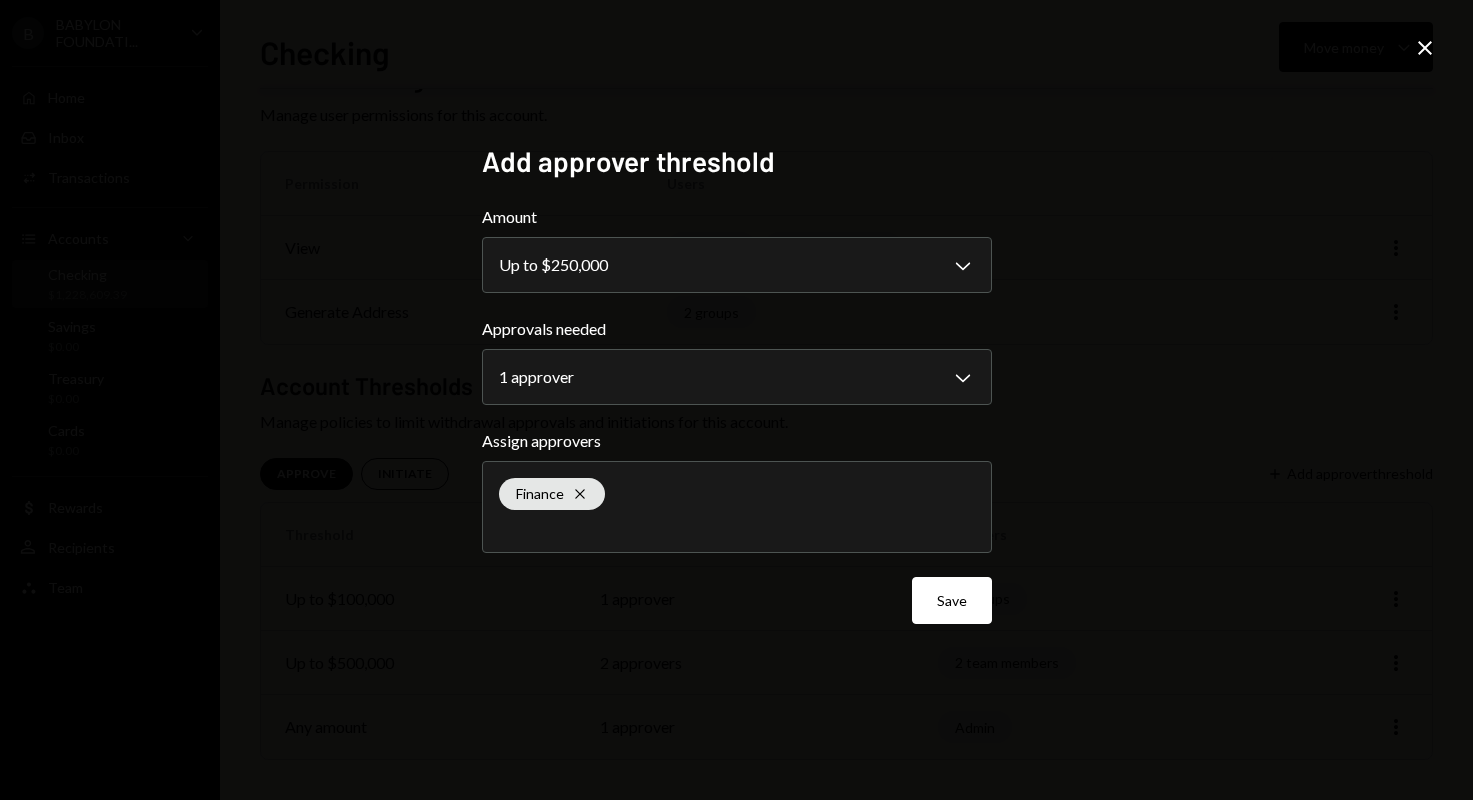 click on "Finance  Cross" at bounding box center (737, 507) 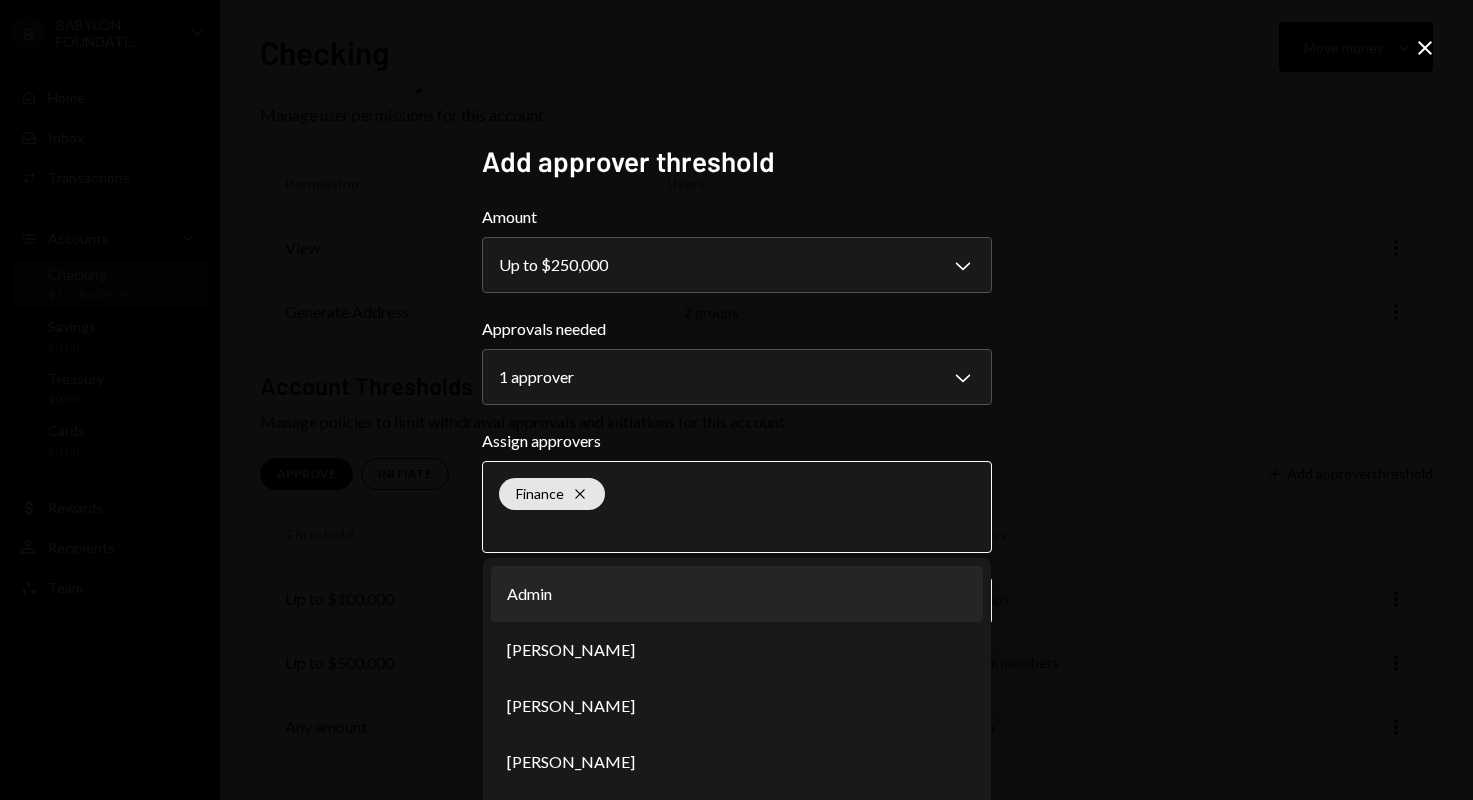 click on "Admin" at bounding box center [737, 594] 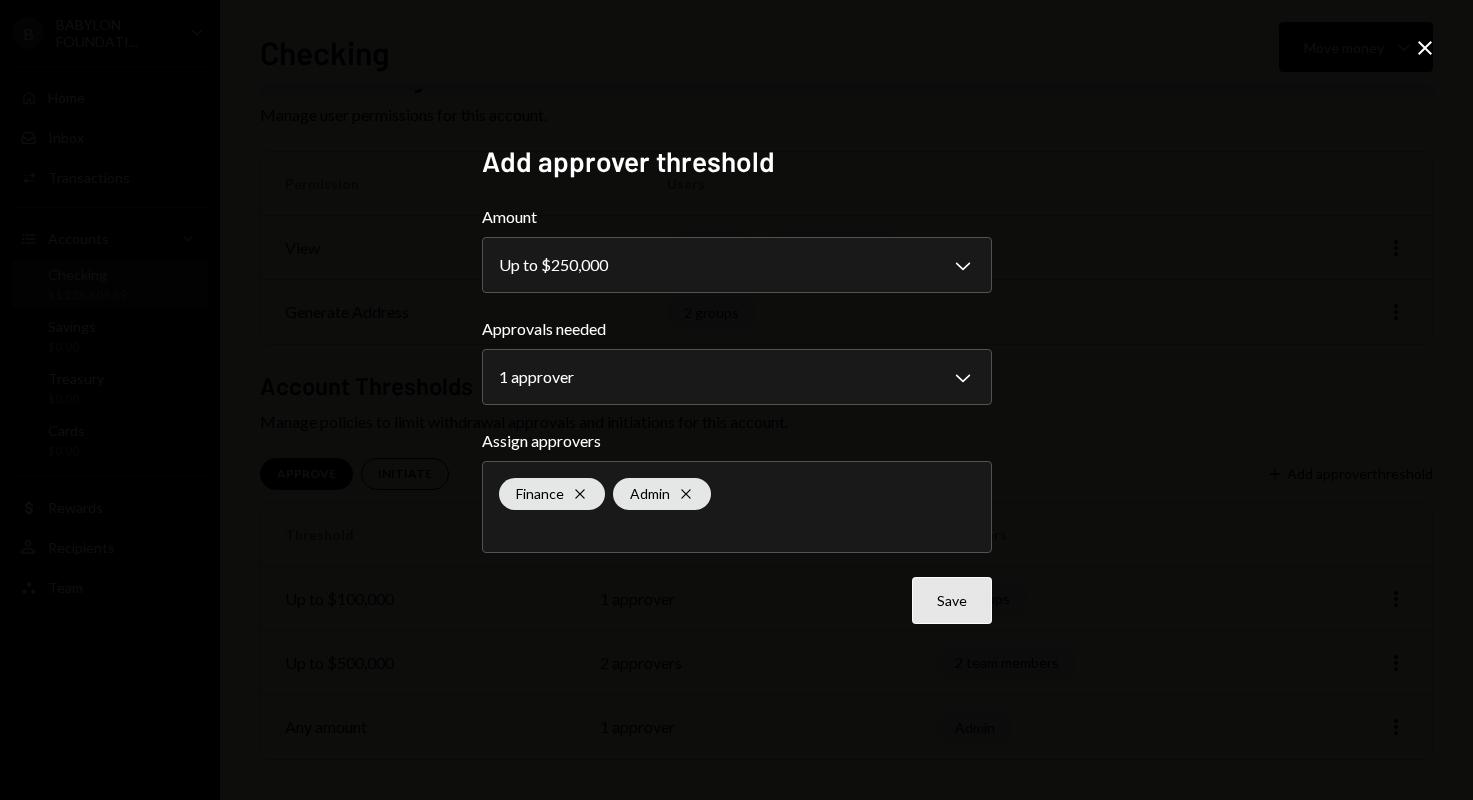 click on "Save" at bounding box center [952, 600] 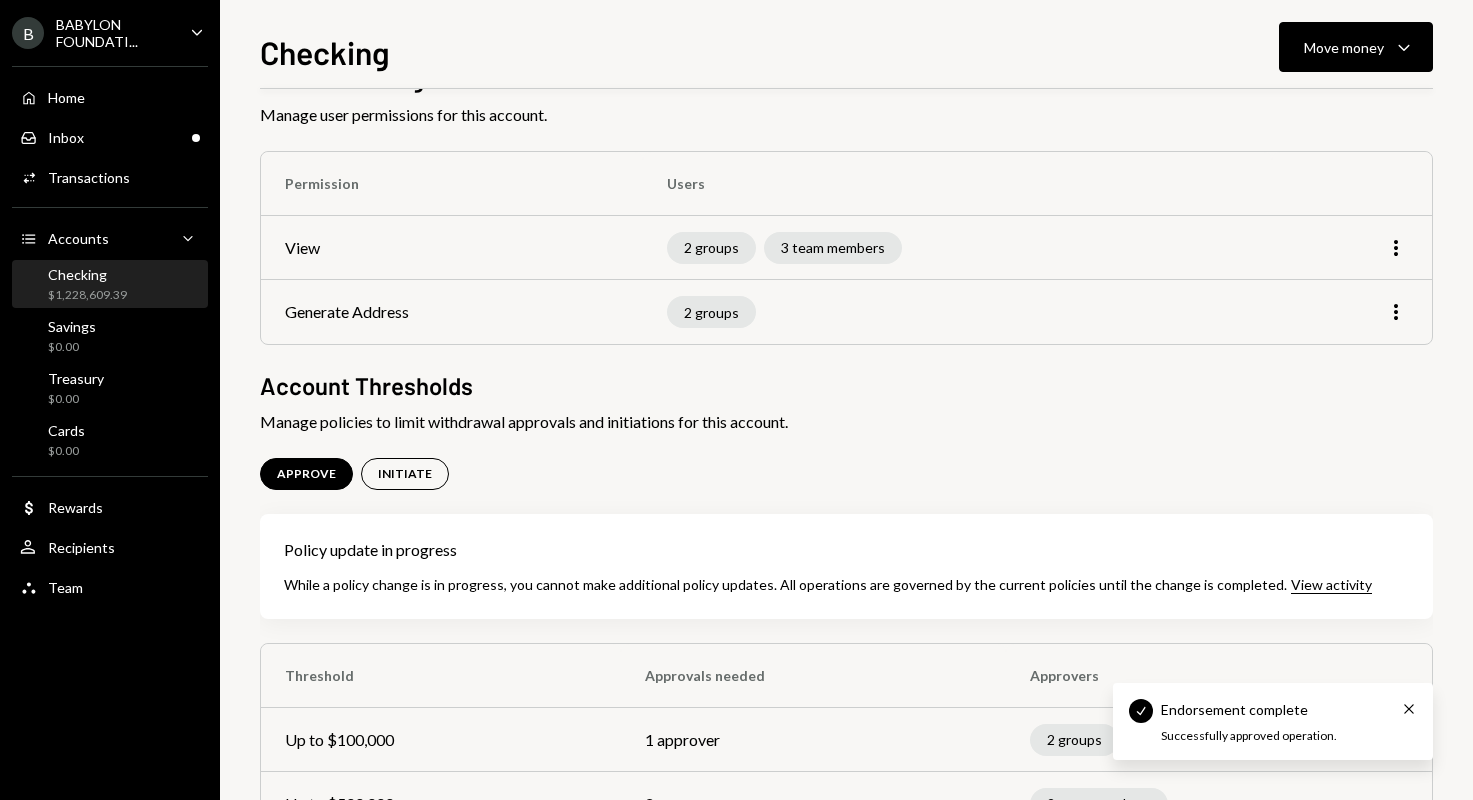 scroll, scrollTop: 262, scrollLeft: 0, axis: vertical 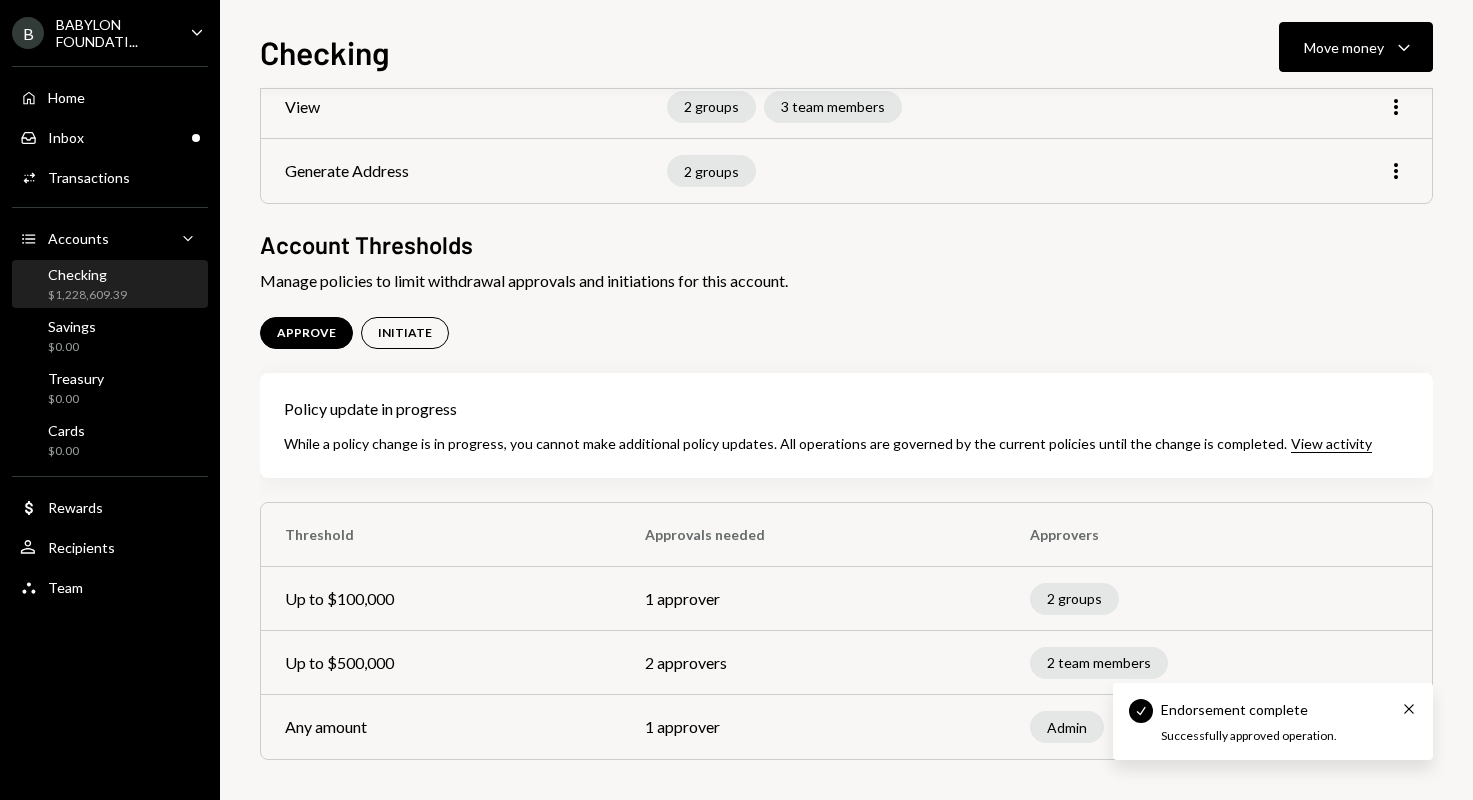 click on "2 groups" at bounding box center (1219, 599) 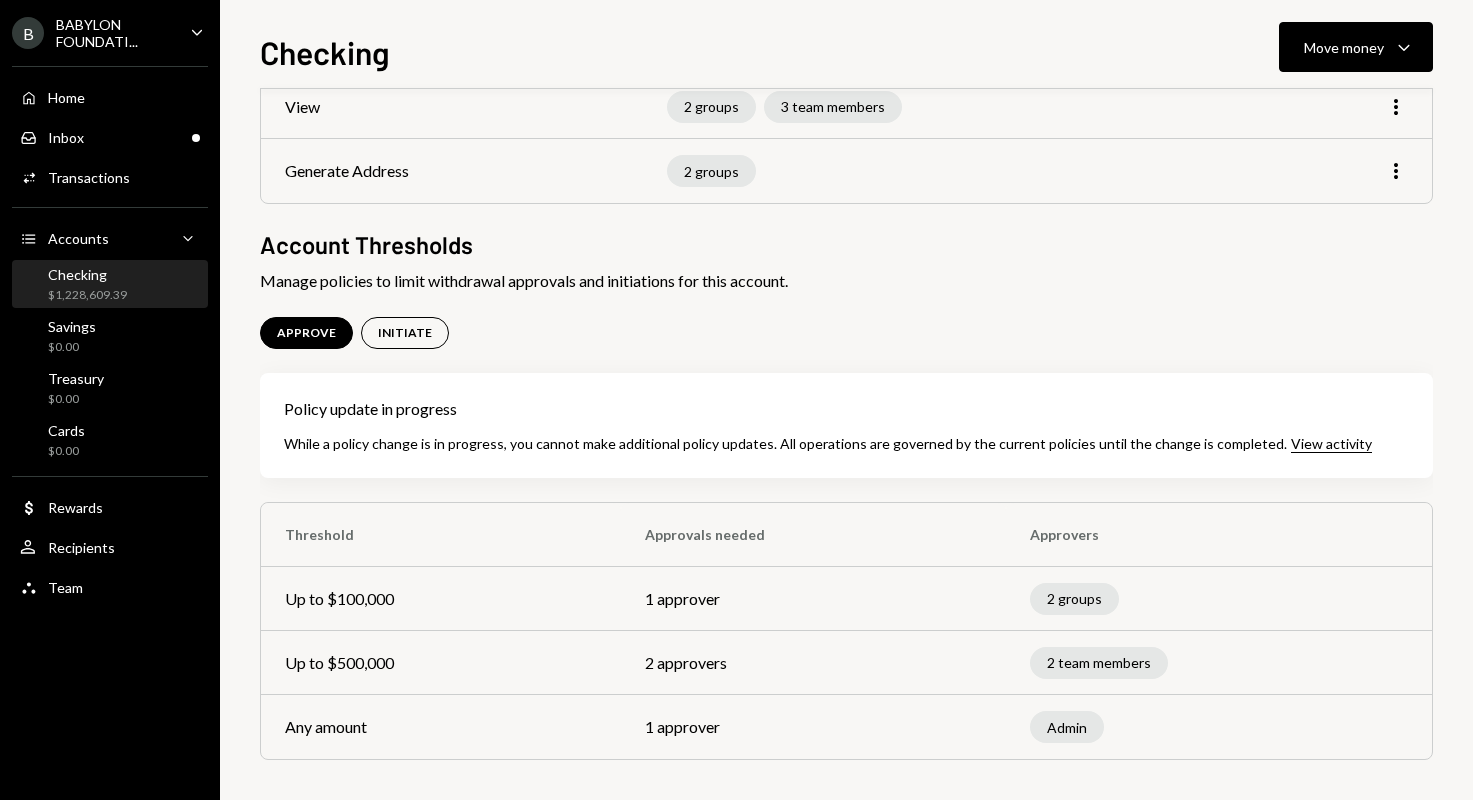 click on "Admin" at bounding box center [1219, 727] 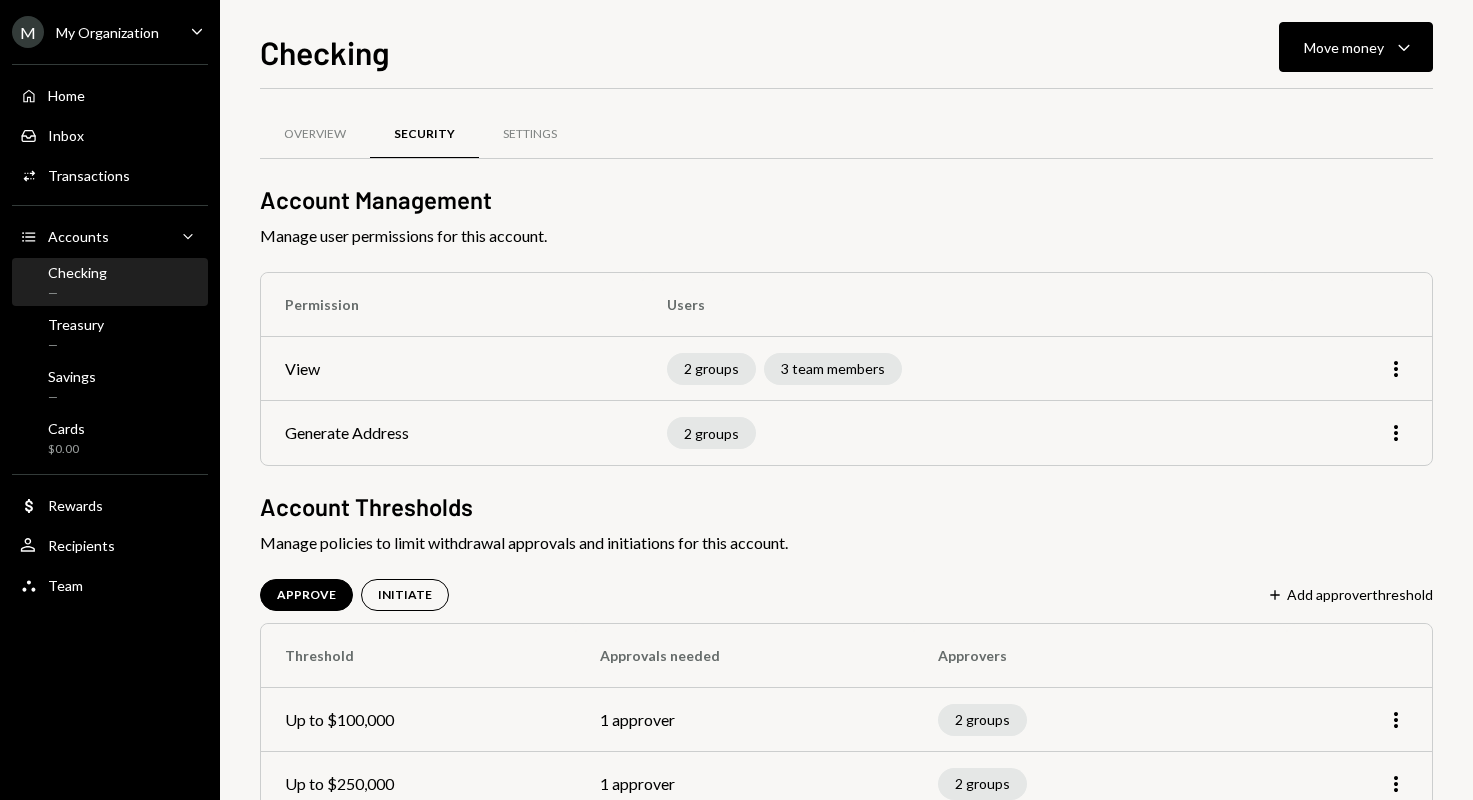 scroll, scrollTop: 0, scrollLeft: 0, axis: both 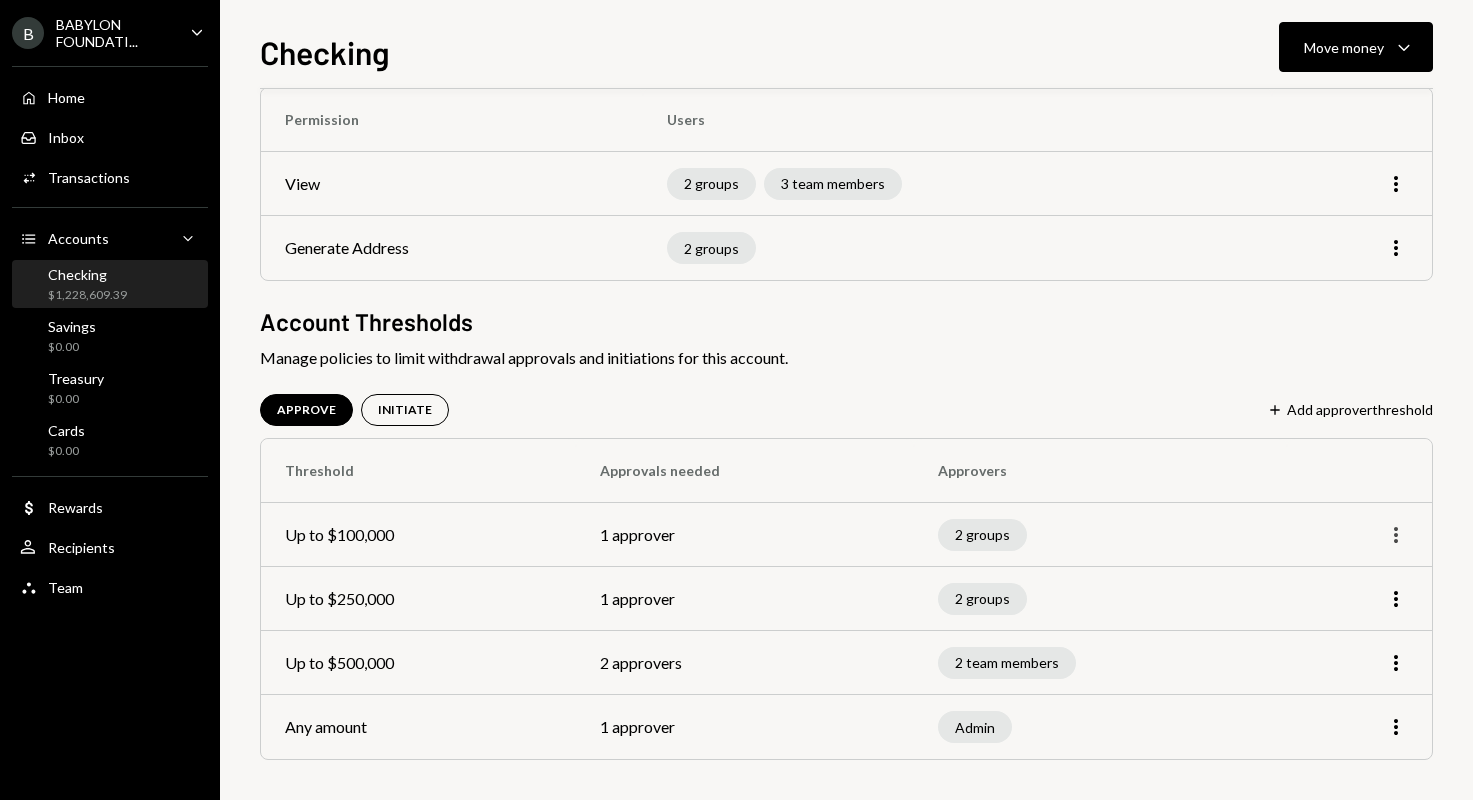 click on "More" 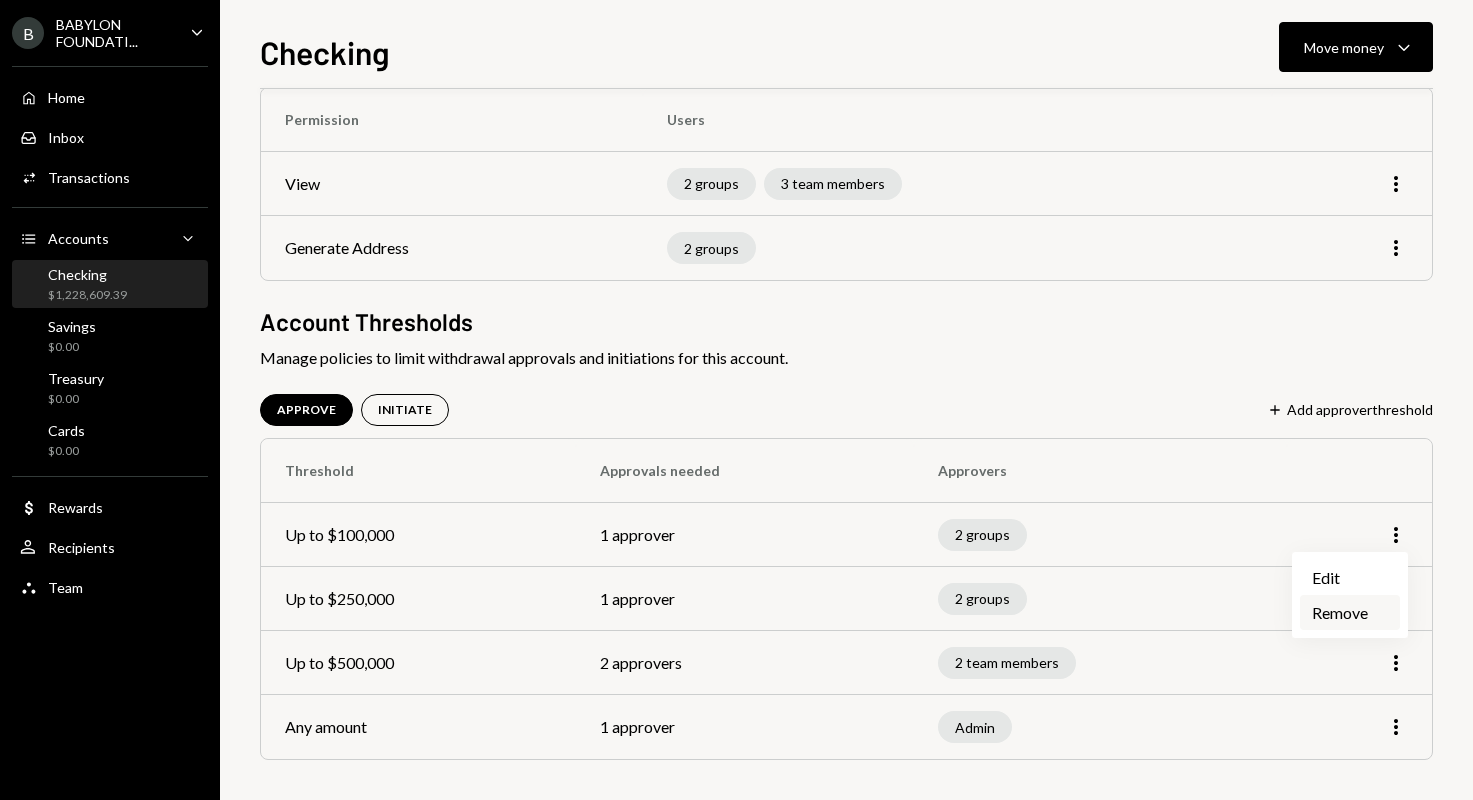 click on "Remove" at bounding box center (1350, 612) 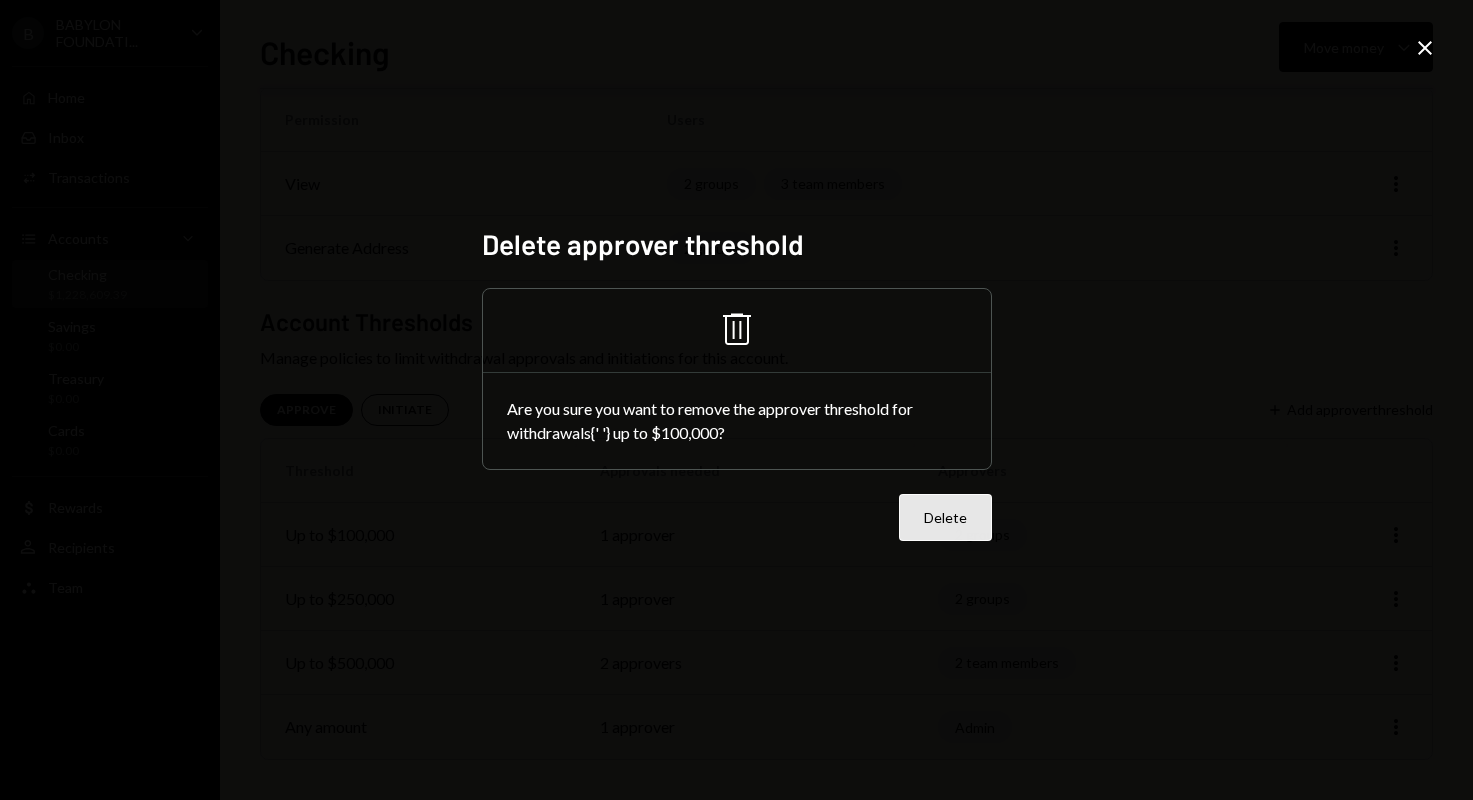 click on "Delete" at bounding box center [945, 517] 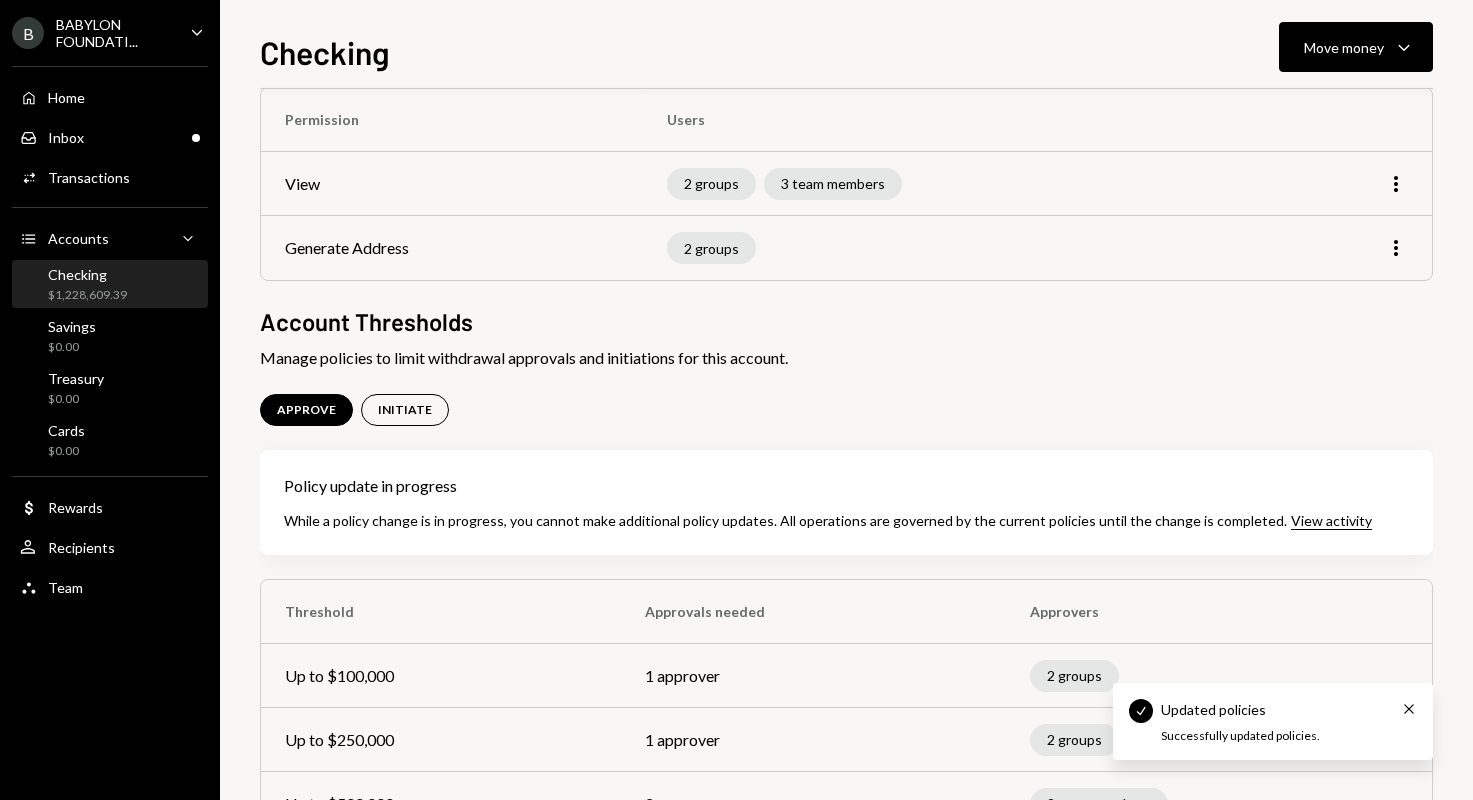 scroll, scrollTop: 326, scrollLeft: 0, axis: vertical 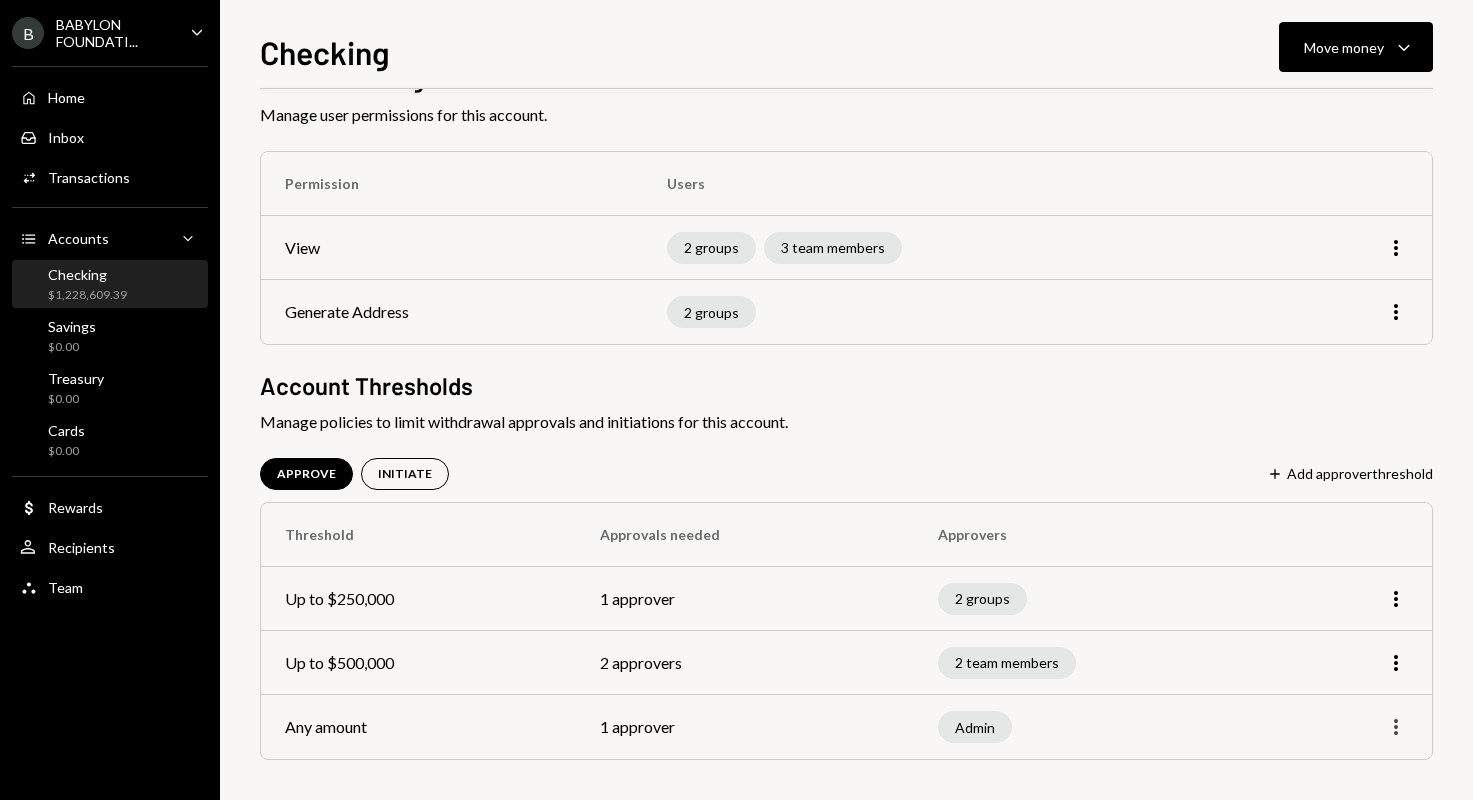 click 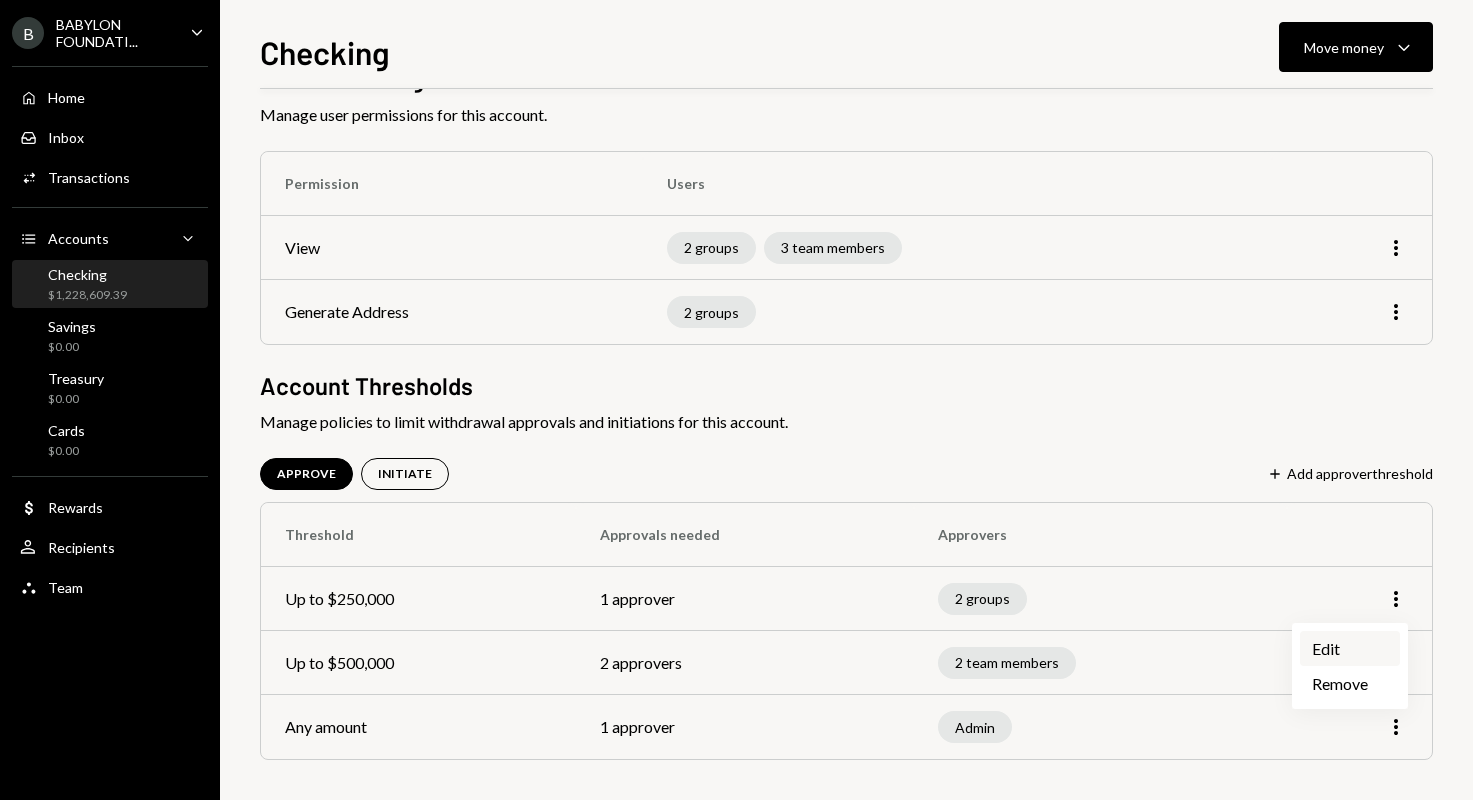 click on "Edit" at bounding box center (1350, 648) 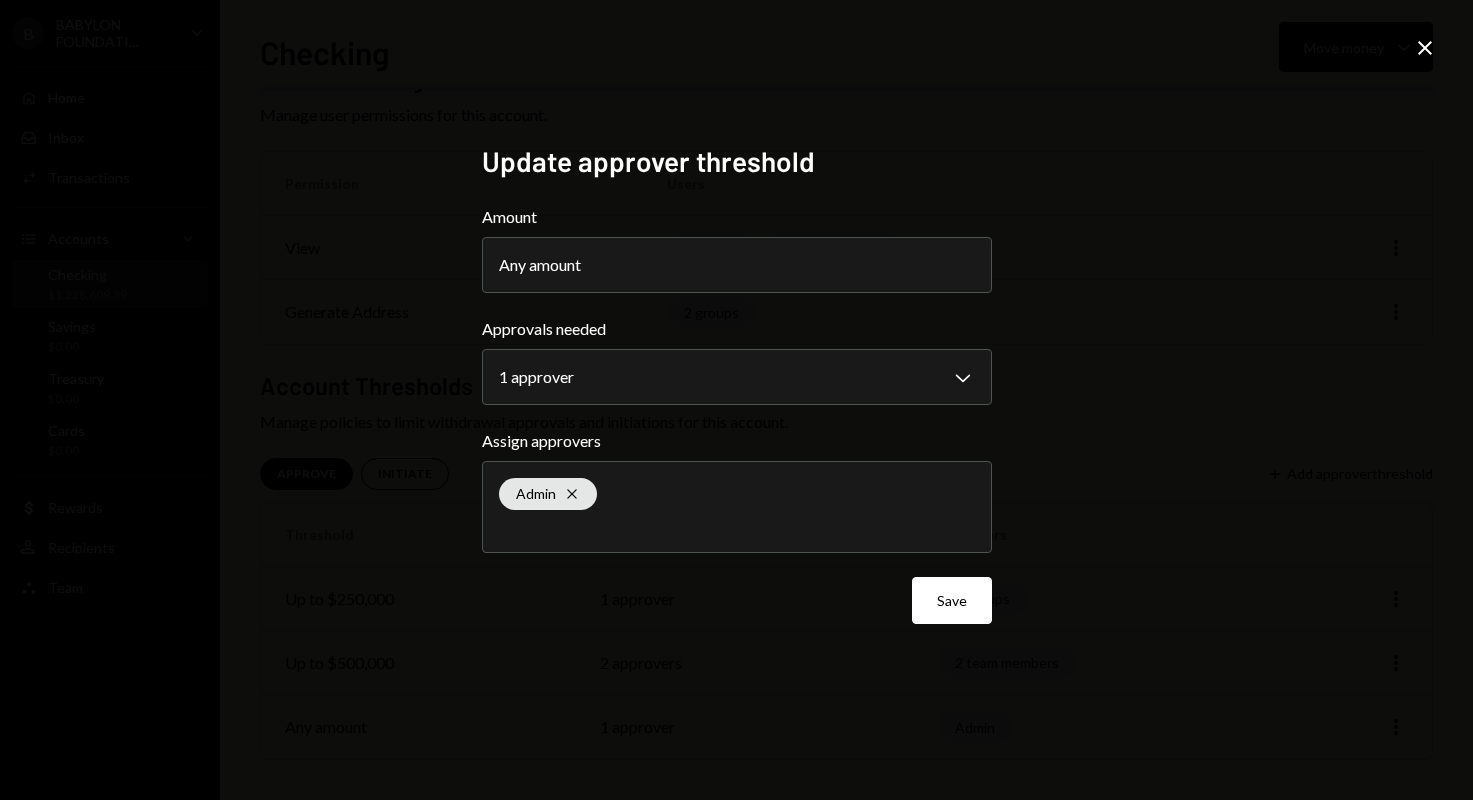 click on "Close" 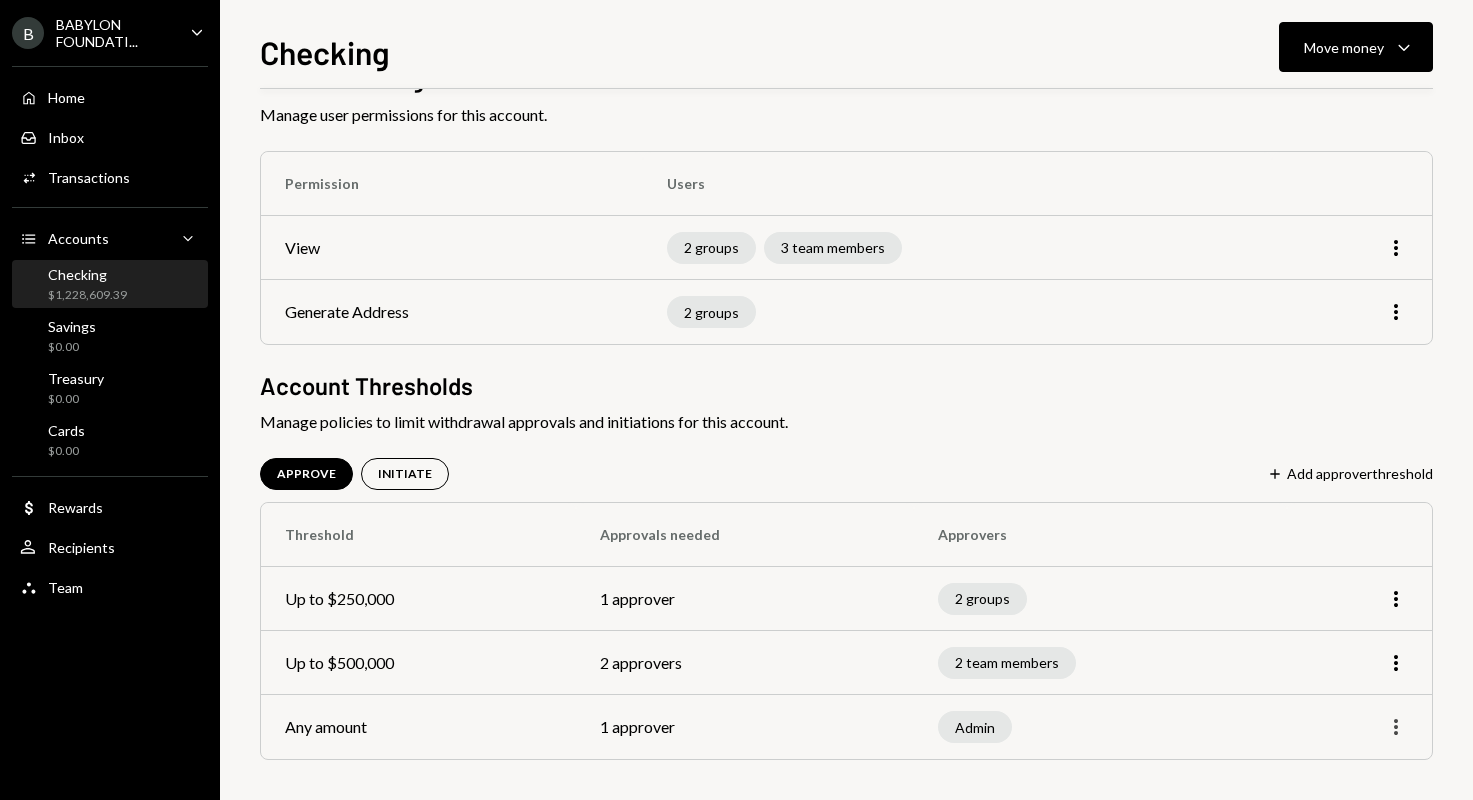 click 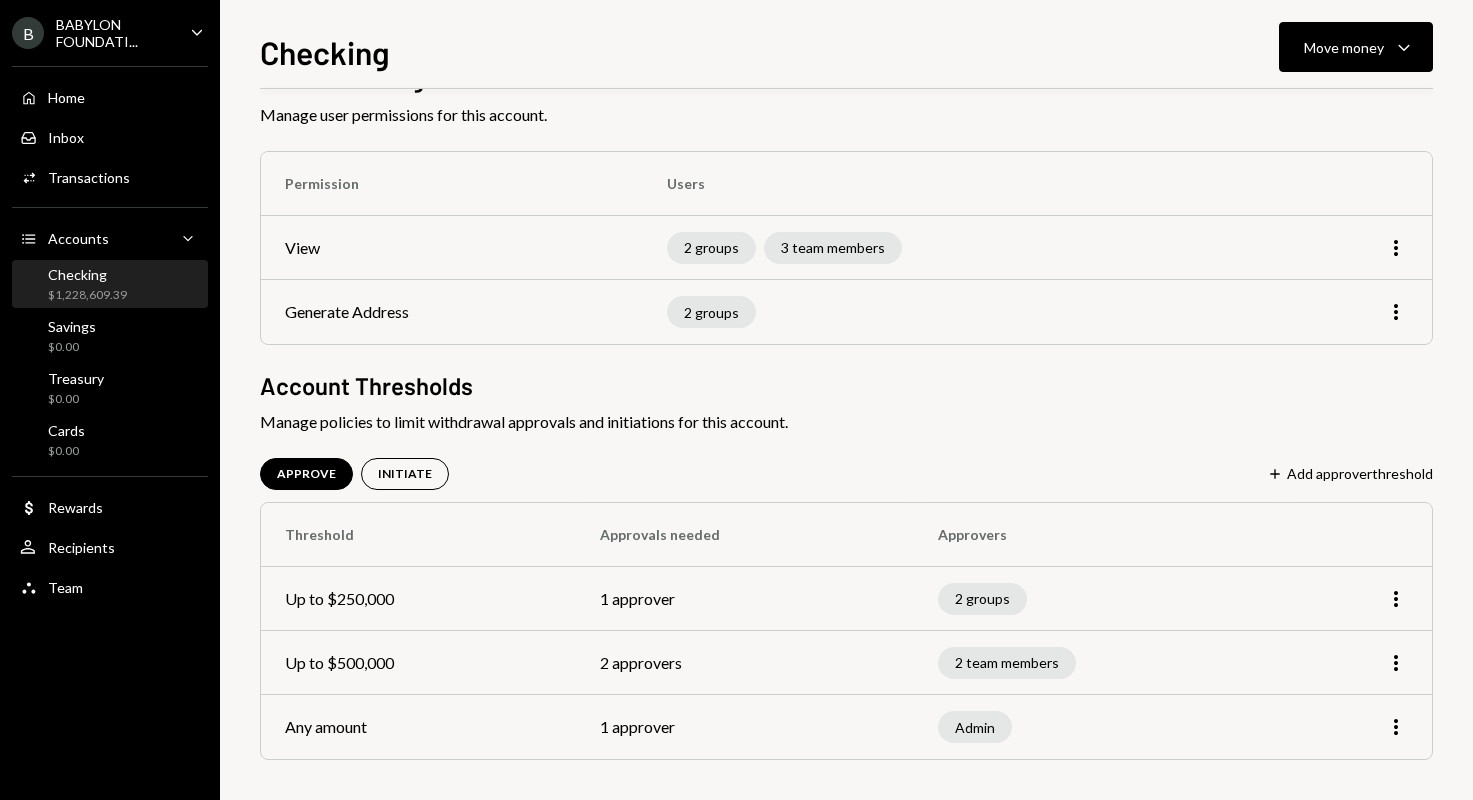 click on "Overview Security Settings Account Management Manage user permissions for this account. Permission Users View 2 groups 3 team members More Generate Address 2 groups More Account Thresholds Manage policies to limit withdrawal approvals and initiations for this account. APPROVE INITIATE Plus  Add   approver  threshold Threshold Approvals needed Approvers Up to $250,000 1 approver 2 groups More Up to $500,000 2 approvers 2 team members More Any amount 1 approver Admin More" at bounding box center [846, 400] 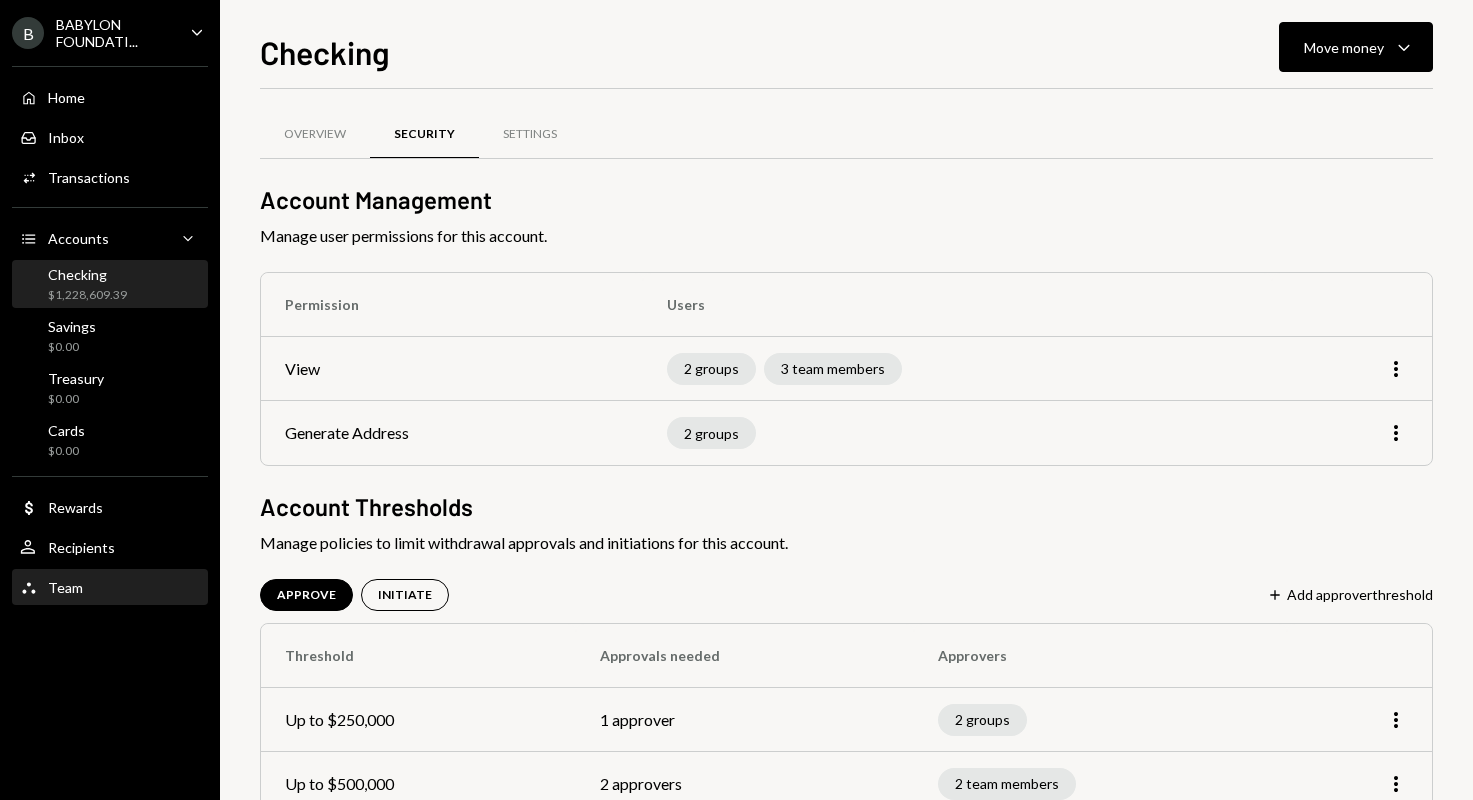 click on "Team Team" at bounding box center [110, 588] 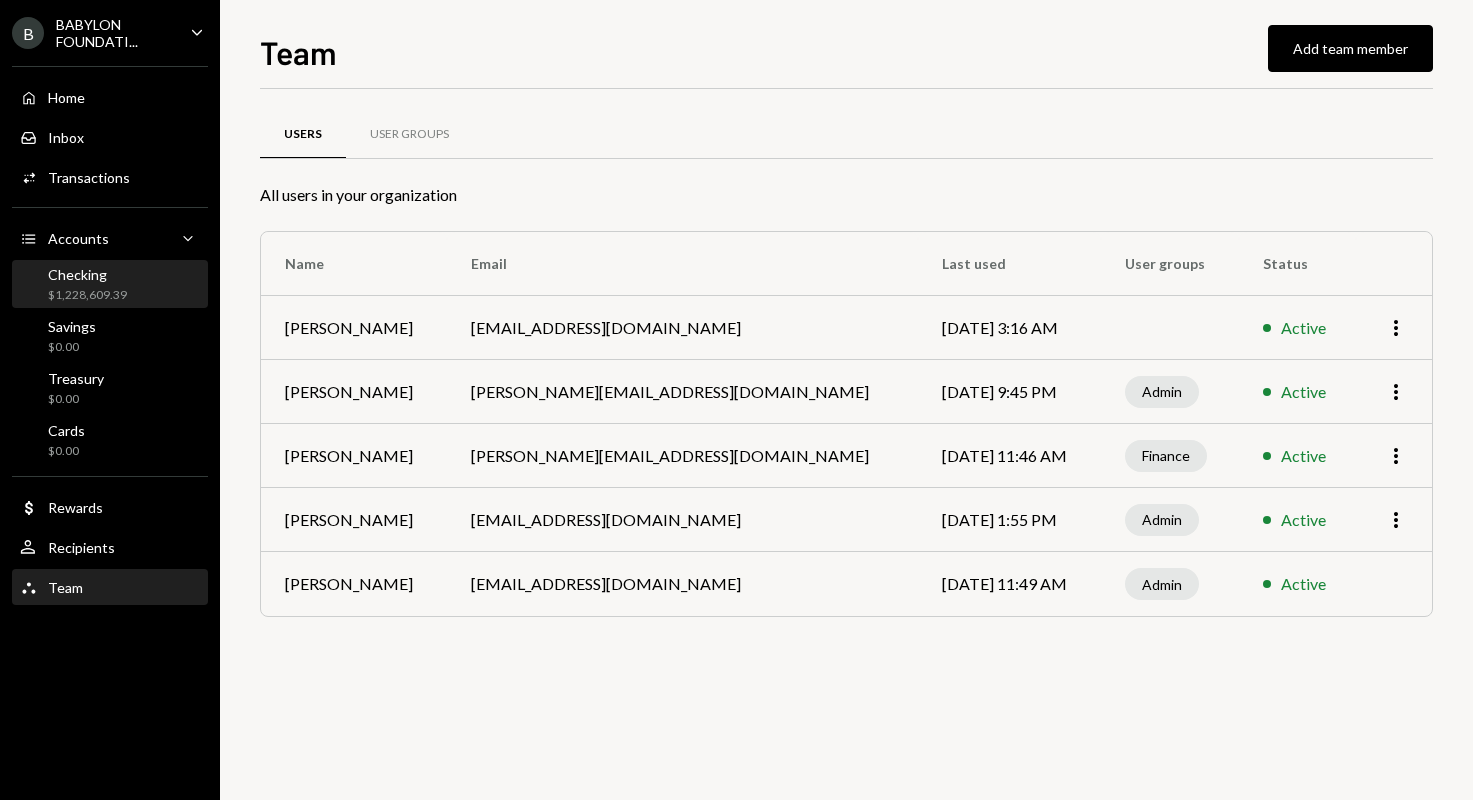 click on "Checking $1,228,609.39" at bounding box center [110, 285] 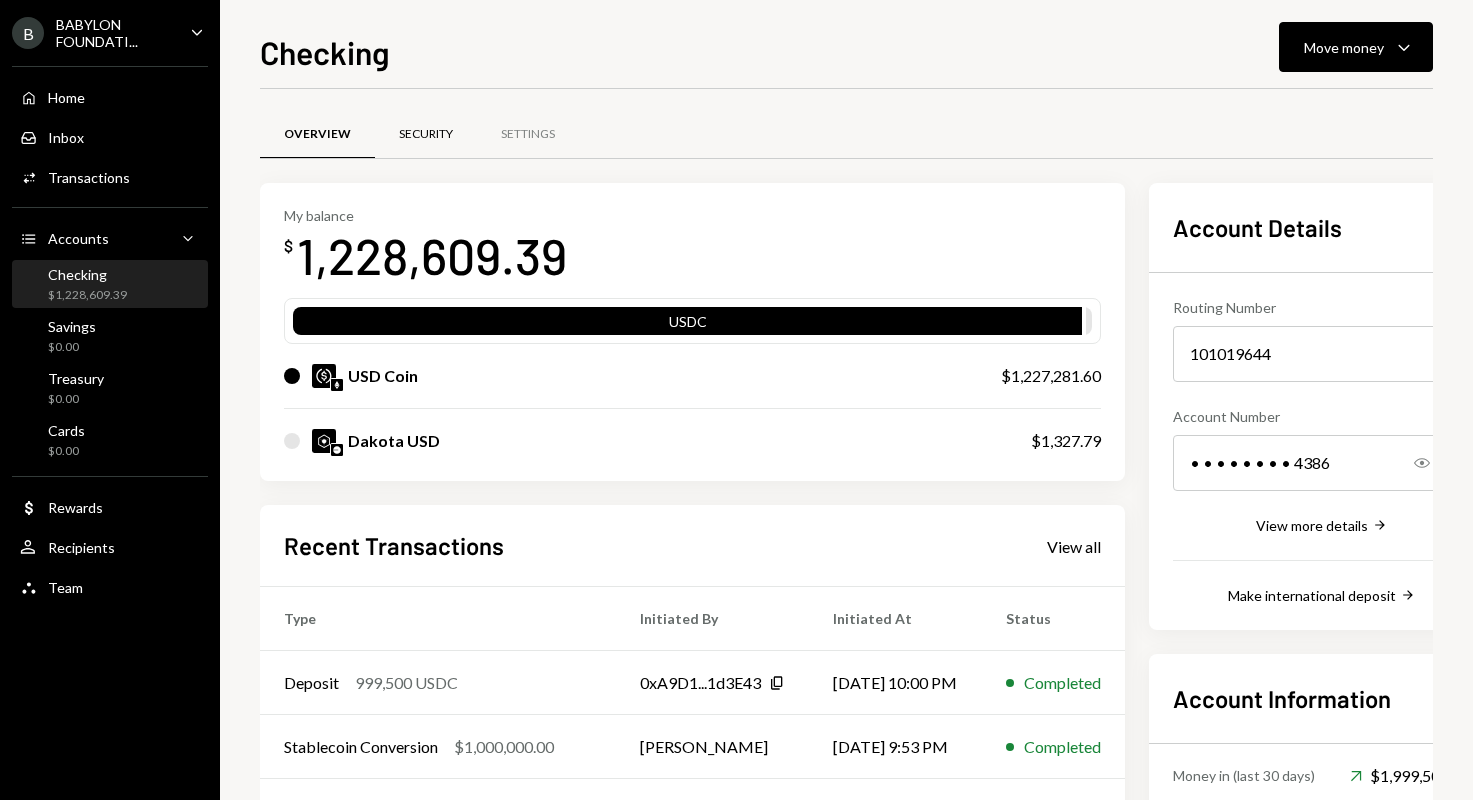 click on "Security" at bounding box center [426, 134] 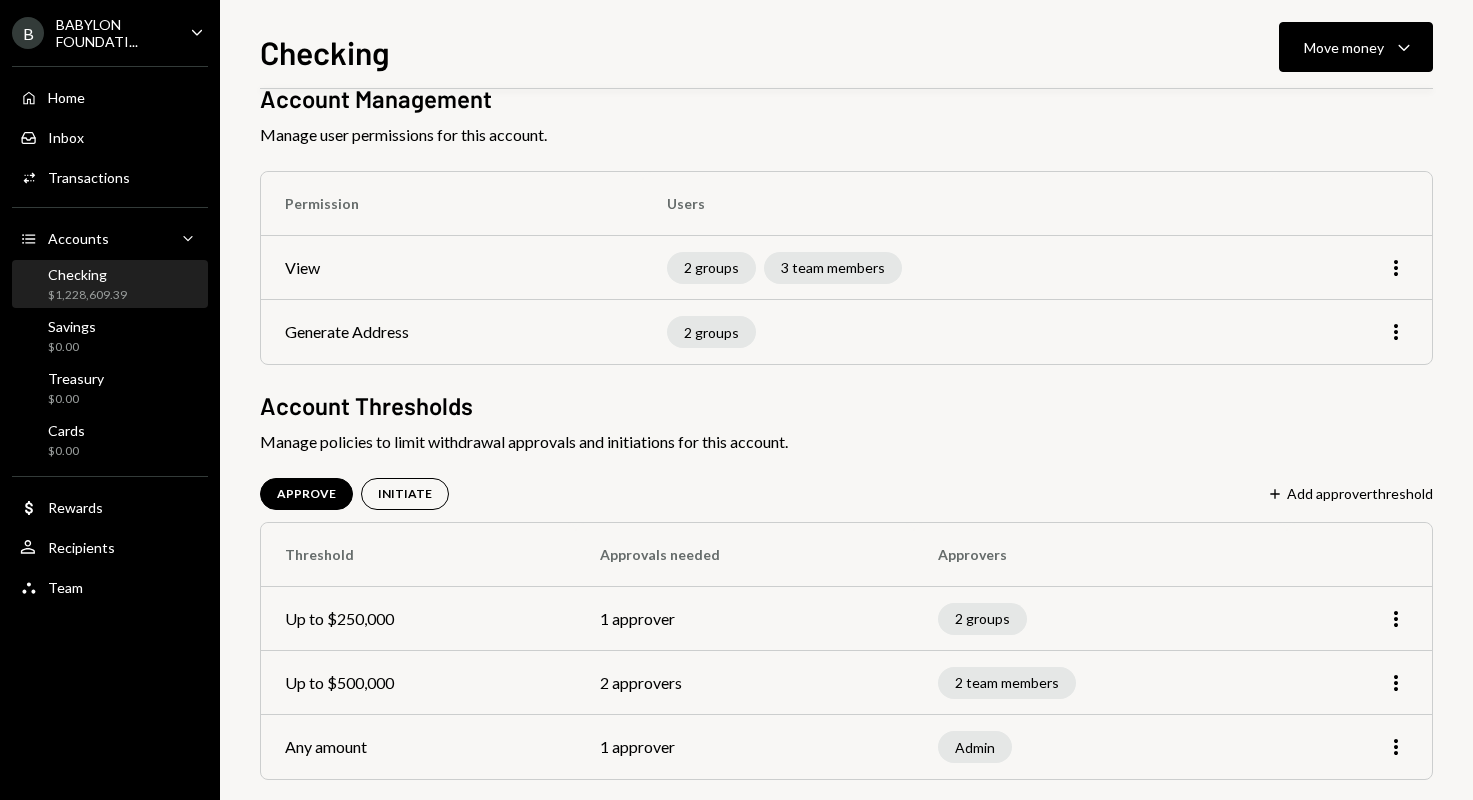 scroll, scrollTop: 121, scrollLeft: 0, axis: vertical 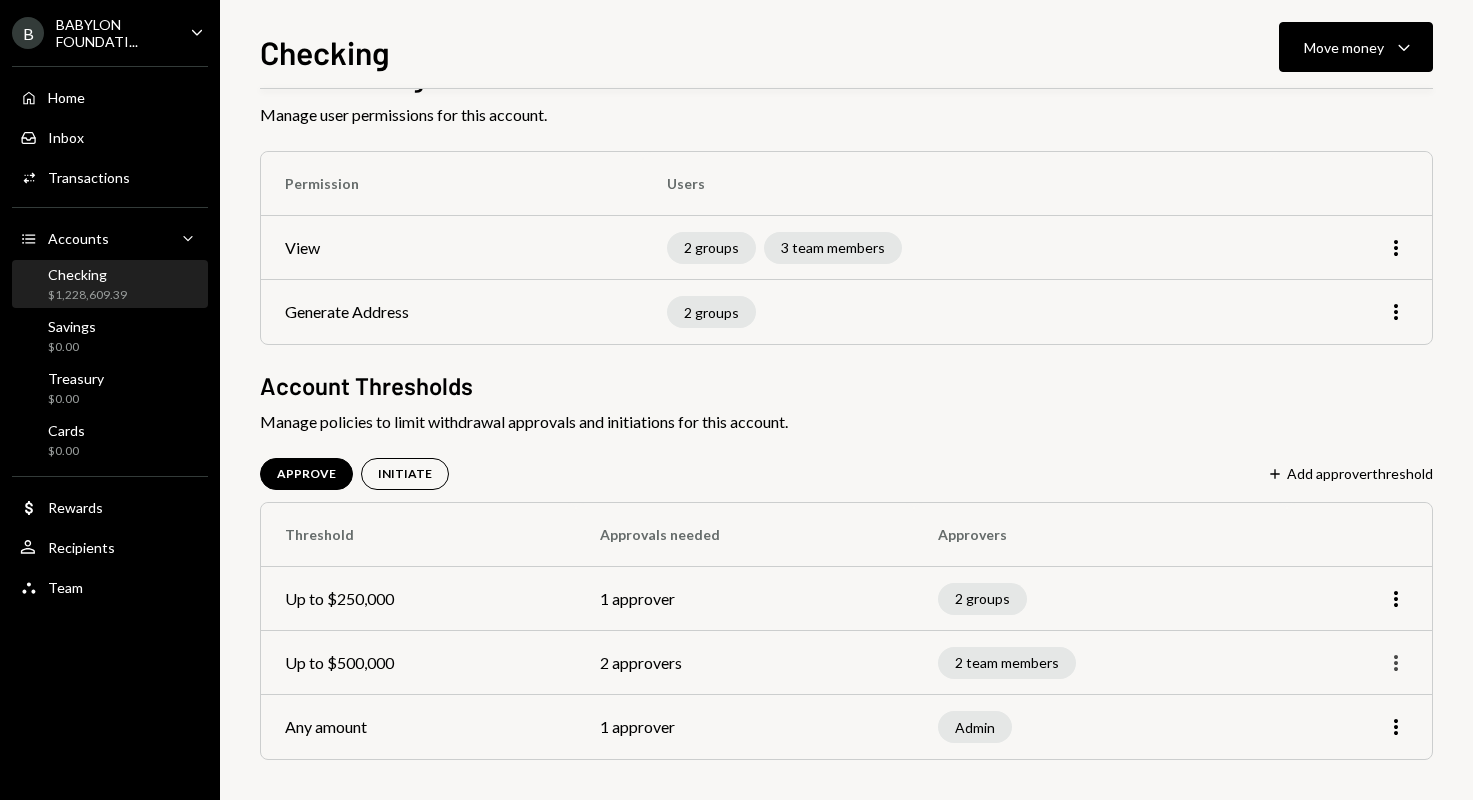 click on "More" 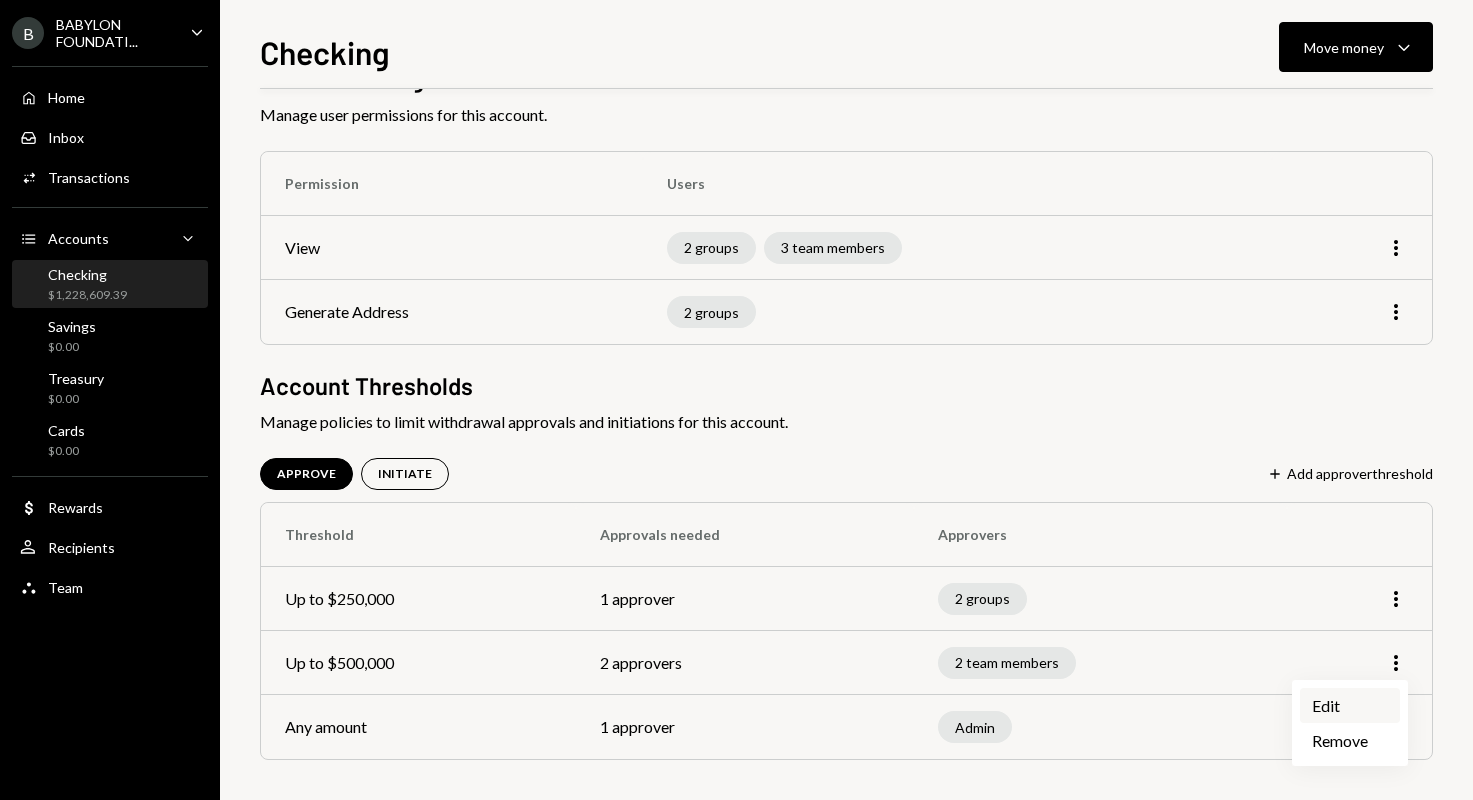 click on "Edit" at bounding box center (1350, 705) 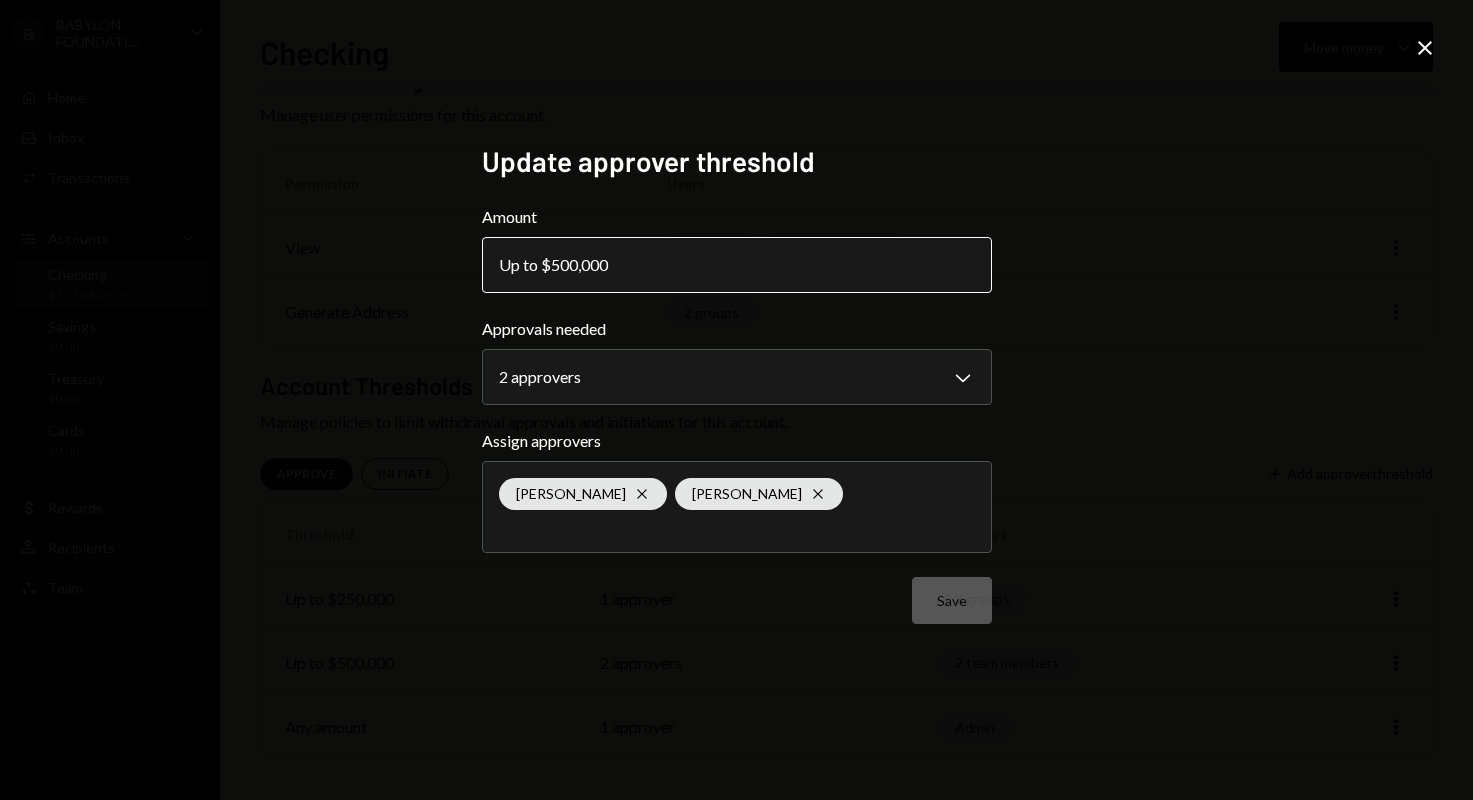 click on "Up to $500,000" at bounding box center (559, 265) 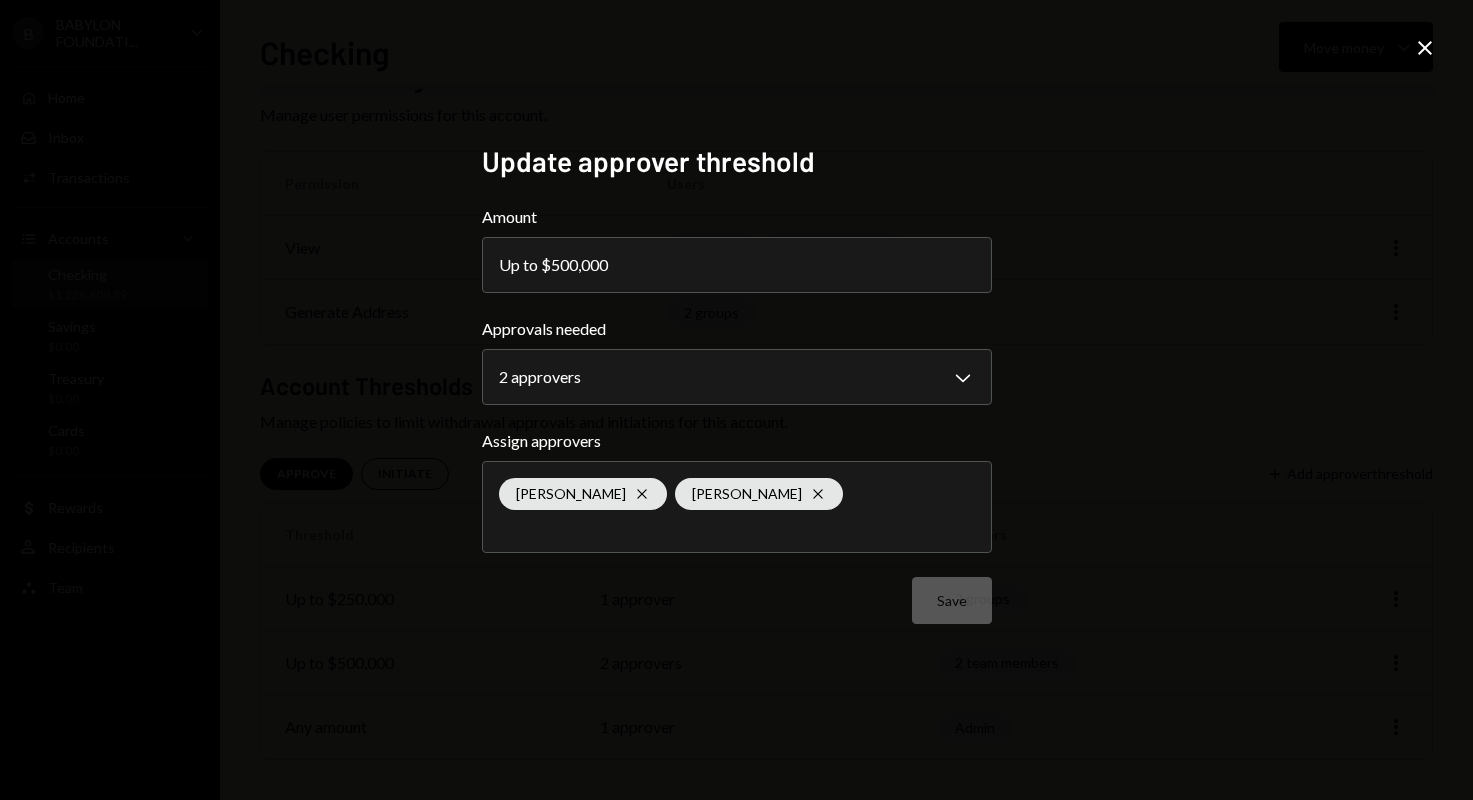 click on "**********" at bounding box center [736, 400] 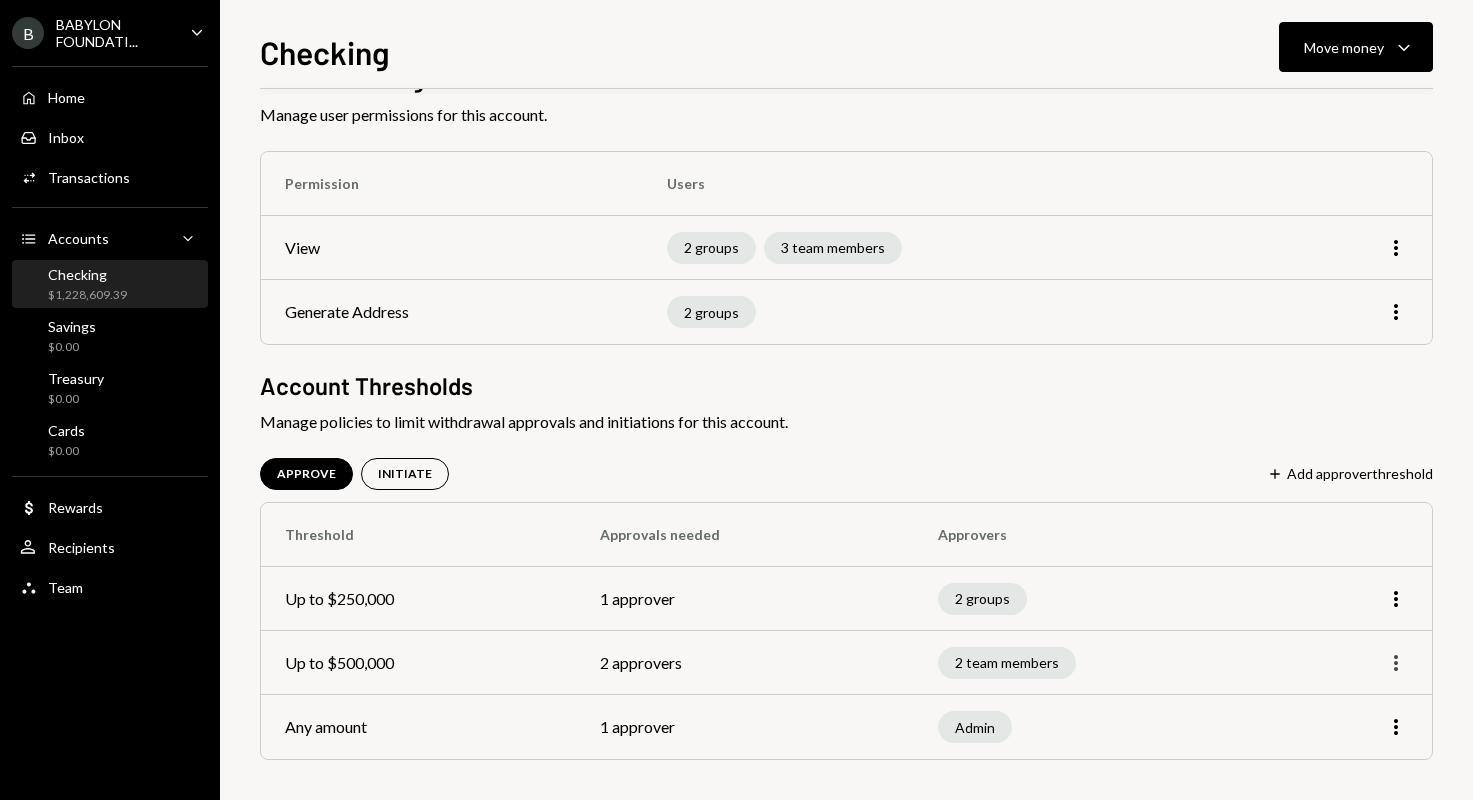 click on "More" 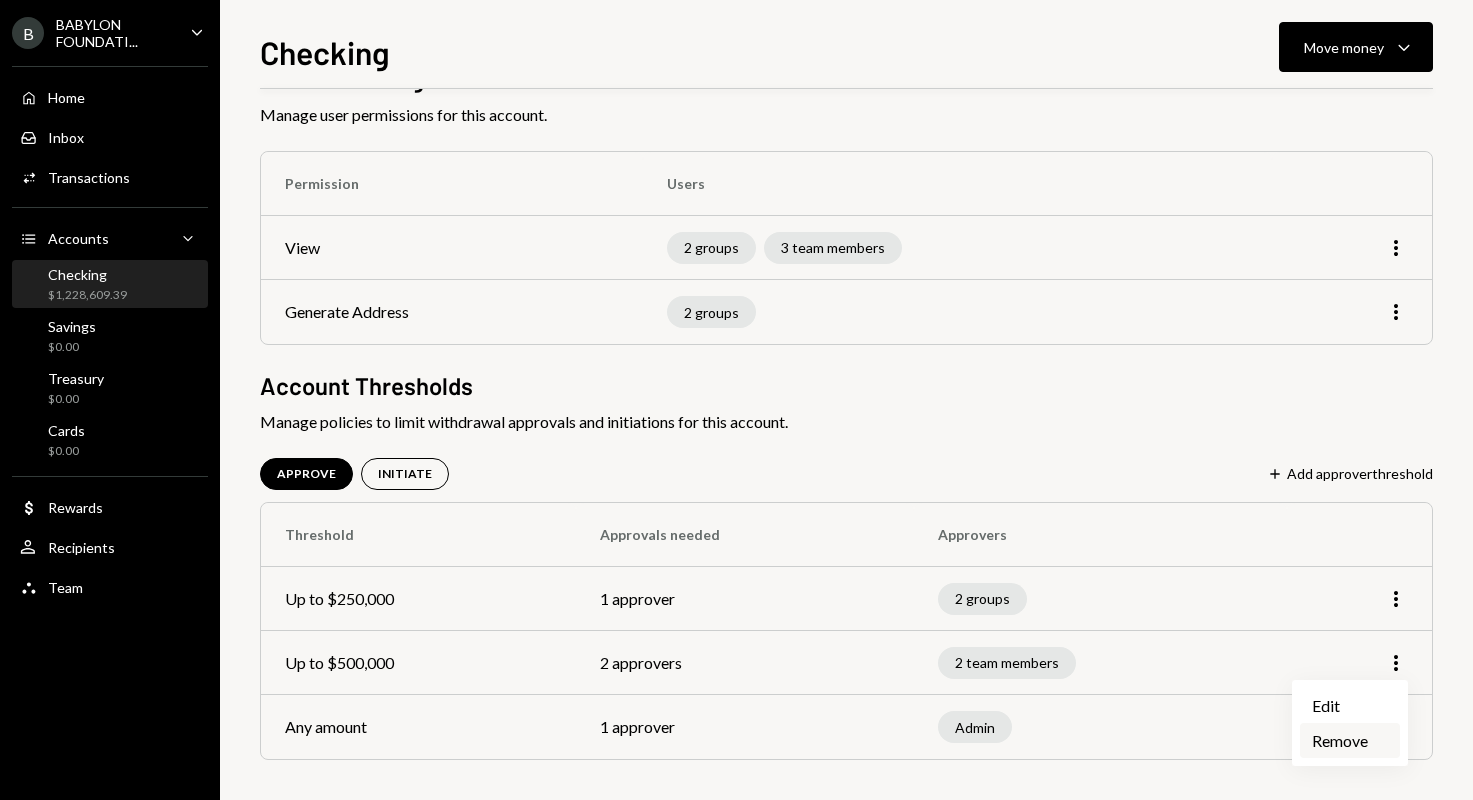 click on "Remove" at bounding box center (1350, 740) 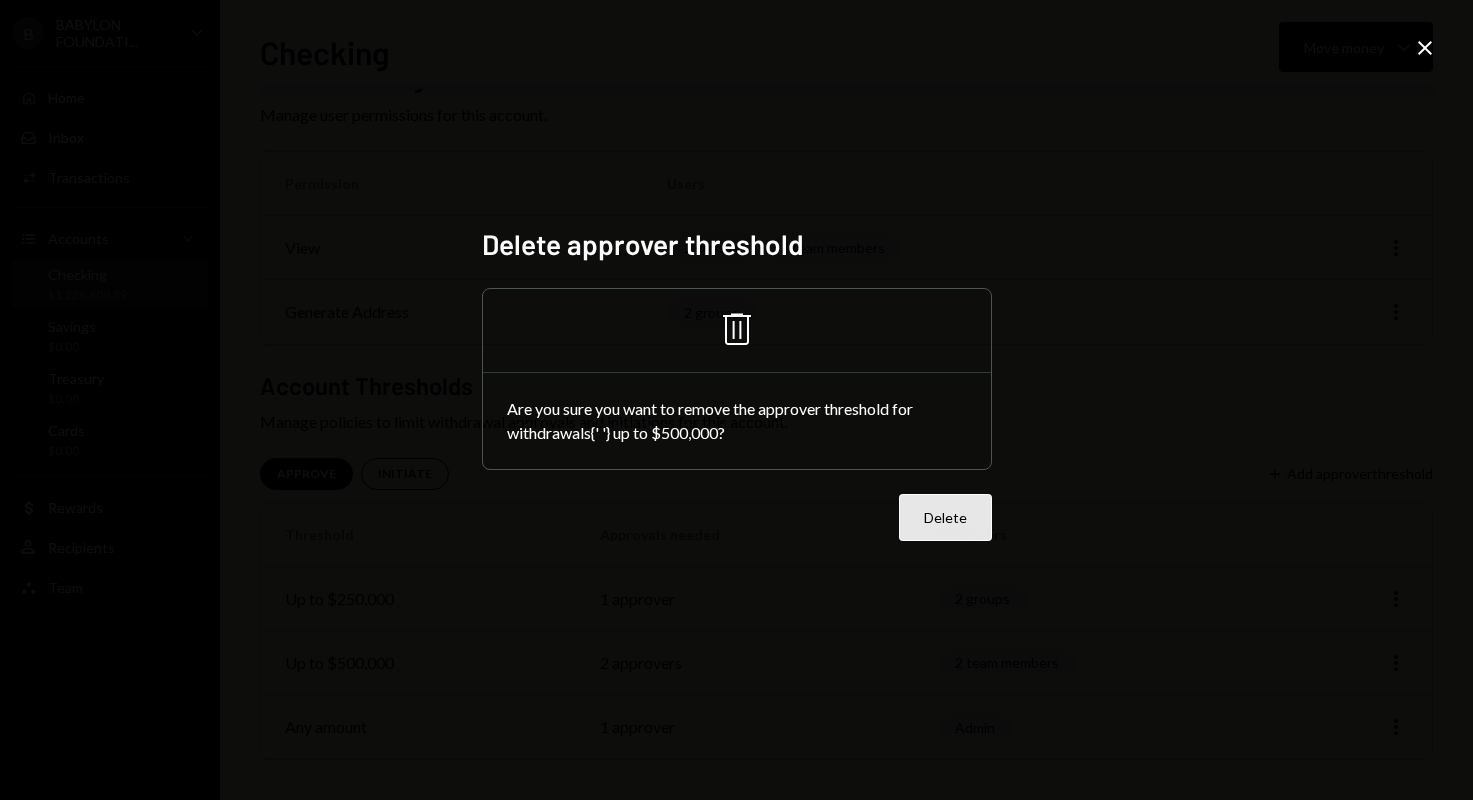 click on "Delete" at bounding box center (945, 517) 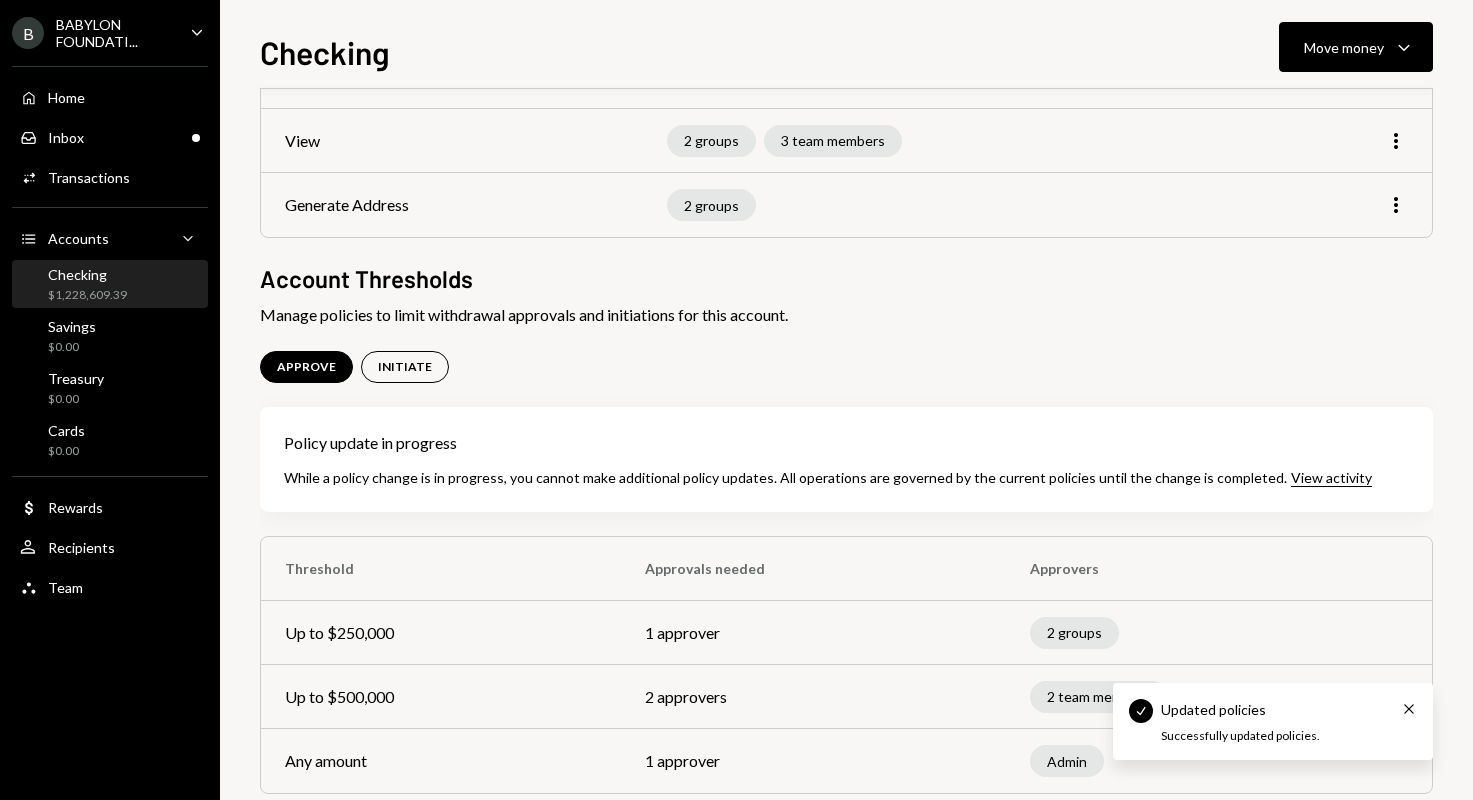 scroll, scrollTop: 262, scrollLeft: 0, axis: vertical 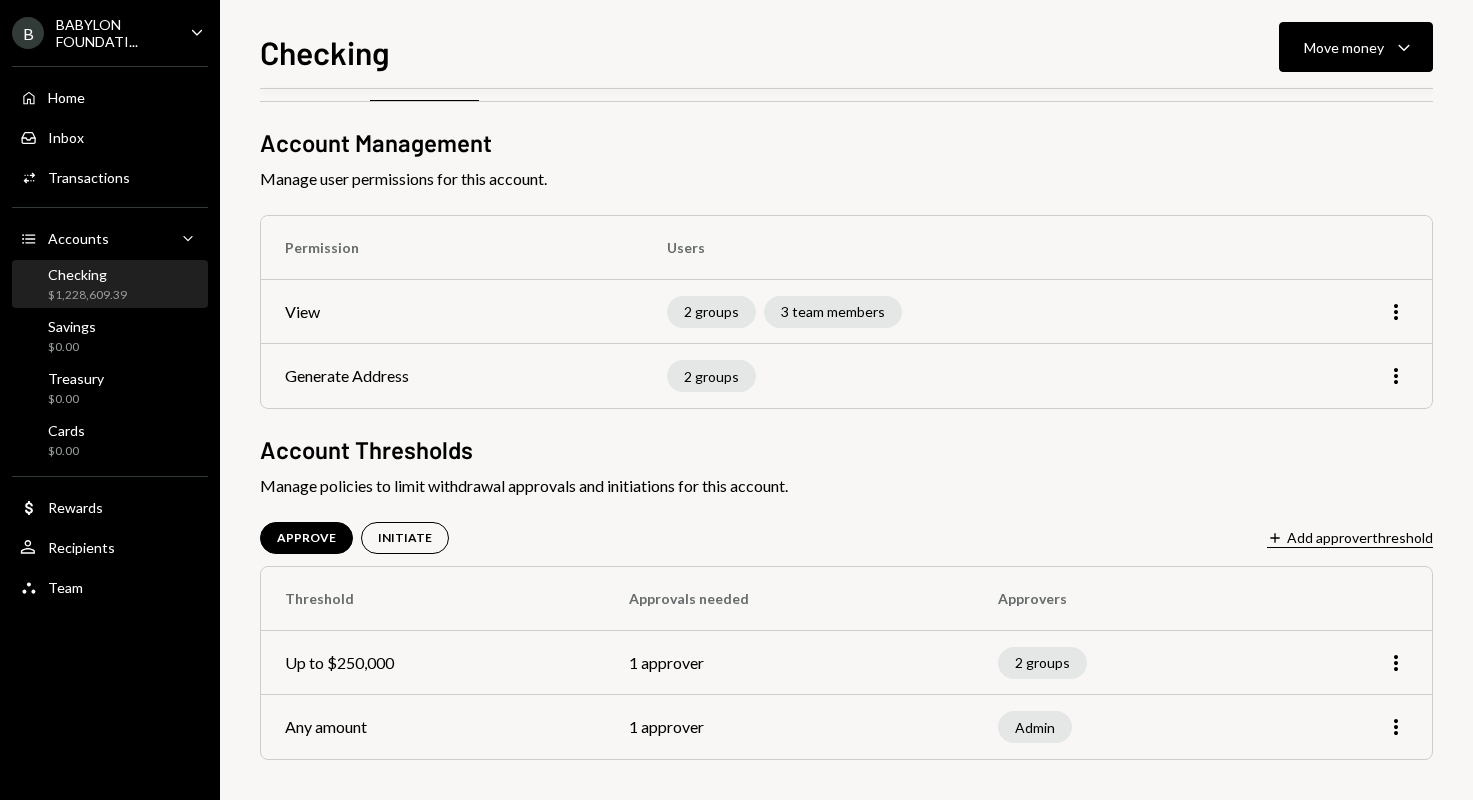 click on "Plus  Add   approver  threshold" at bounding box center (1350, 538) 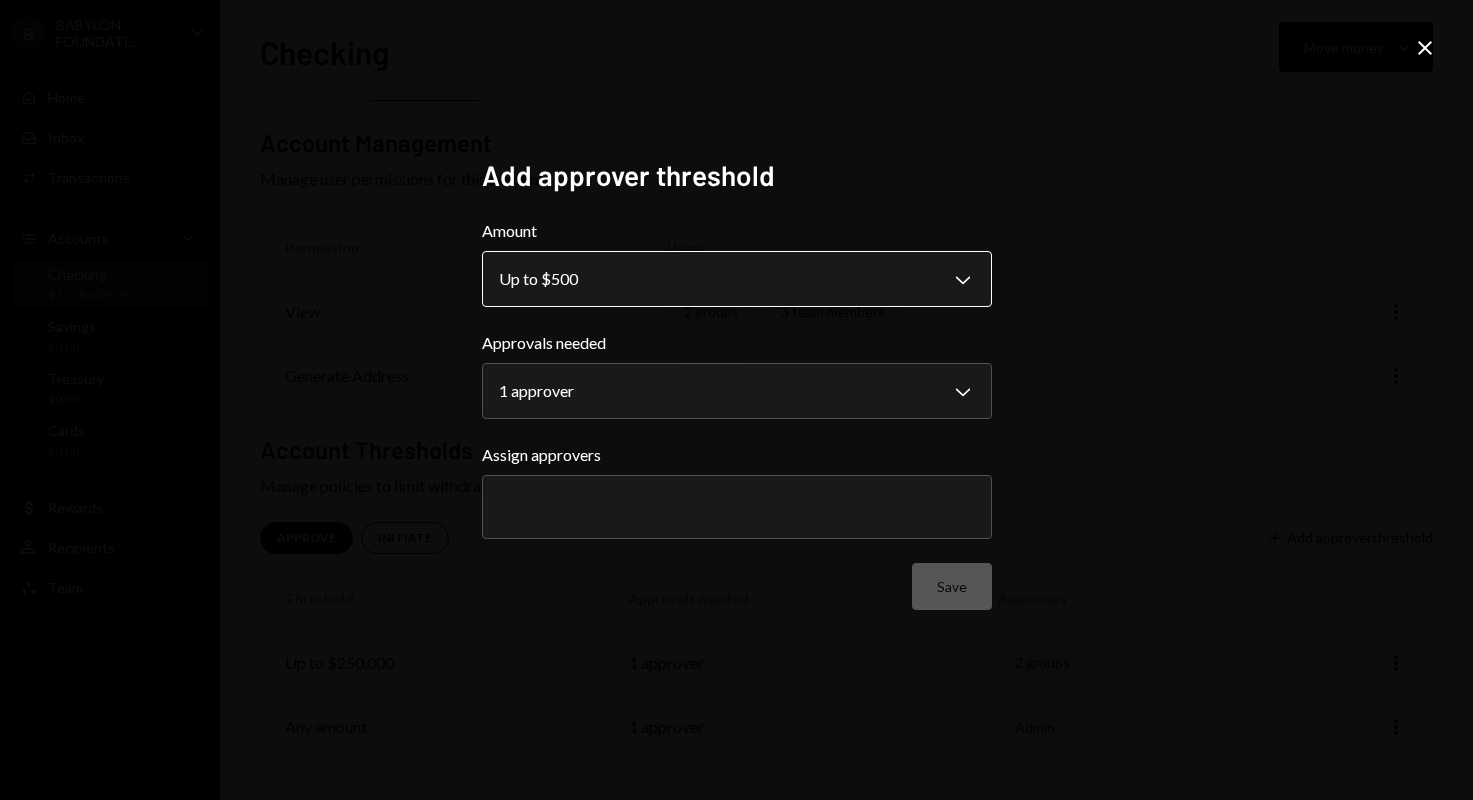 click on "**********" at bounding box center (736, 400) 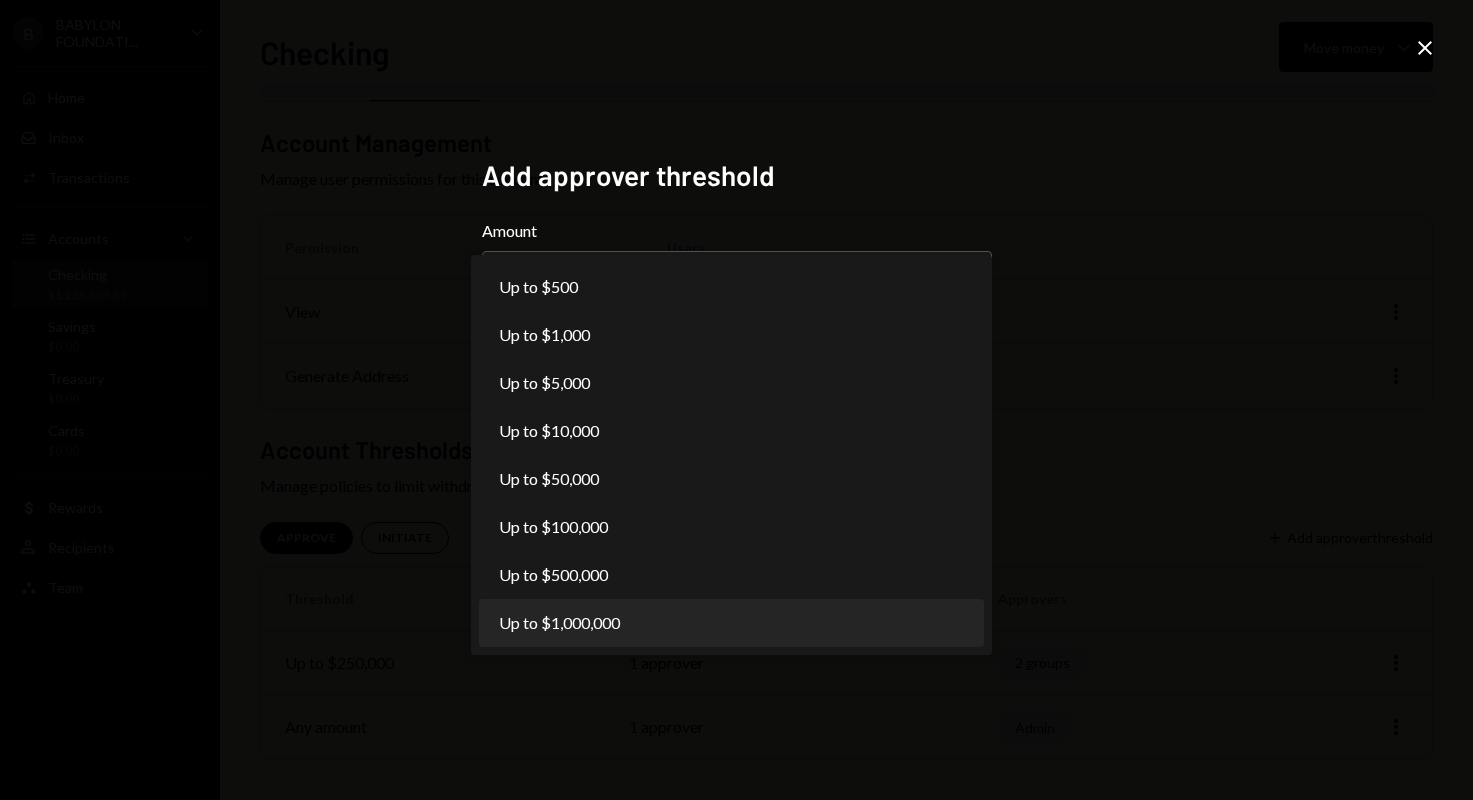 select on "*******" 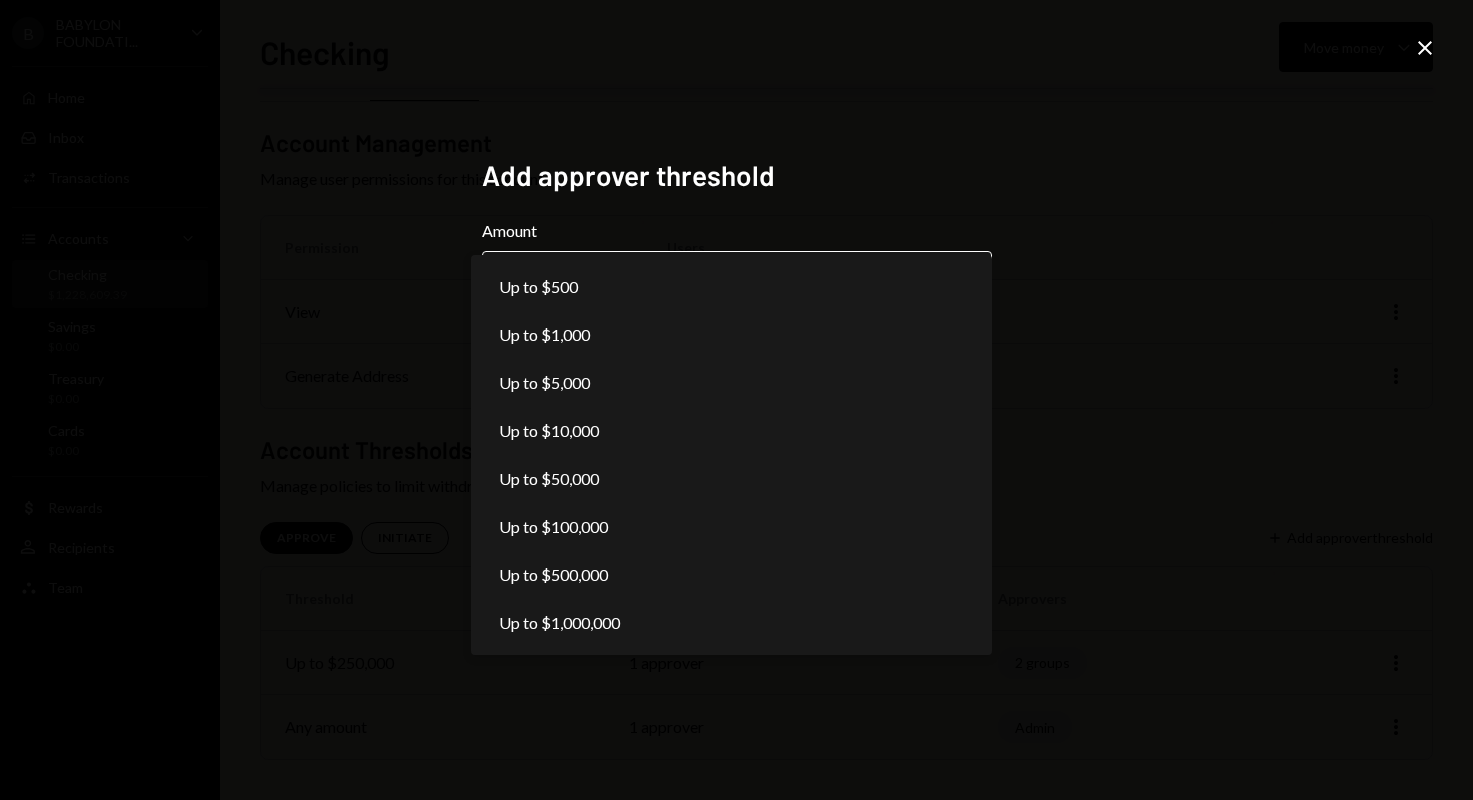 click on "**********" at bounding box center [736, 400] 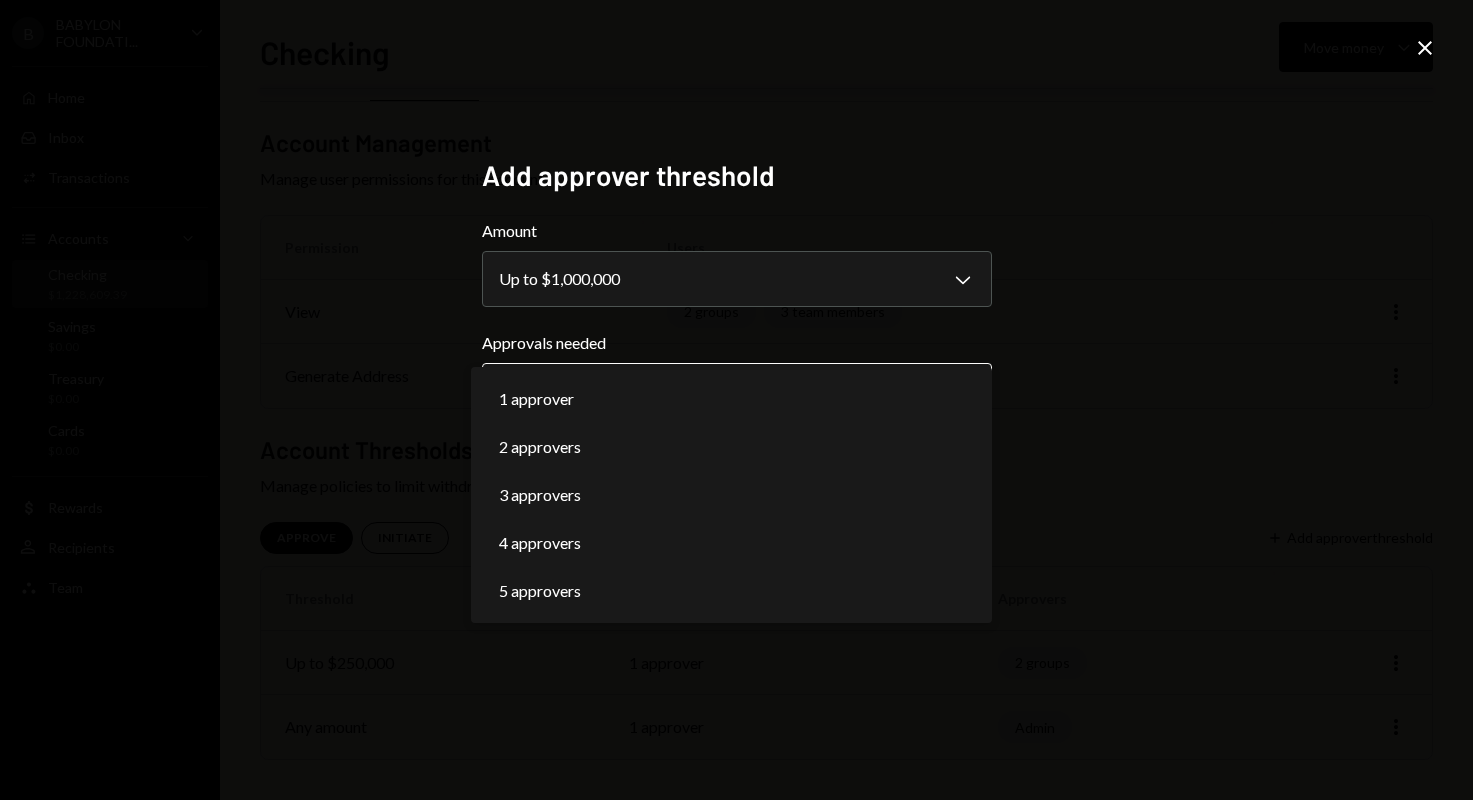 click on "**********" at bounding box center (736, 400) 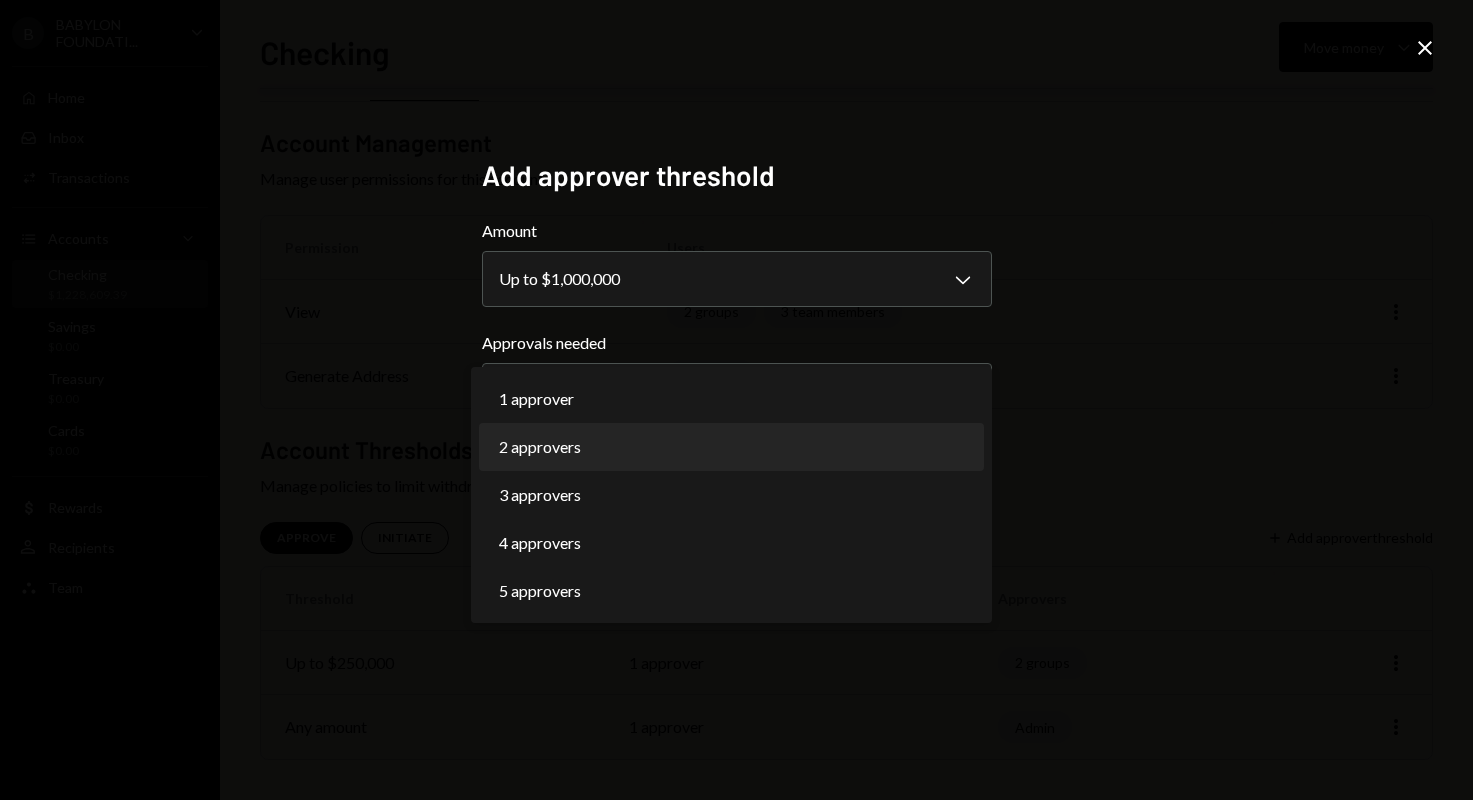 select on "*" 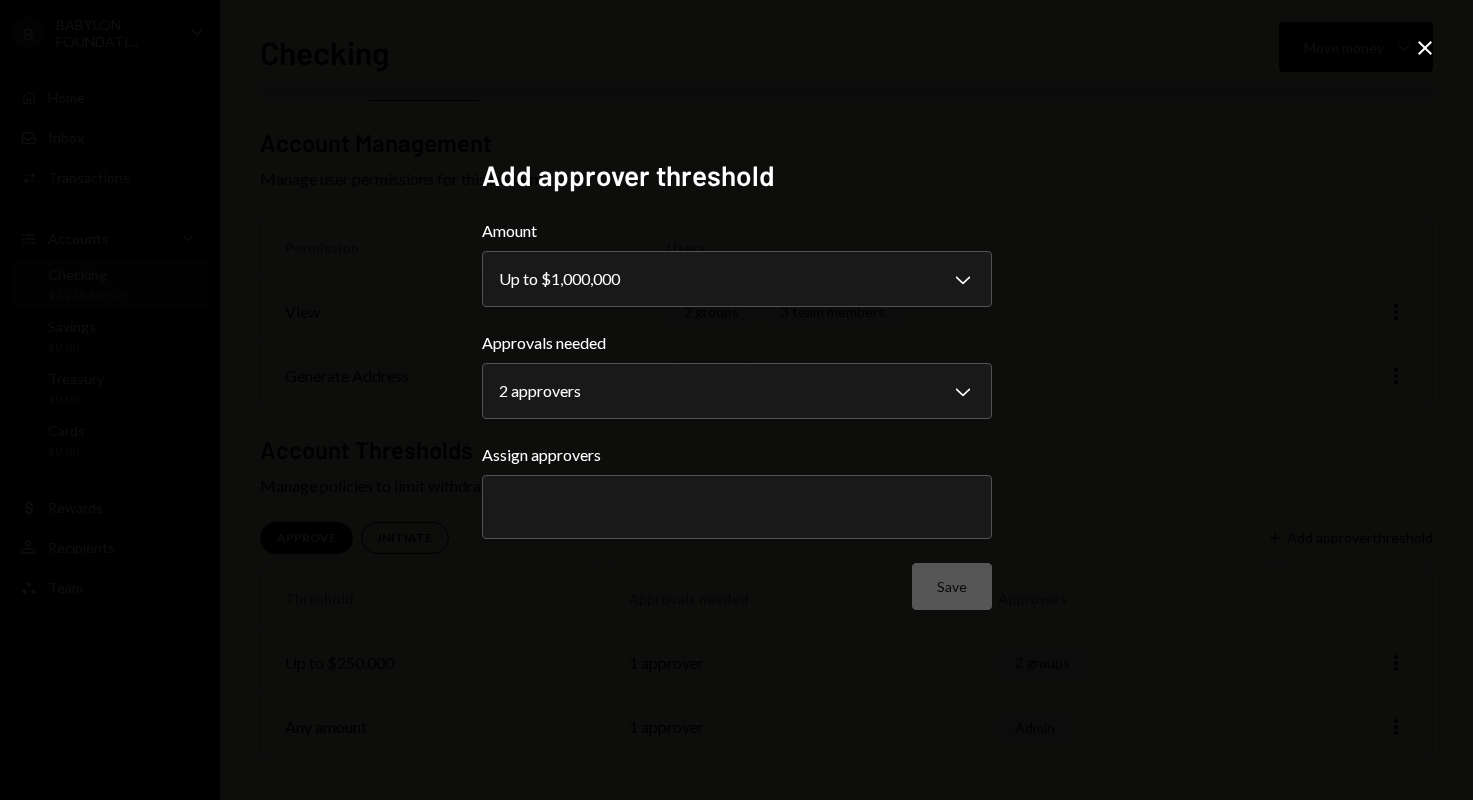 click at bounding box center (737, 507) 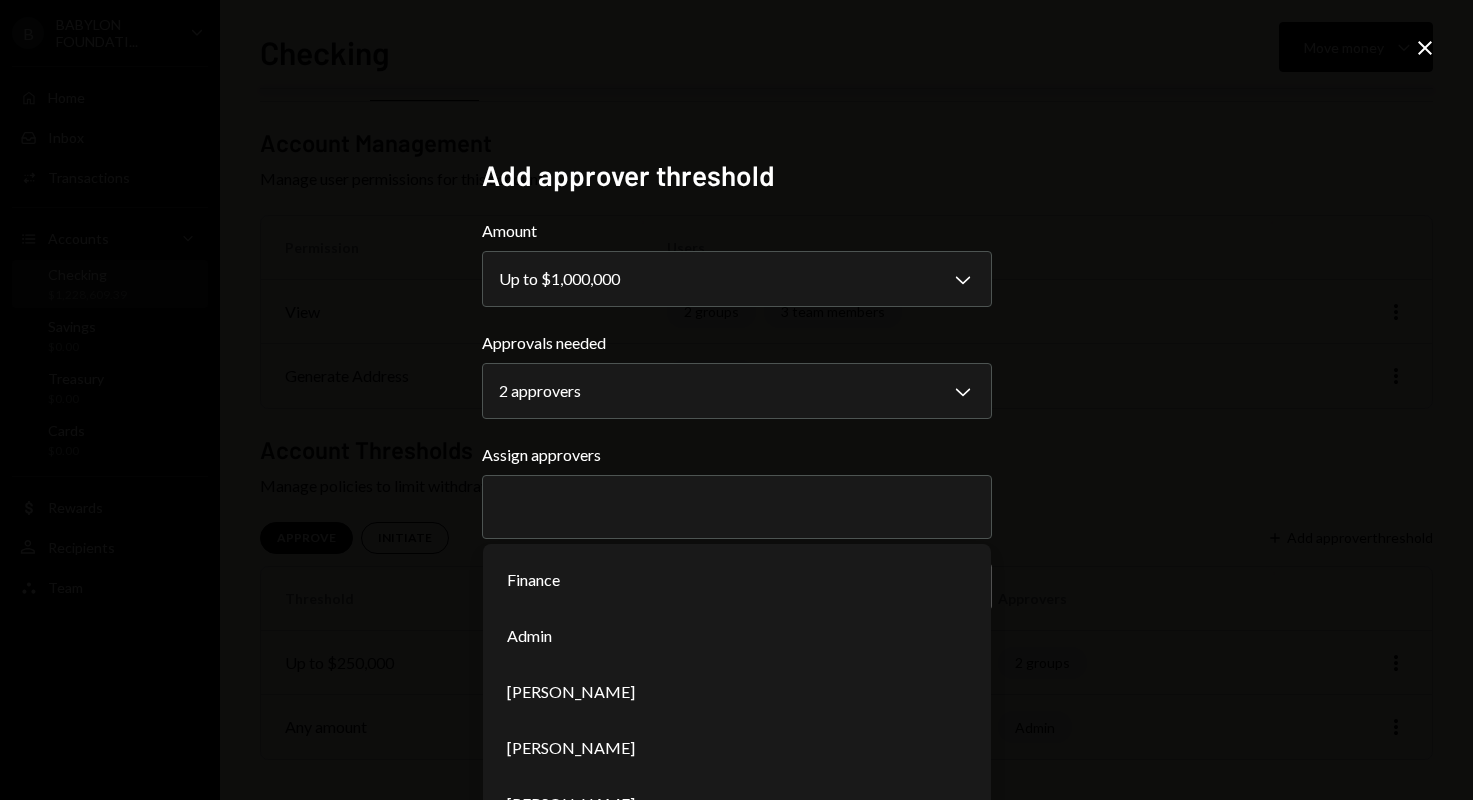 click on "Close" 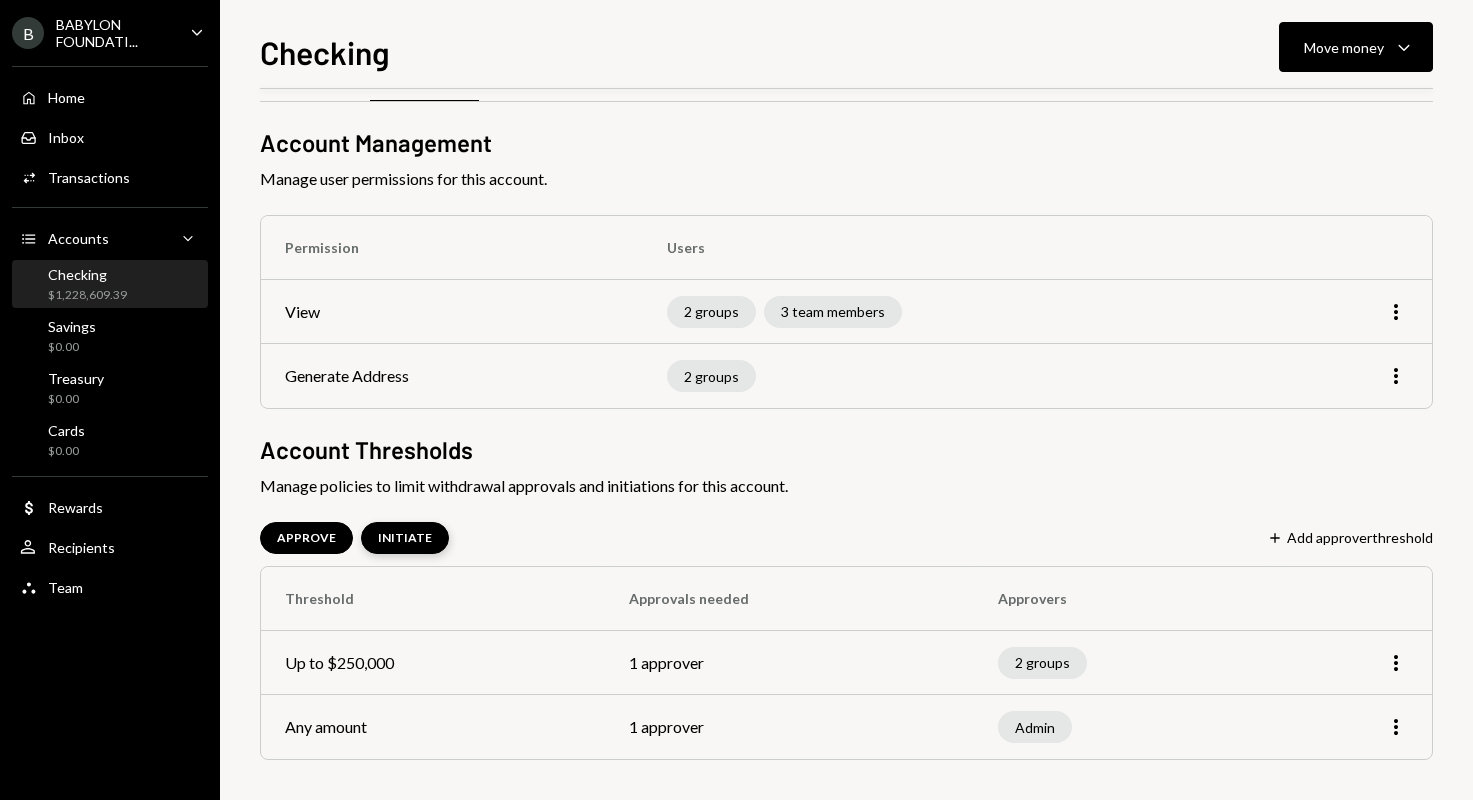 click on "INITIATE" at bounding box center (405, 538) 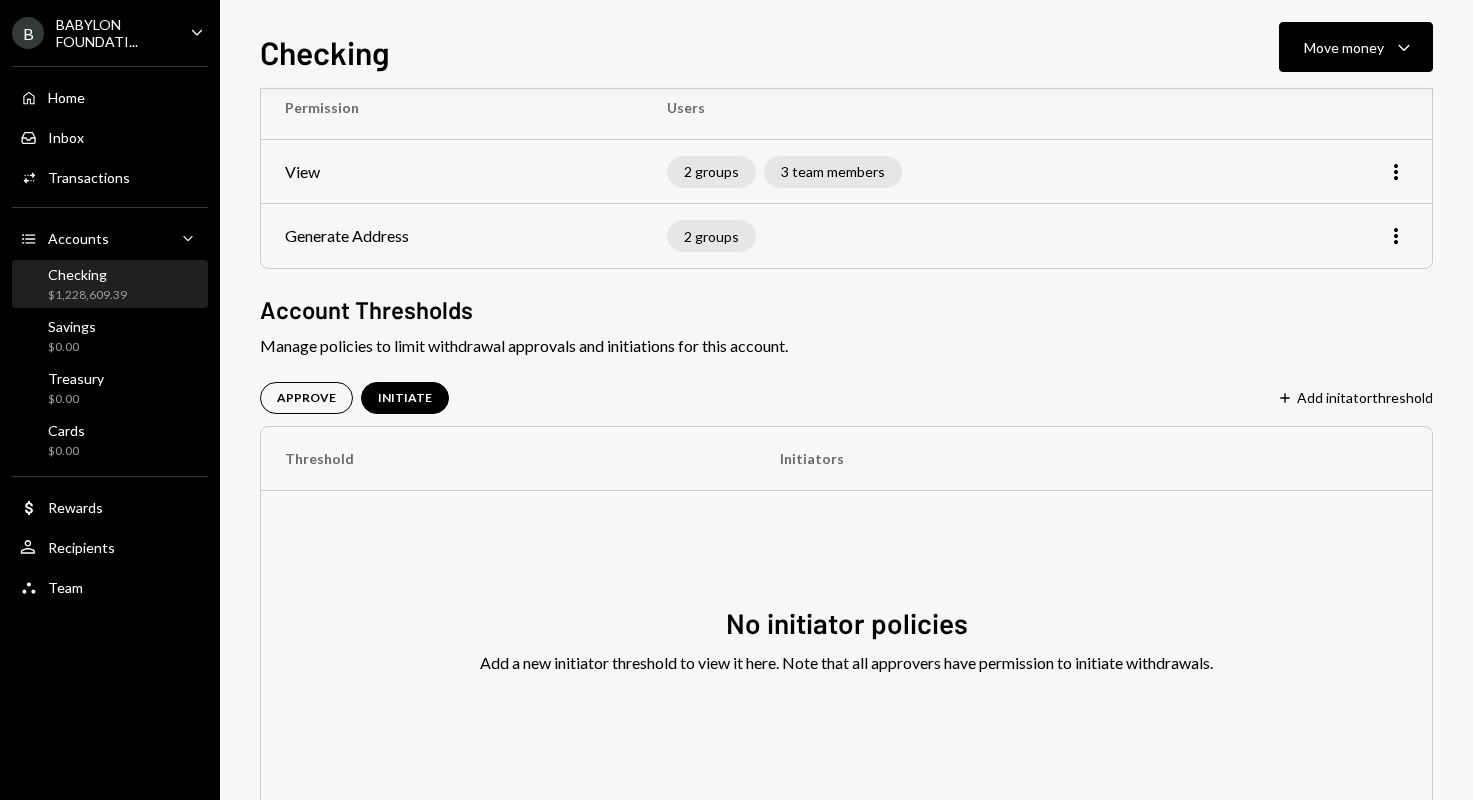 scroll, scrollTop: 249, scrollLeft: 0, axis: vertical 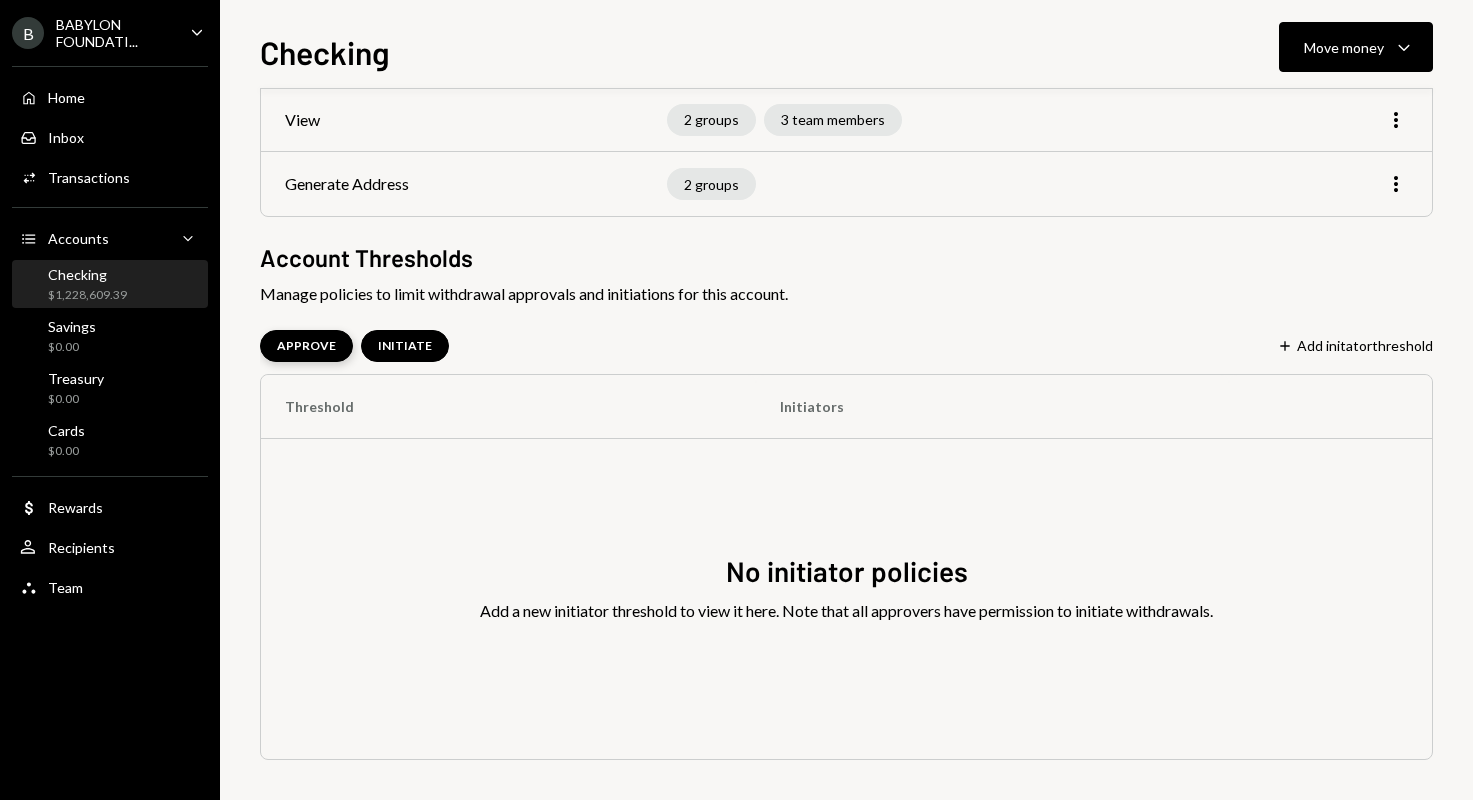 click on "APPROVE" at bounding box center [306, 346] 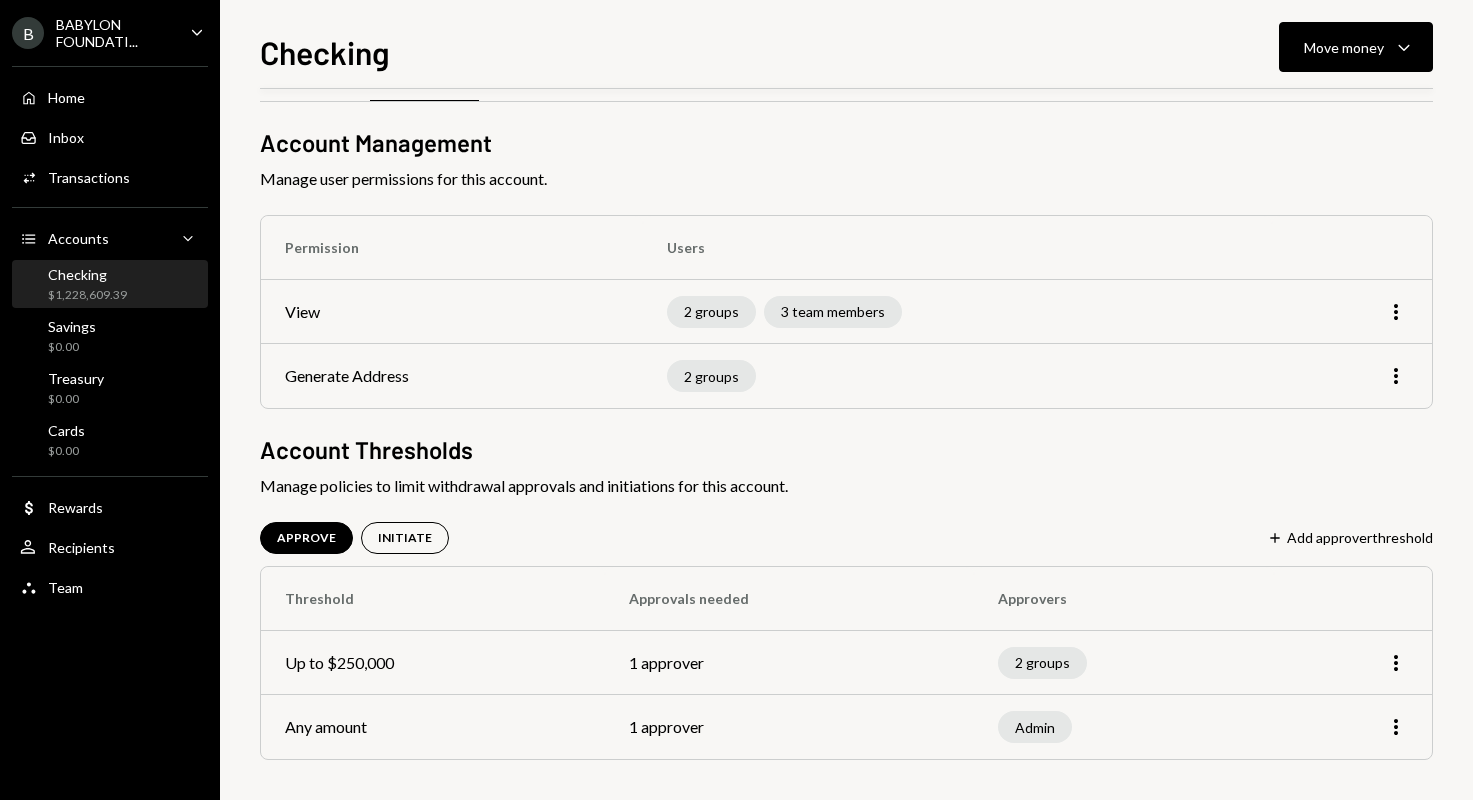 click on "Checking $1,228,609.39" at bounding box center [87, 285] 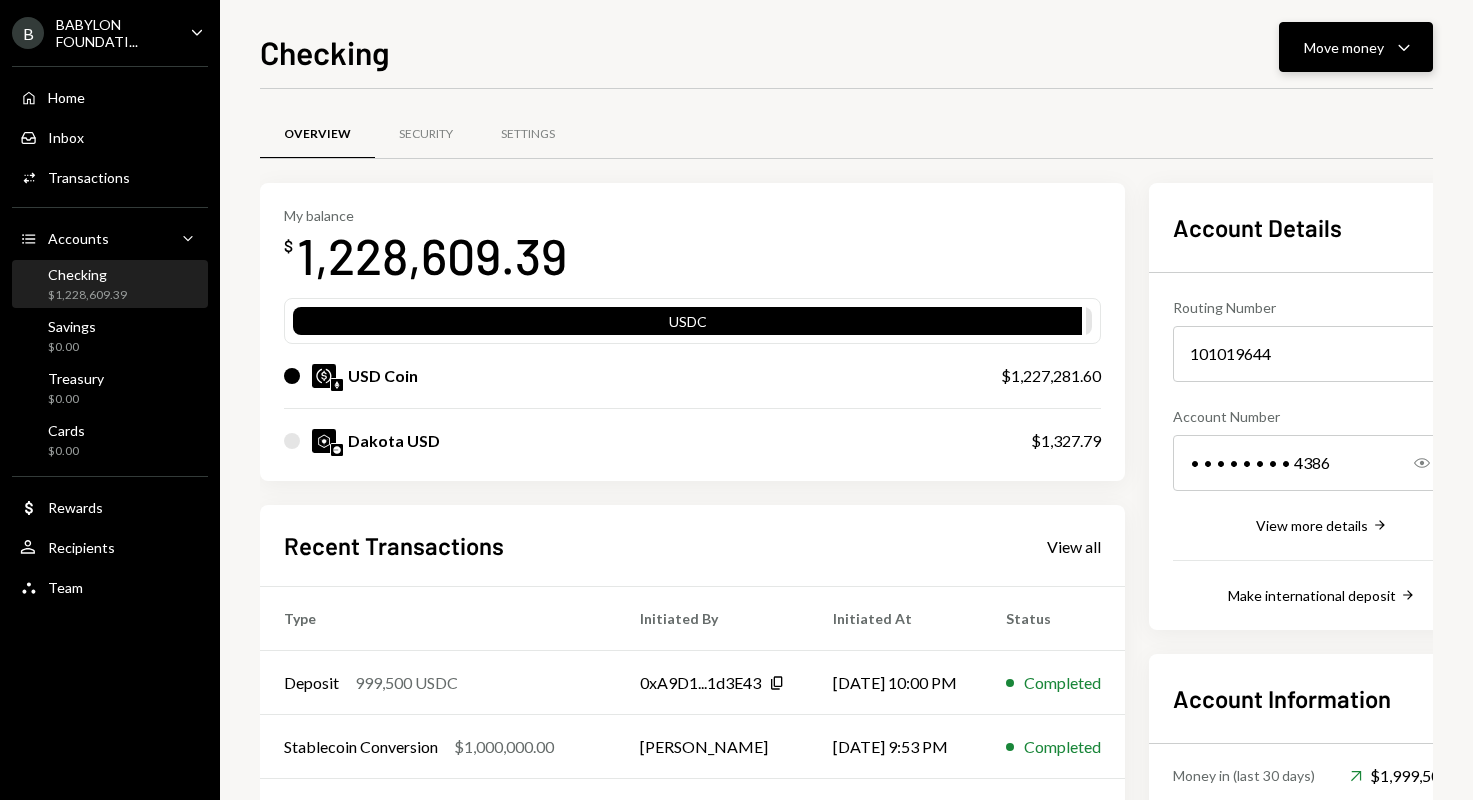 click on "Move money" at bounding box center [1344, 47] 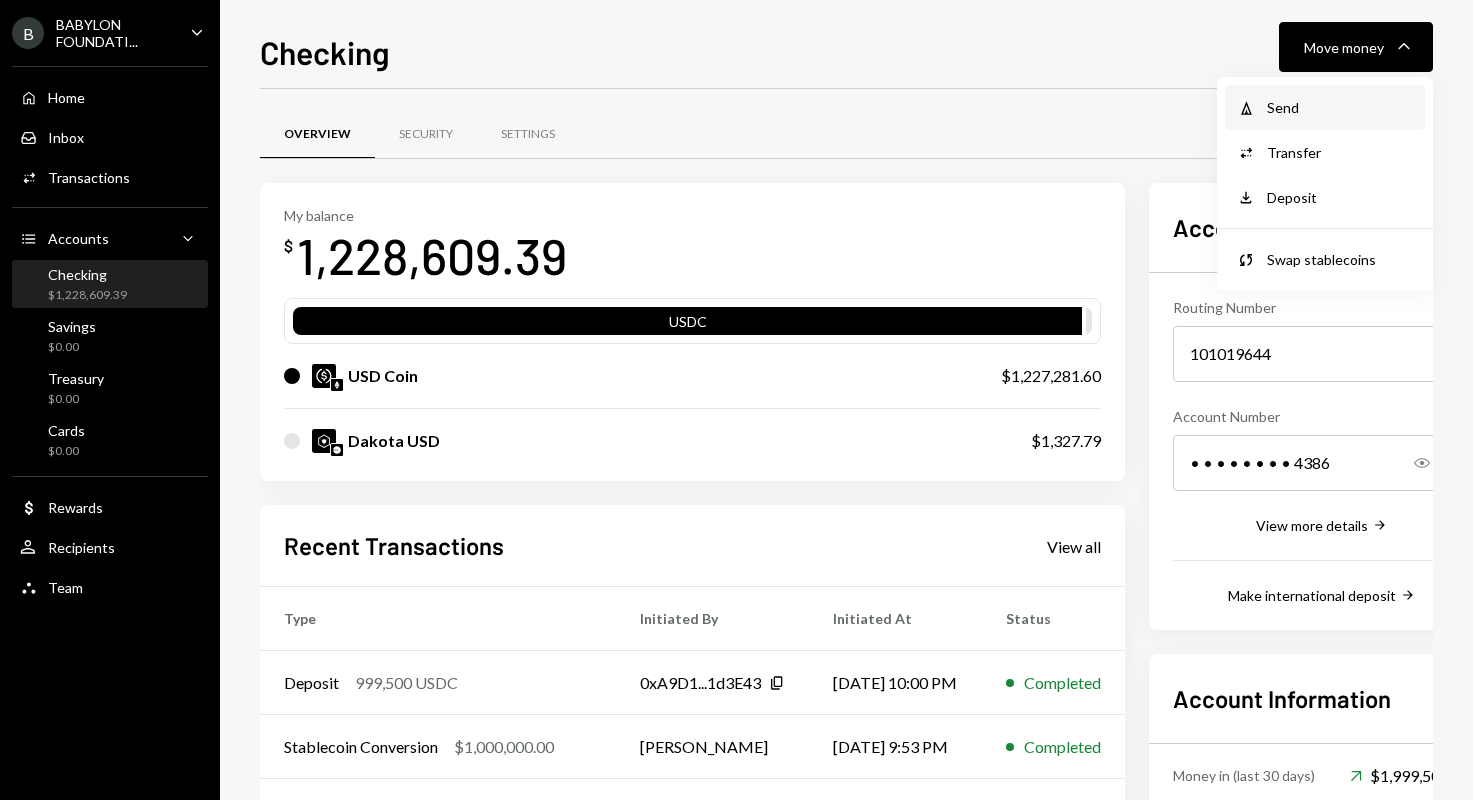 click on "Send" at bounding box center (1340, 107) 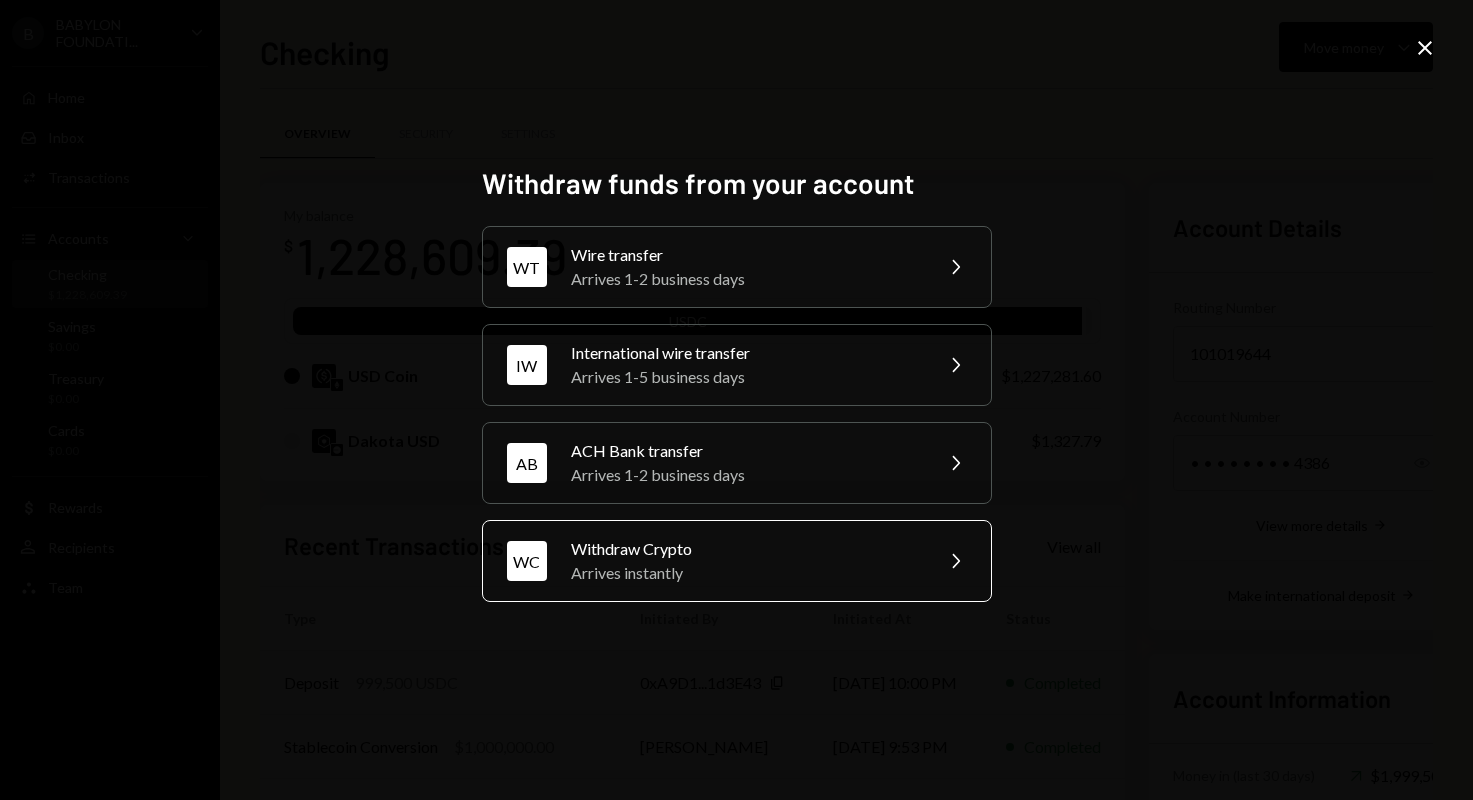 click on "Withdraw Crypto" at bounding box center (745, 549) 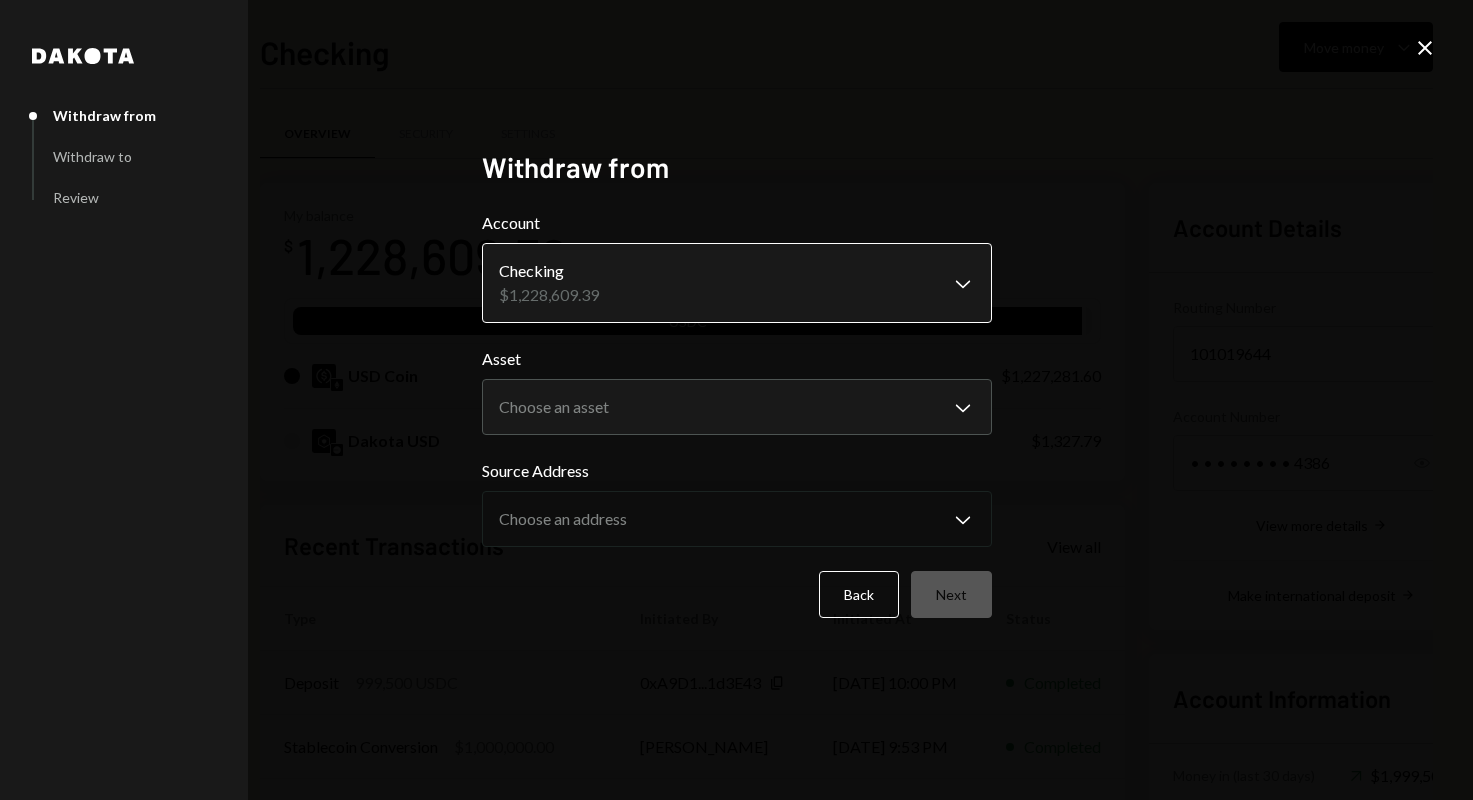 click on "B BABYLON FOUNDATI... Caret Down Home Home Inbox Inbox Activities Transactions Accounts Accounts Caret Down Checking $1,228,609.39 Savings $0.00 Treasury $0.00 Cards $0.00 Dollar Rewards User Recipients Team Team Checking Move money Caret Down Overview Security Settings My balance $ 1,228,609.39 USDC USD Coin $1,227,281.60 Dakota USD $1,327.79 Recent Transactions View all Type Initiated By Initiated At Status Deposit 999,500  USDC 0xA9D1...1d3E43 Copy [DATE] 10:00 PM Completed Stablecoin Conversion $1,000,000.00 [PERSON_NAME] [DATE] 9:53 PM Completed Bank Deposit $1,000,000.00 Byzantine Resear [DATE] 12:27 PM Completed Billing Drawdown Withdrawal 250  DKUSD Dakota System [DATE] 7:06 AM Completed Withdrawal 100,000  USDC [PERSON_NAME] [DATE] 12:06 AM Completed Account Details Routing Number [FINANCIAL_ID] Copy Account Number • • • • • • • •  4386 Show Copy View more details Right Arrow Make international deposit Right Arrow Account Information Money in (last 30 days) Up Right Arrow Dakota" at bounding box center [736, 400] 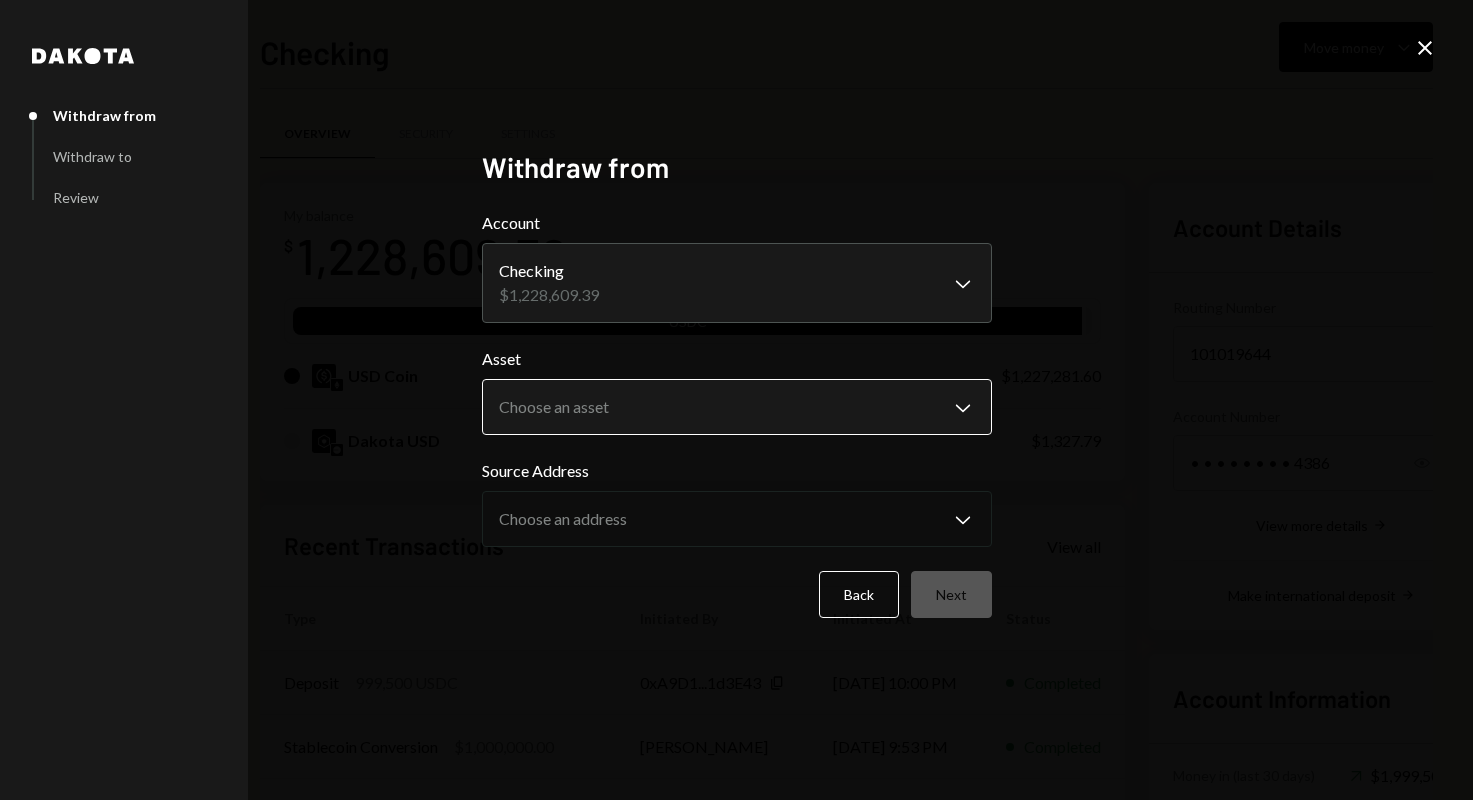 click on "B BABYLON FOUNDATI... Caret Down Home Home Inbox Inbox Activities Transactions Accounts Accounts Caret Down Checking $1,228,609.39 Savings $0.00 Treasury $0.00 Cards $0.00 Dollar Rewards User Recipients Team Team Checking Move money Caret Down Overview Security Settings My balance $ 1,228,609.39 USDC USD Coin $1,227,281.60 Dakota USD $1,327.79 Recent Transactions View all Type Initiated By Initiated At Status Deposit 999,500  USDC 0xA9D1...1d3E43 Copy [DATE] 10:00 PM Completed Stablecoin Conversion $1,000,000.00 [PERSON_NAME] [DATE] 9:53 PM Completed Bank Deposit $1,000,000.00 Byzantine Resear [DATE] 12:27 PM Completed Billing Drawdown Withdrawal 250  DKUSD Dakota System [DATE] 7:06 AM Completed Withdrawal 100,000  USDC [PERSON_NAME] [DATE] 12:06 AM Completed Account Details Routing Number [FINANCIAL_ID] Copy Account Number • • • • • • • •  4386 Show Copy View more details Right Arrow Make international deposit Right Arrow Account Information Money in (last 30 days) Up Right Arrow Dakota" at bounding box center (736, 400) 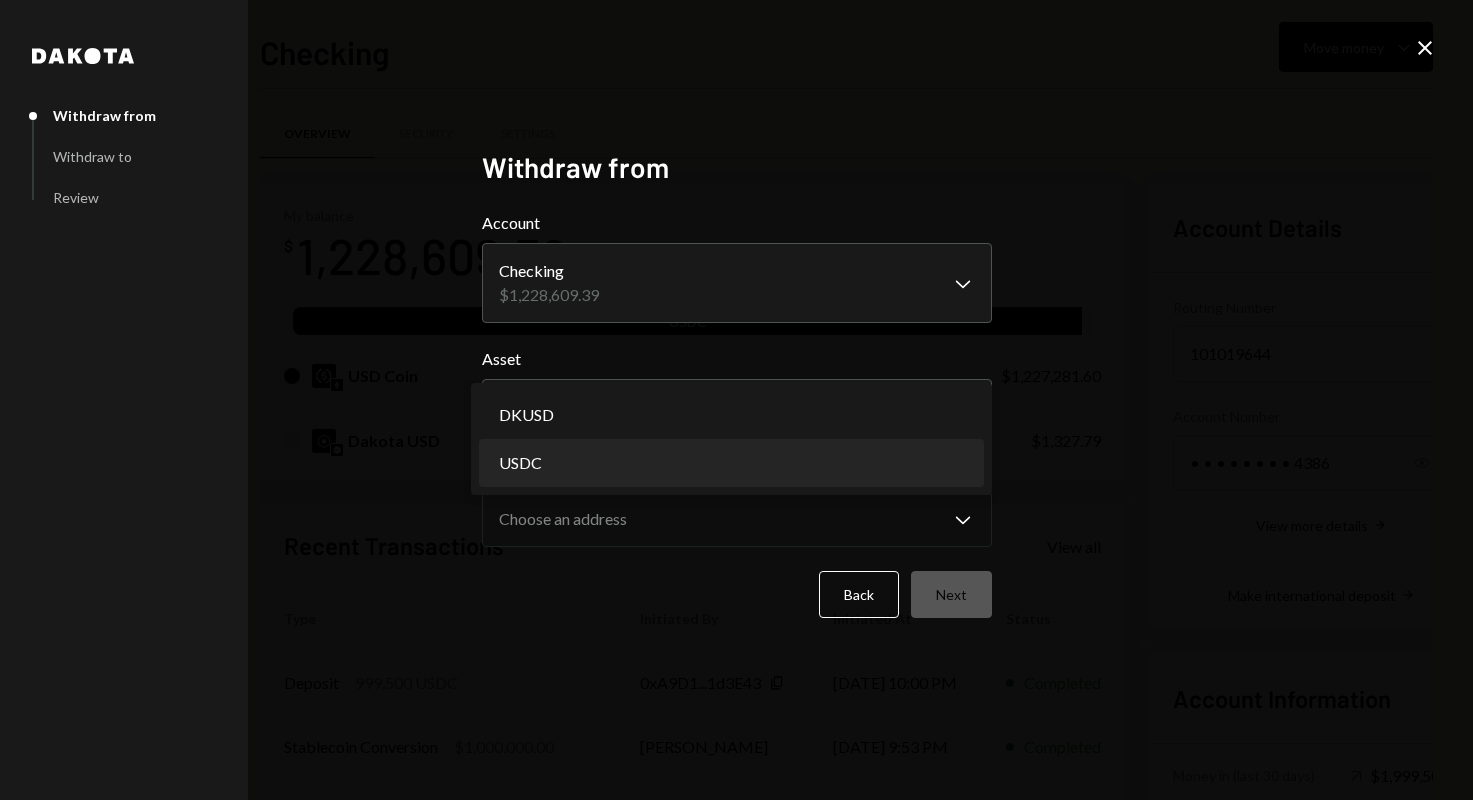 select on "****" 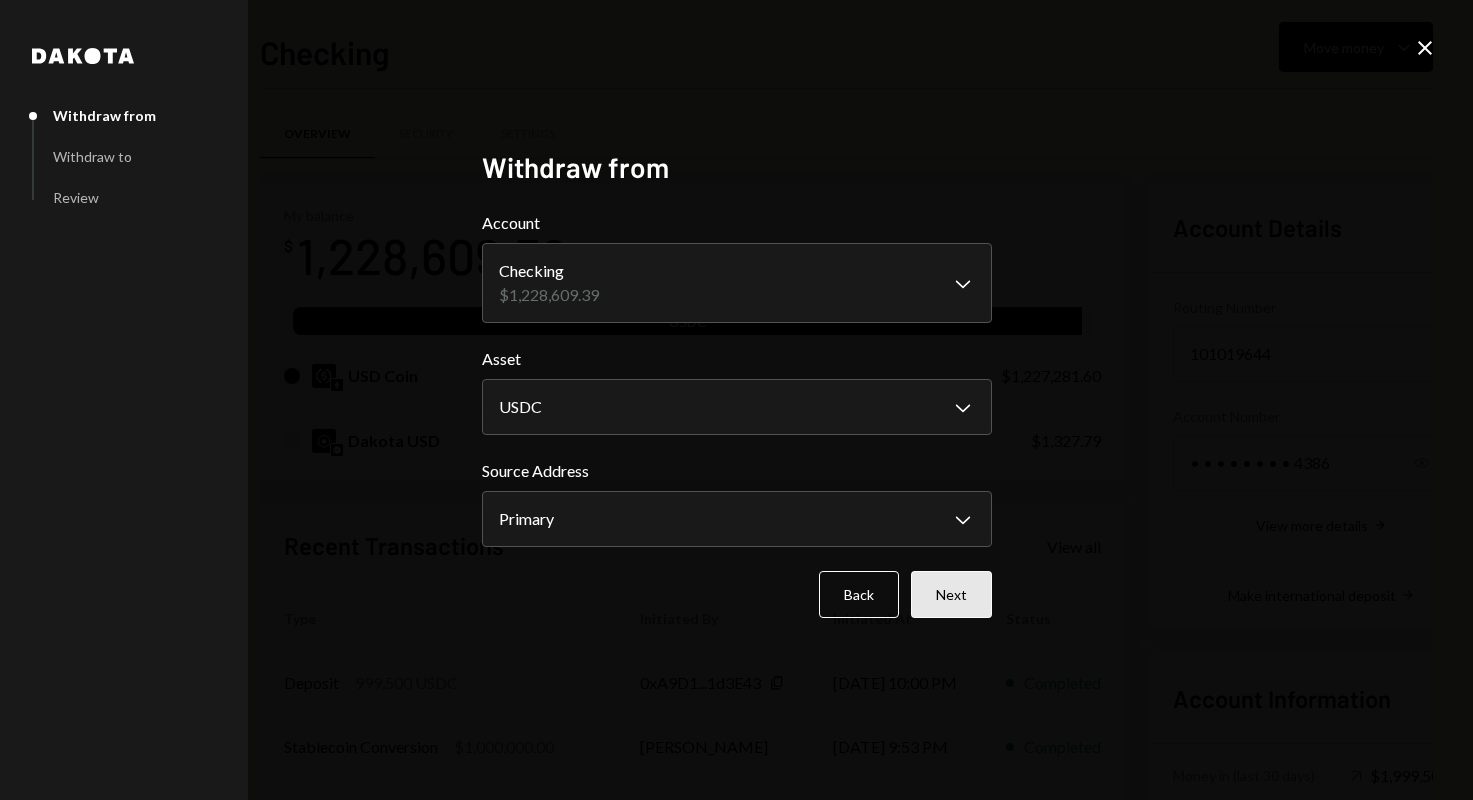 click on "Next" at bounding box center (951, 594) 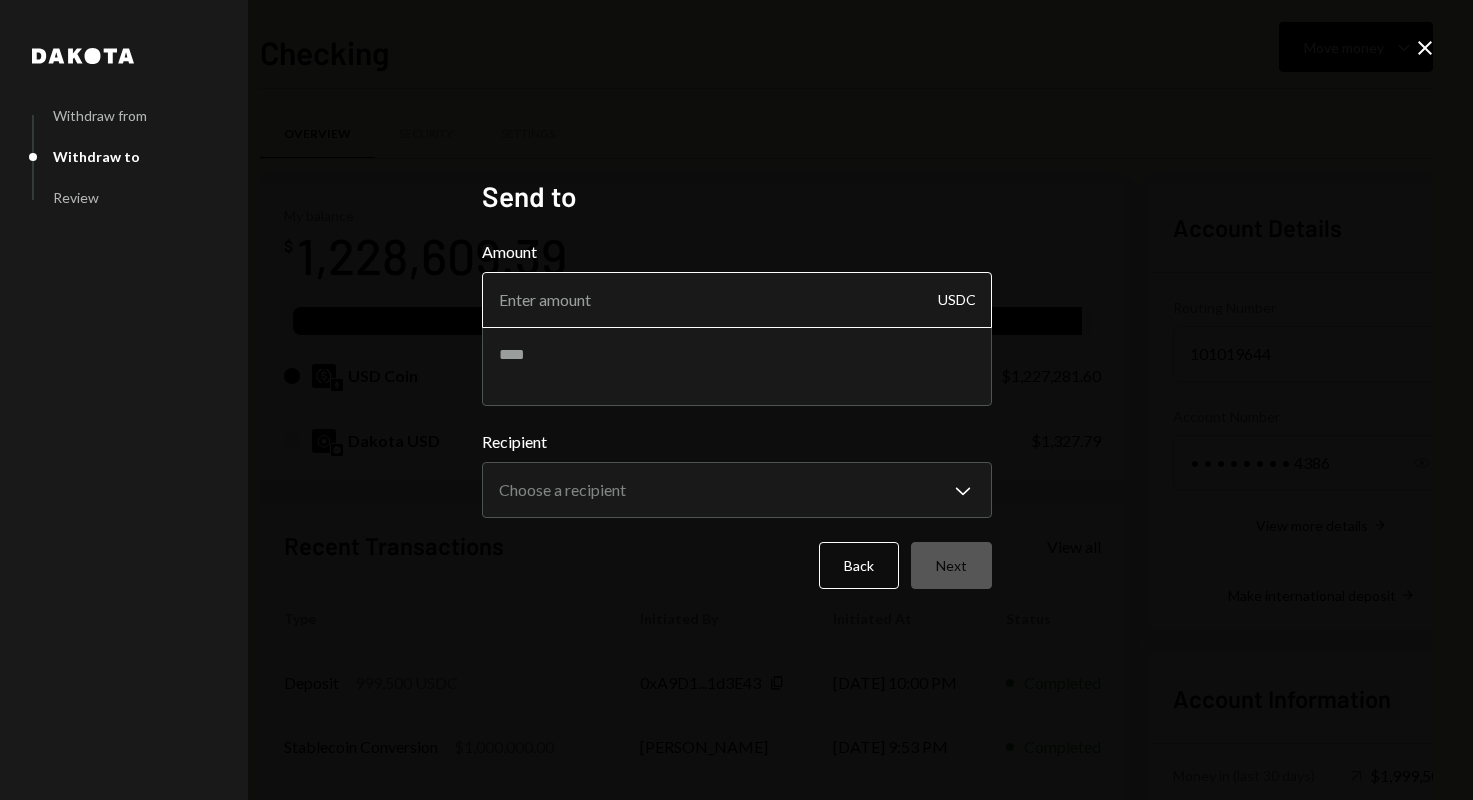 click on "Amount" at bounding box center [737, 300] 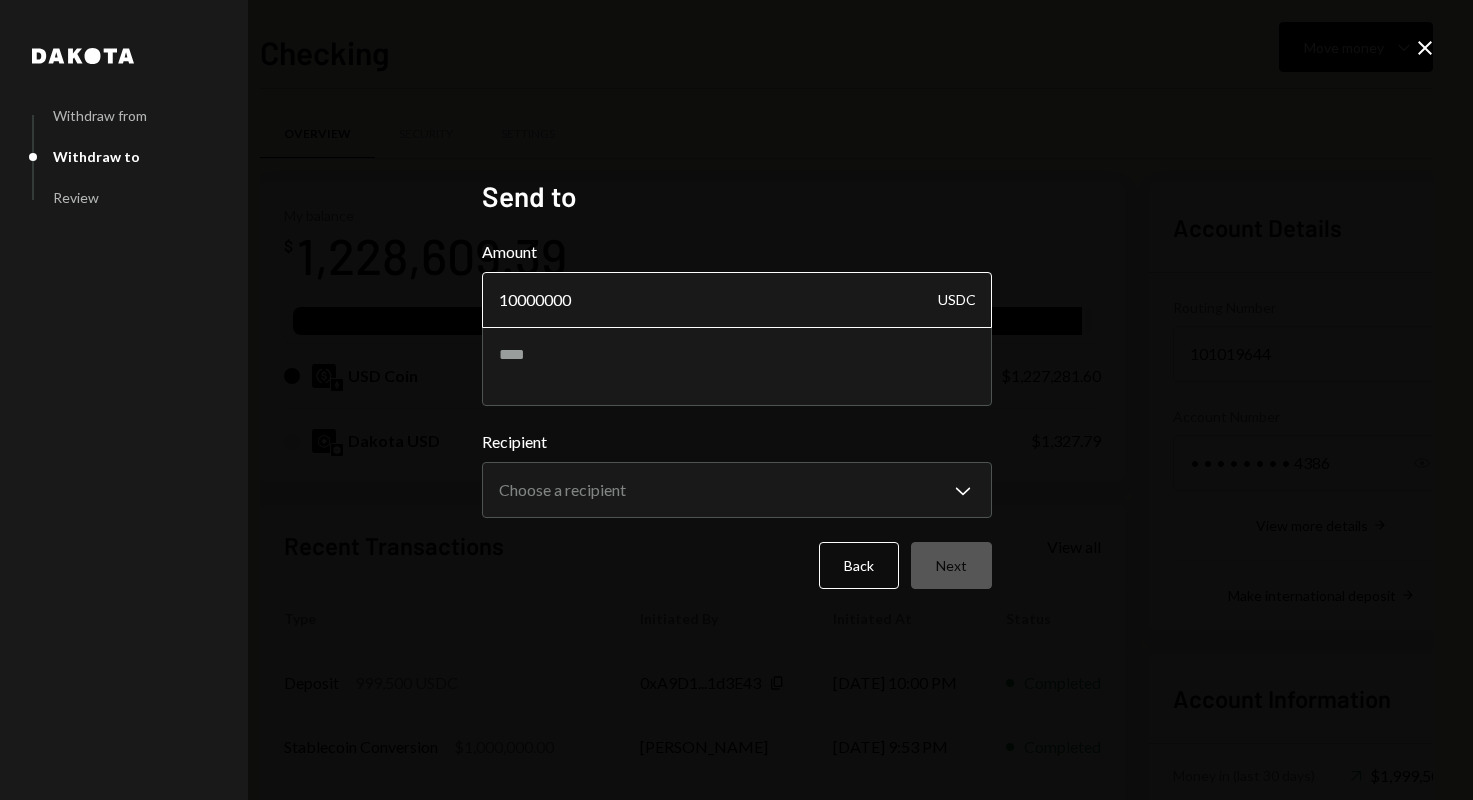 click on "10000000" at bounding box center [737, 300] 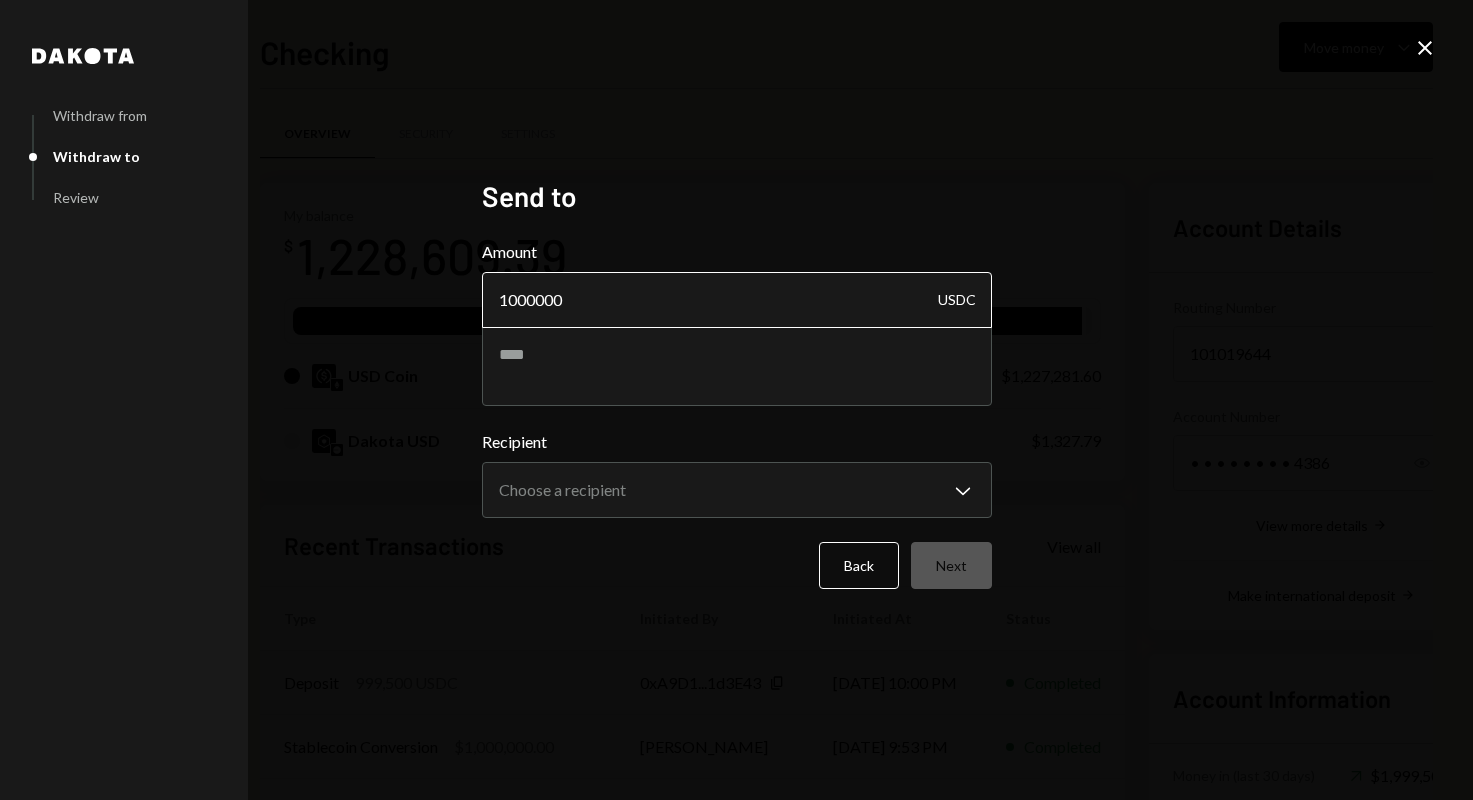 click on "1000000" at bounding box center (737, 300) 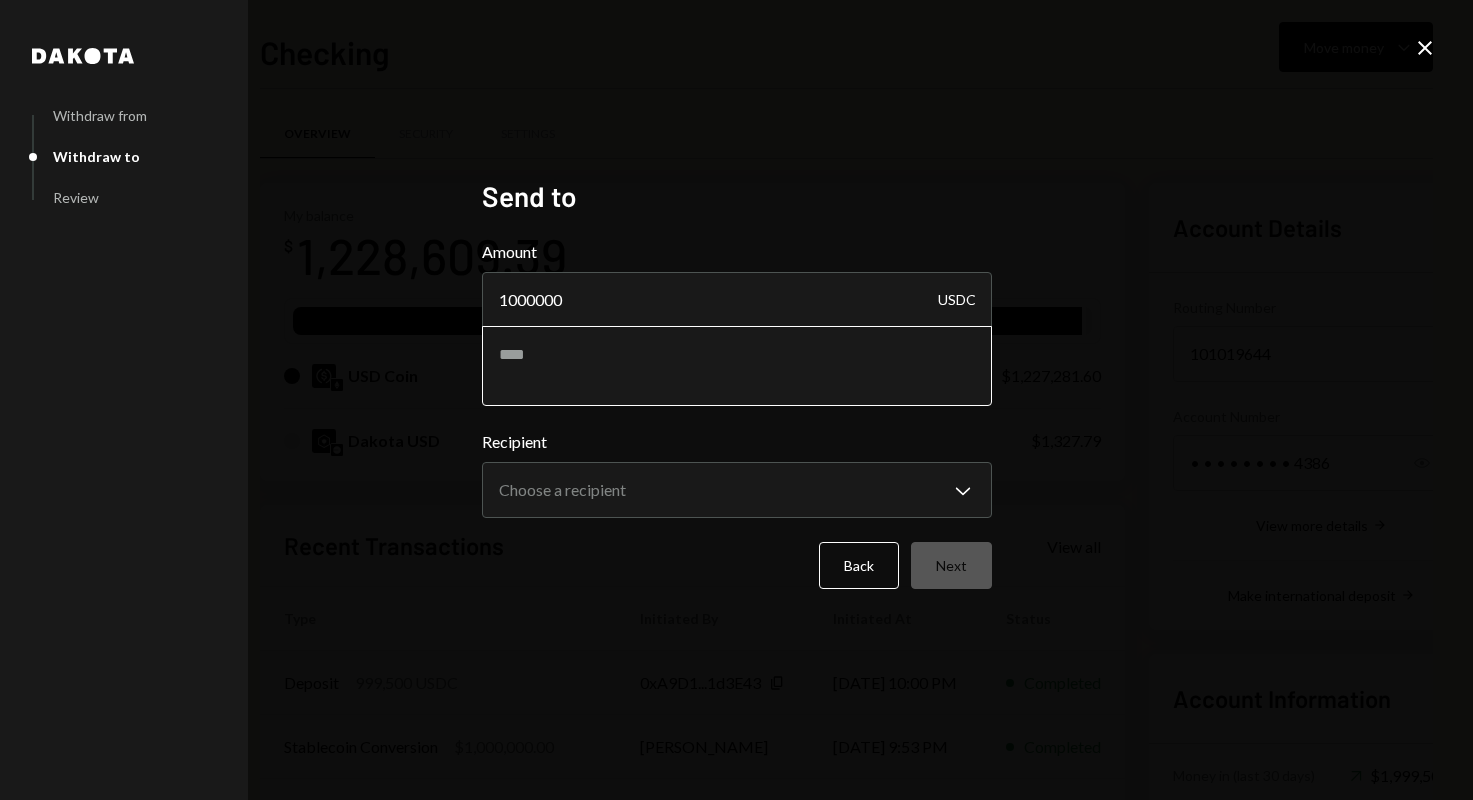 type on "1000000" 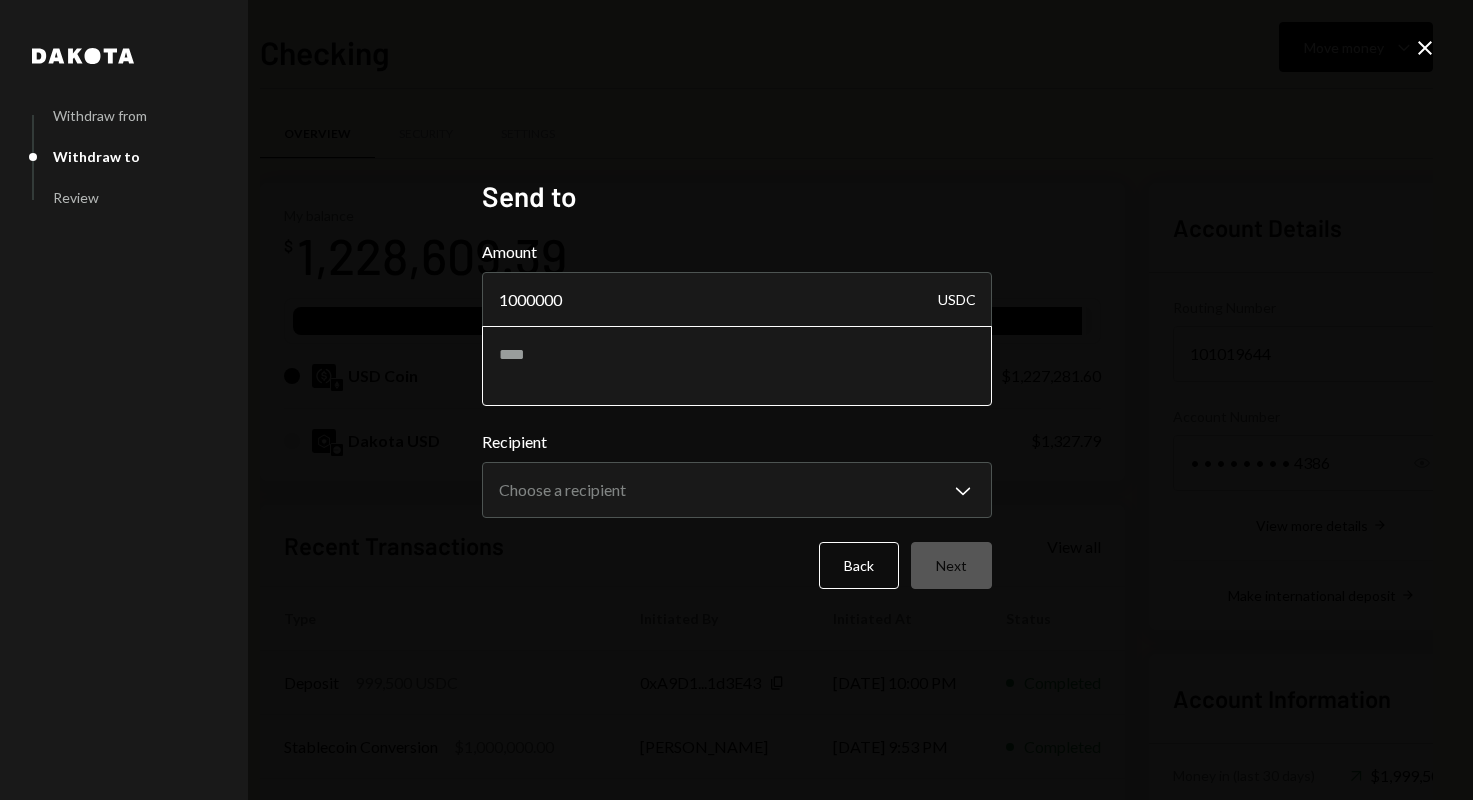 click at bounding box center [737, 366] 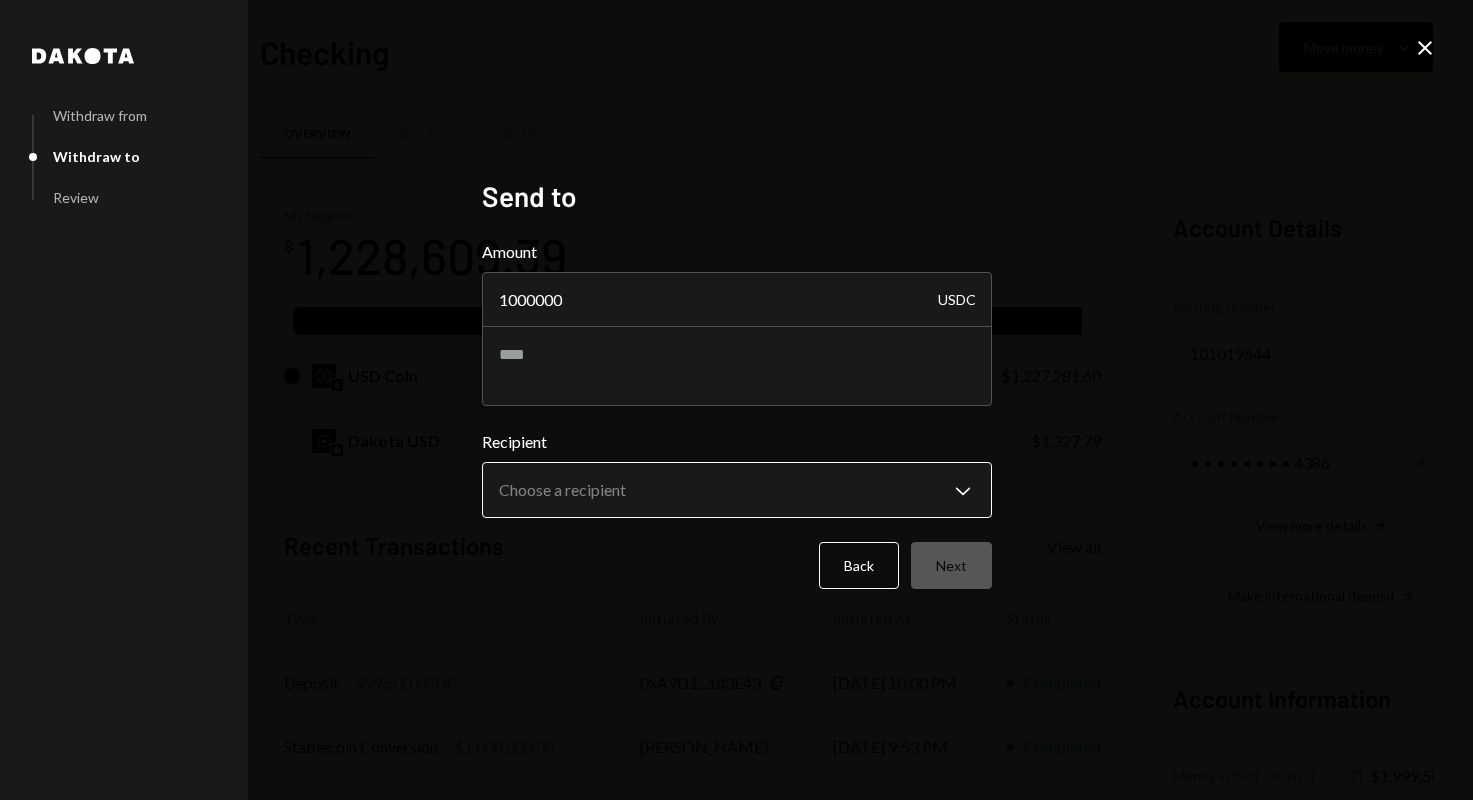 click on "B BABYLON FOUNDATI... Caret Down Home Home Inbox Inbox Activities Transactions Accounts Accounts Caret Down Checking $1,228,609.39 Savings $0.00 Treasury $0.00 Cards $0.00 Dollar Rewards User Recipients Team Team Checking Move money Caret Down Overview Security Settings My balance $ 1,228,609.39 USDC USD Coin $1,227,281.60 Dakota USD $1,327.79 Recent Transactions View all Type Initiated By Initiated At Status Deposit 999,500  USDC 0xA9D1...1d3E43 Copy [DATE] 10:00 PM Completed Stablecoin Conversion $1,000,000.00 [PERSON_NAME] [DATE] 9:53 PM Completed Bank Deposit $1,000,000.00 Byzantine Resear [DATE] 12:27 PM Completed Billing Drawdown Withdrawal 250  DKUSD Dakota System [DATE] 7:06 AM Completed Withdrawal 100,000  USDC [PERSON_NAME] [DATE] 12:06 AM Completed Account Details Routing Number [FINANCIAL_ID] Copy Account Number • • • • • • • •  4386 Show Copy View more details Right Arrow Make international deposit Right Arrow Account Information Money in (last 30 days) Up Right Arrow Dakota" at bounding box center [736, 400] 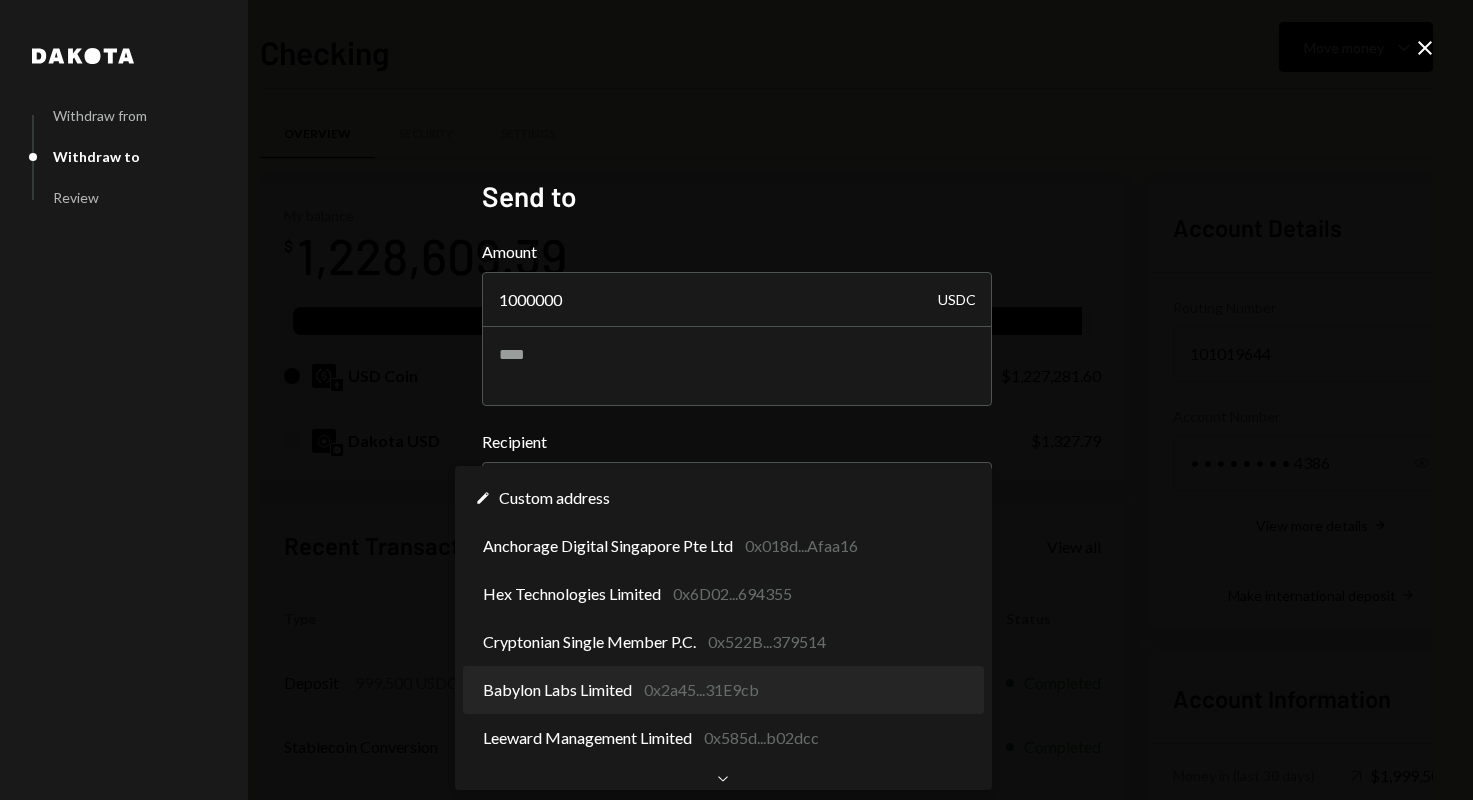 select on "**********" 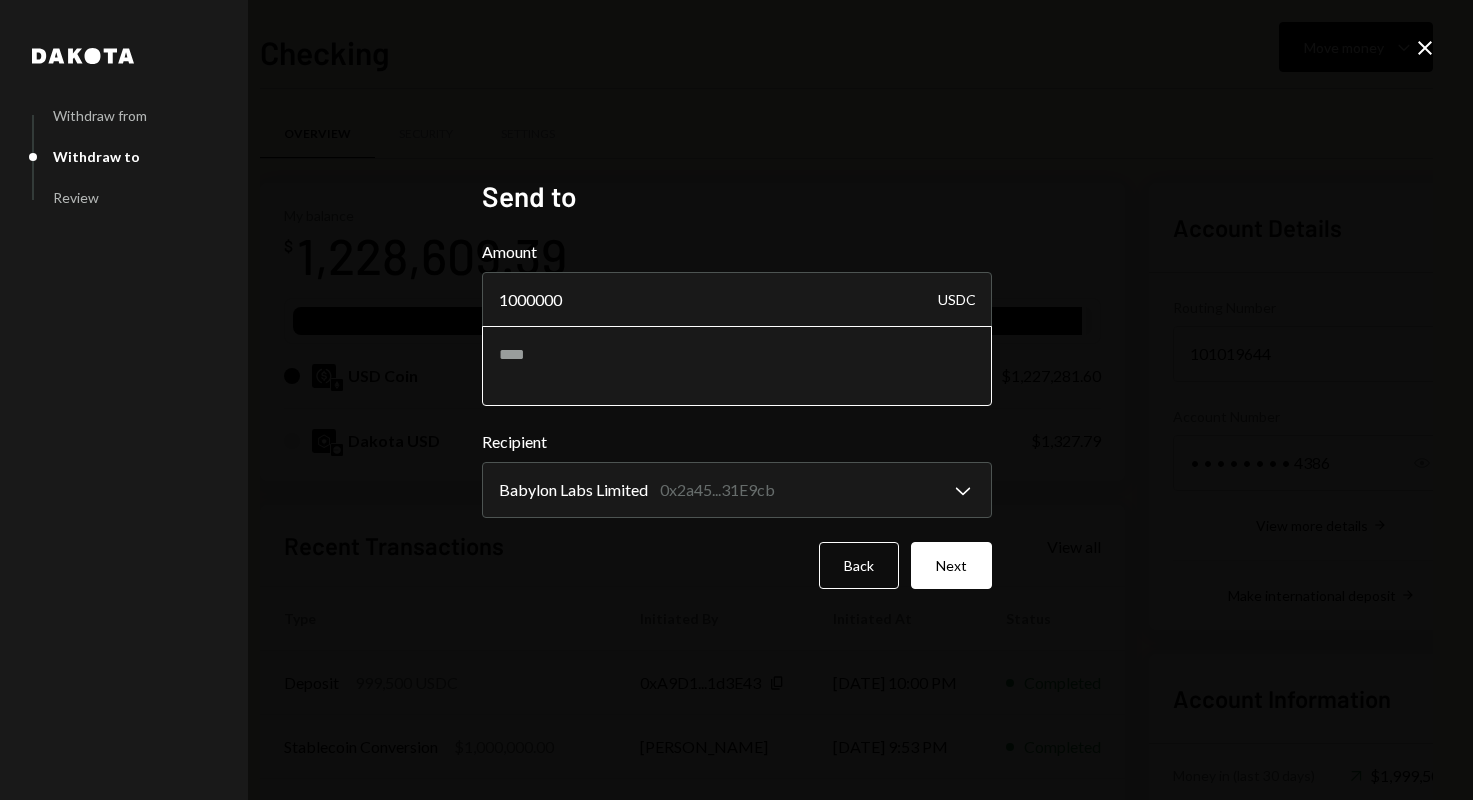 click at bounding box center (737, 366) 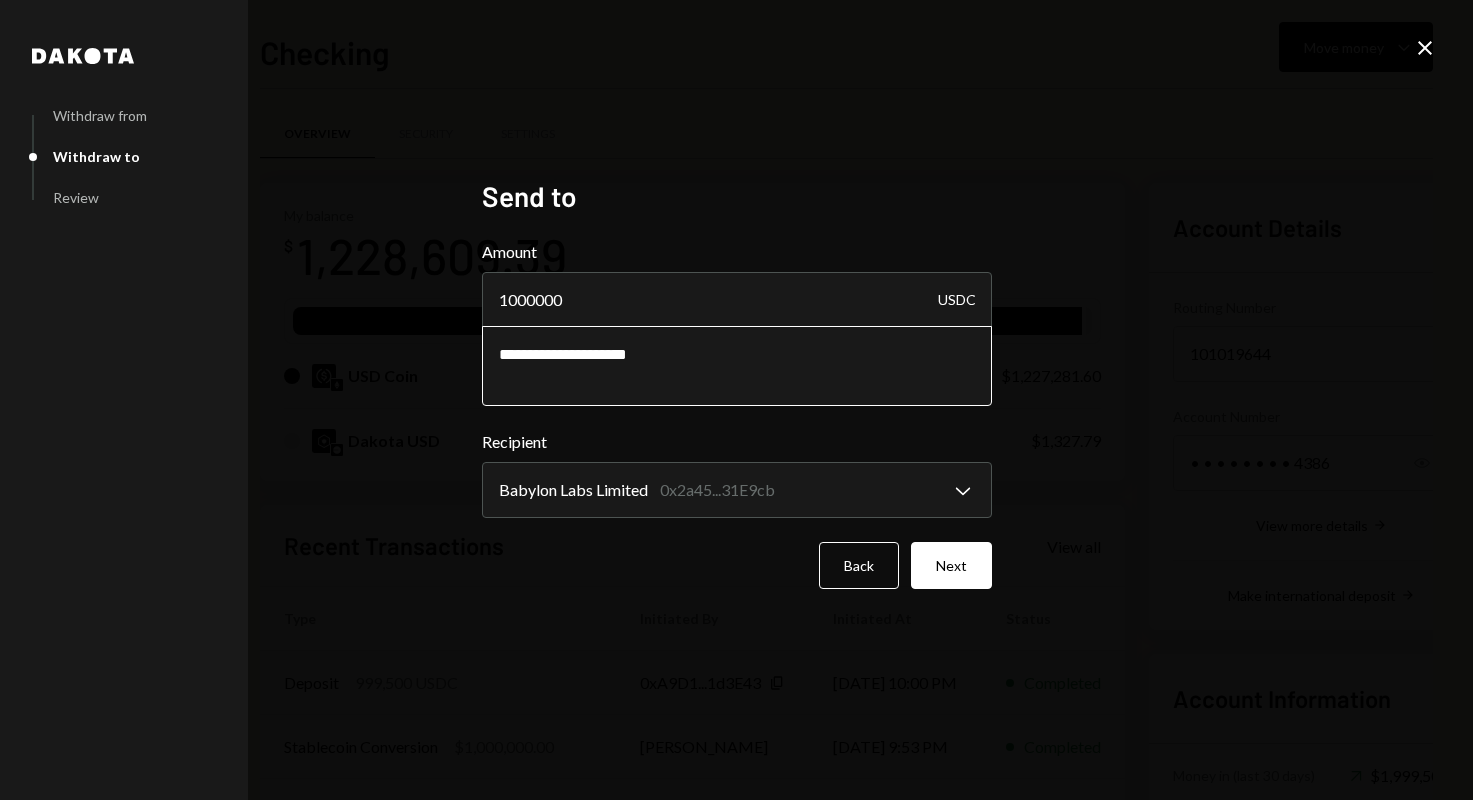 drag, startPoint x: 606, startPoint y: 358, endPoint x: 384, endPoint y: 356, distance: 222.009 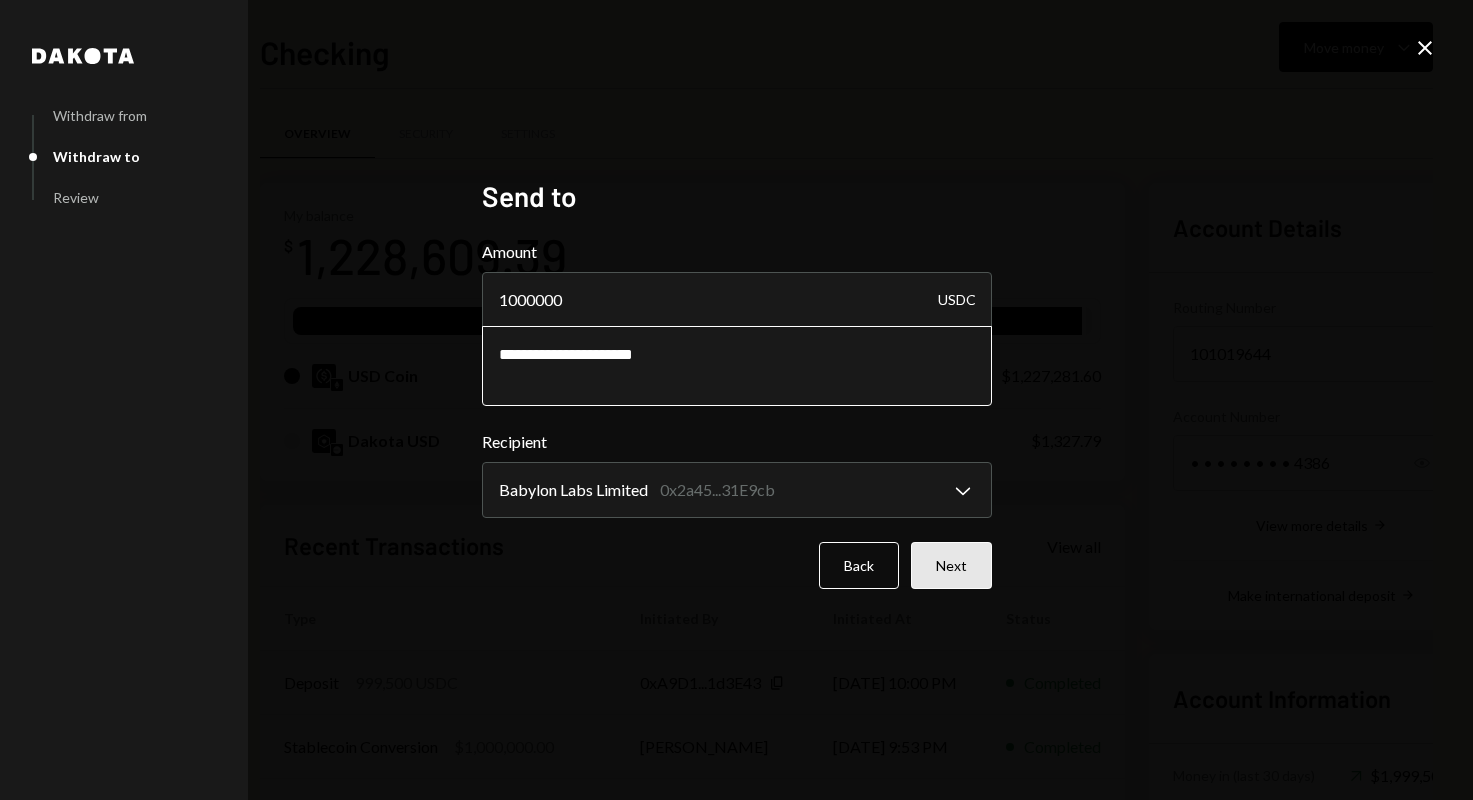 type on "**********" 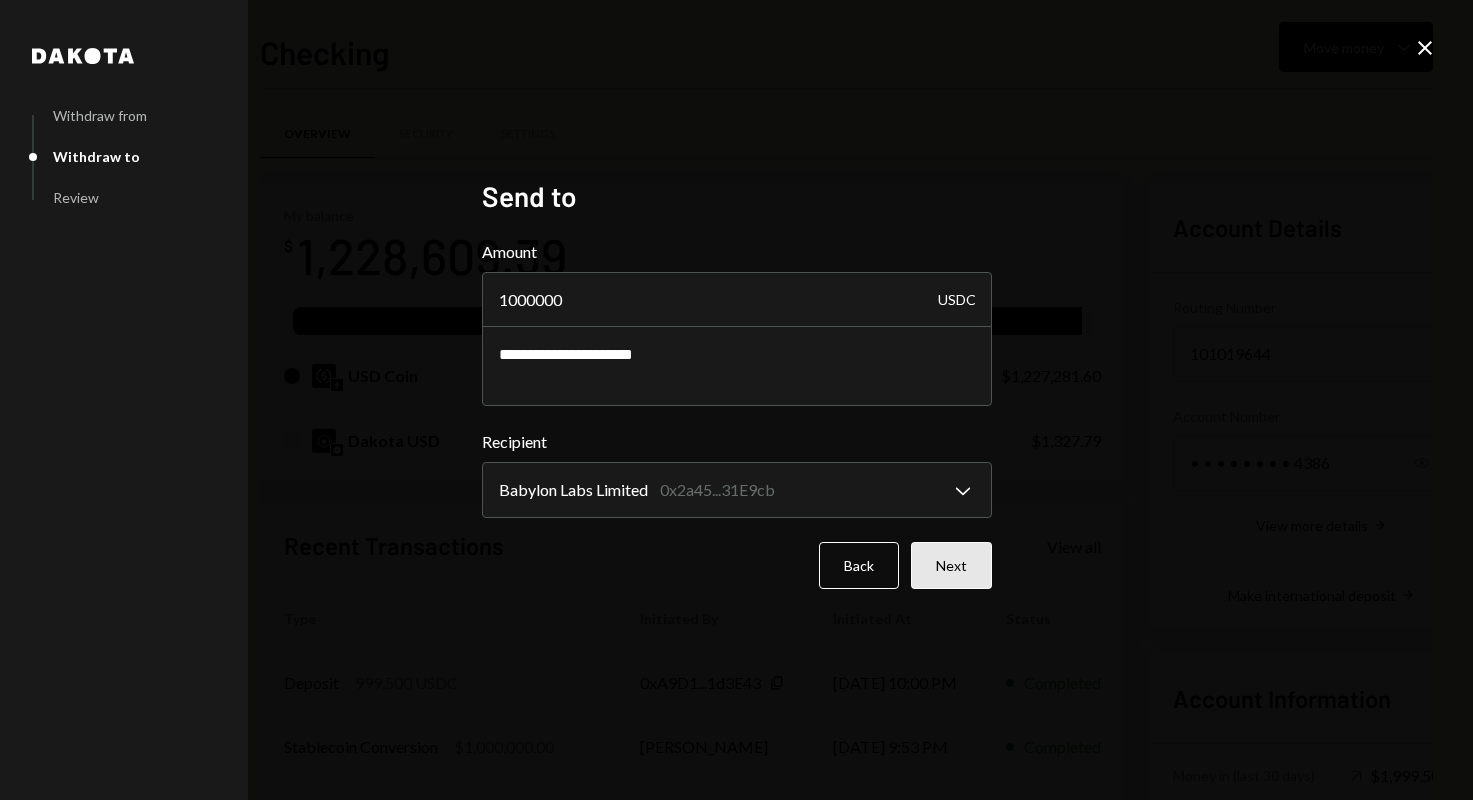 click on "Next" at bounding box center (951, 565) 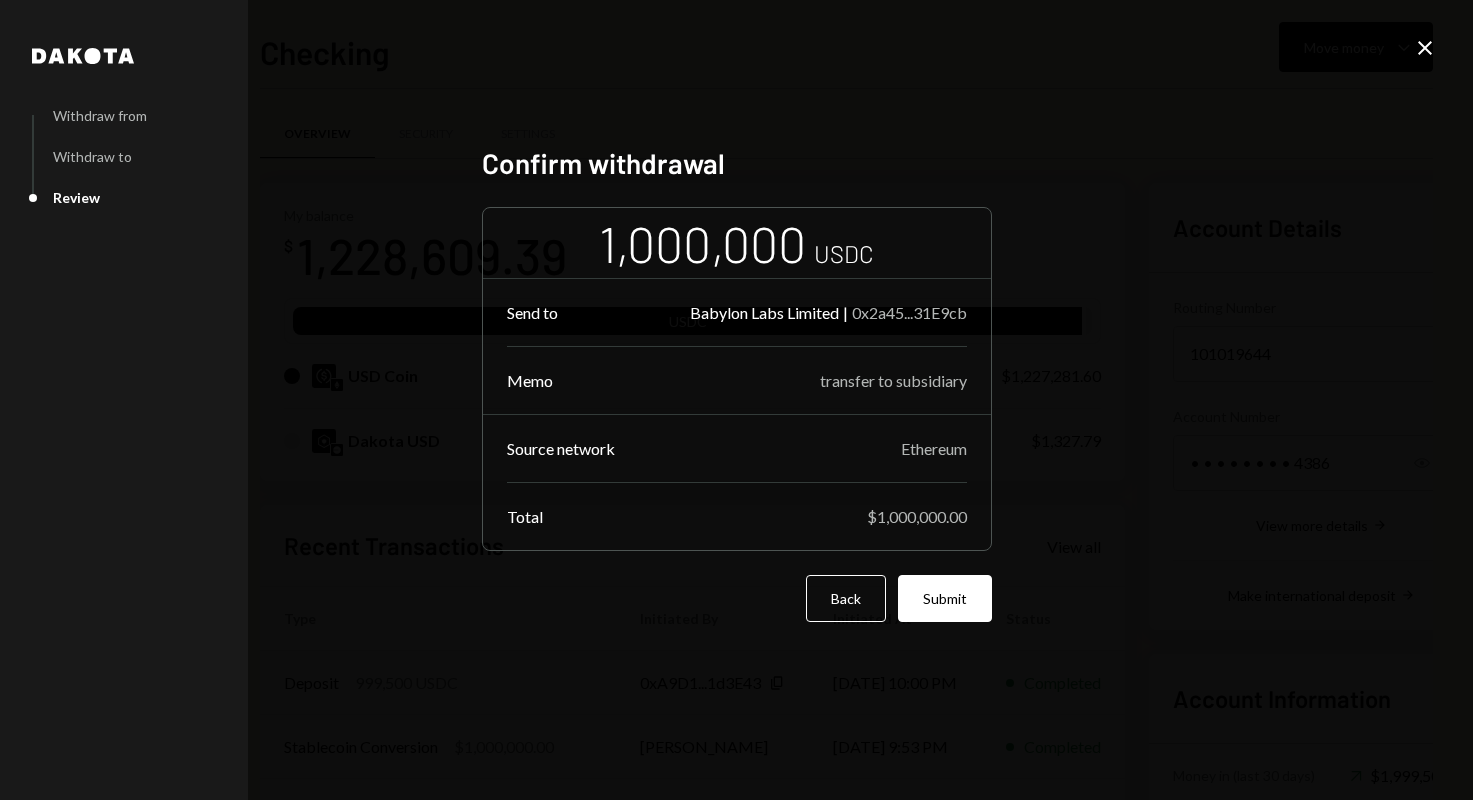 click on "1,000,000 USDC Send to Babylon Labs Limited | 0x2a45...31E9cb Memo transfer to subsidiary Source network Ethereum Total $1,000,000.00 Back Submit" at bounding box center [737, 415] 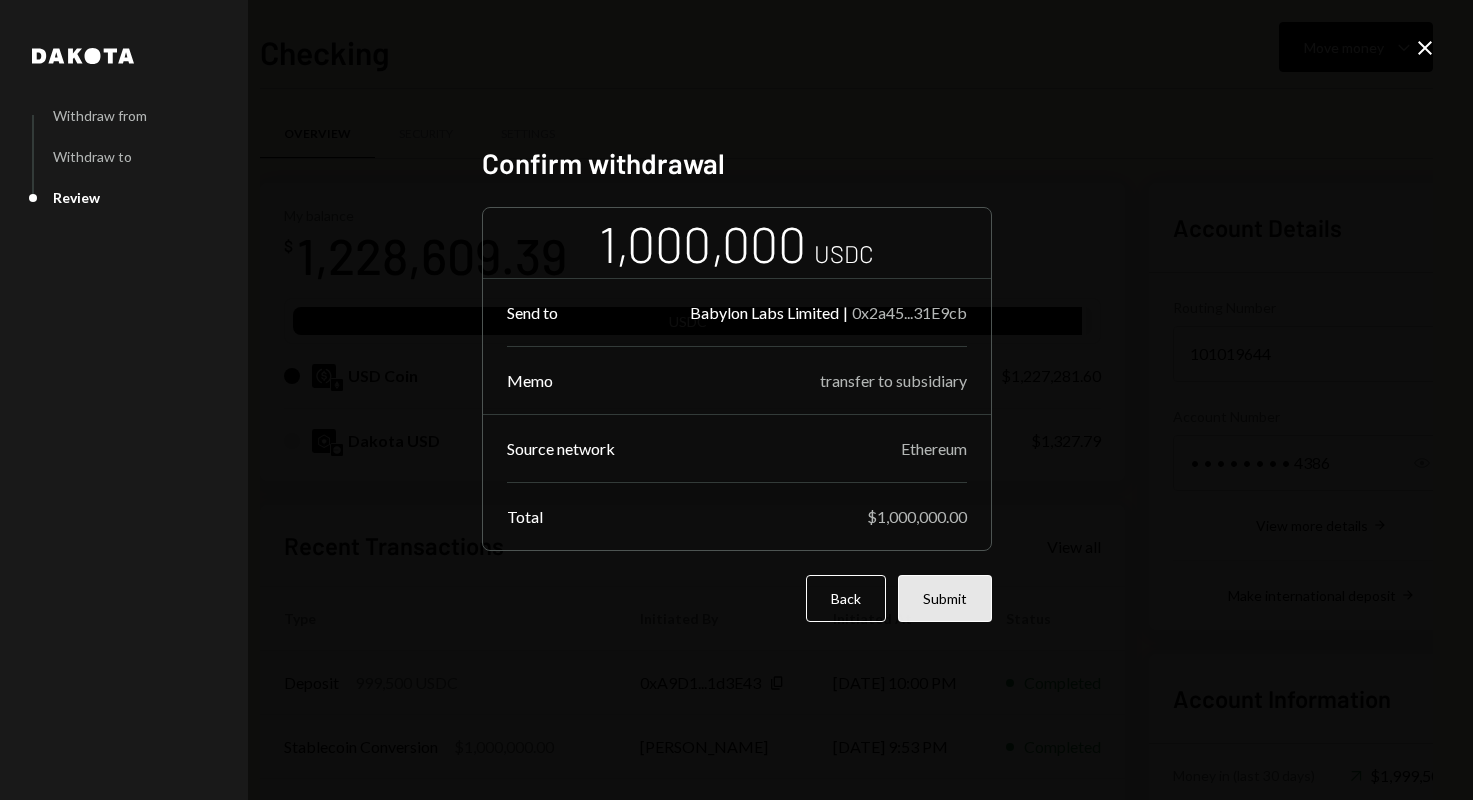 click on "Submit" at bounding box center [945, 598] 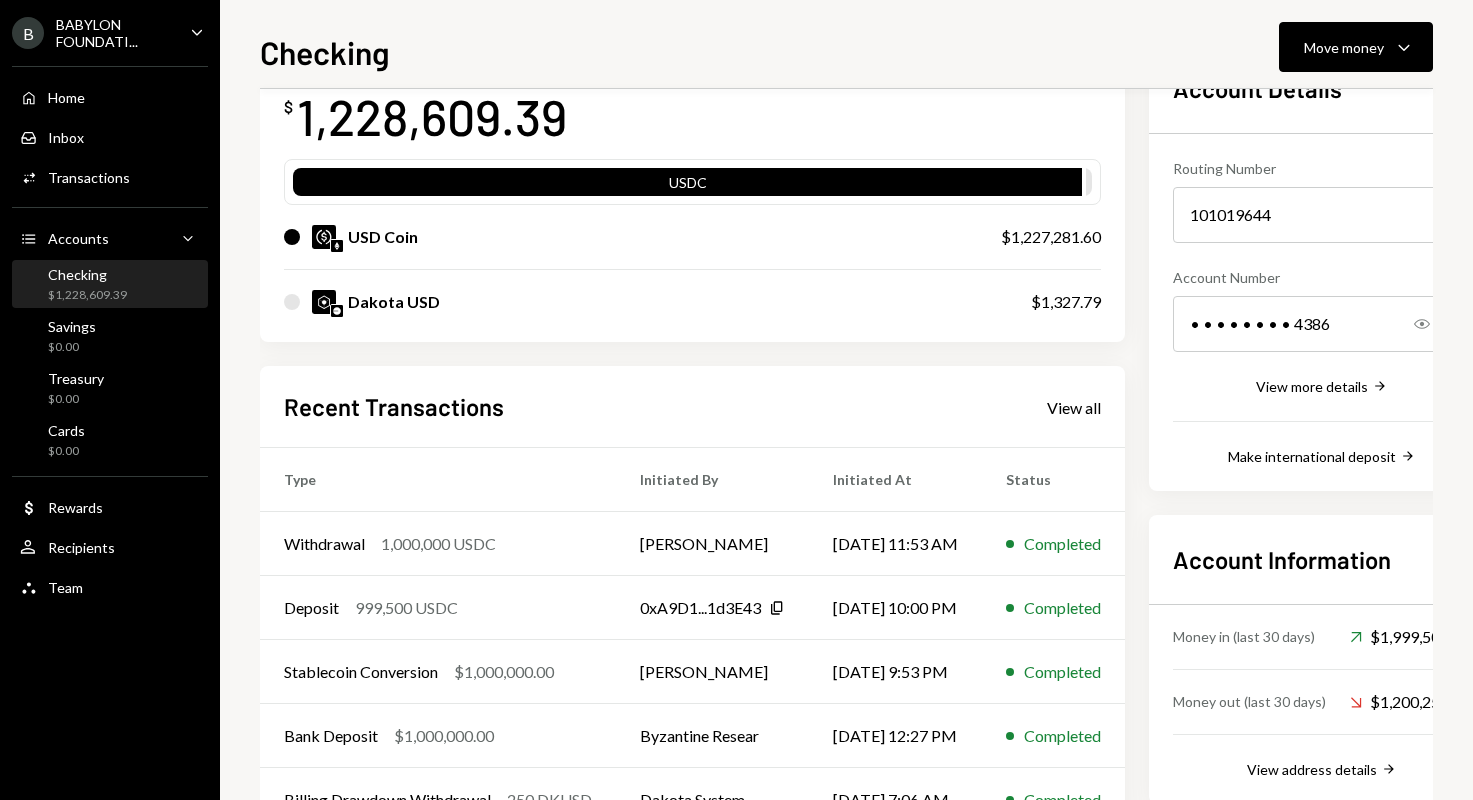 scroll, scrollTop: 0, scrollLeft: 0, axis: both 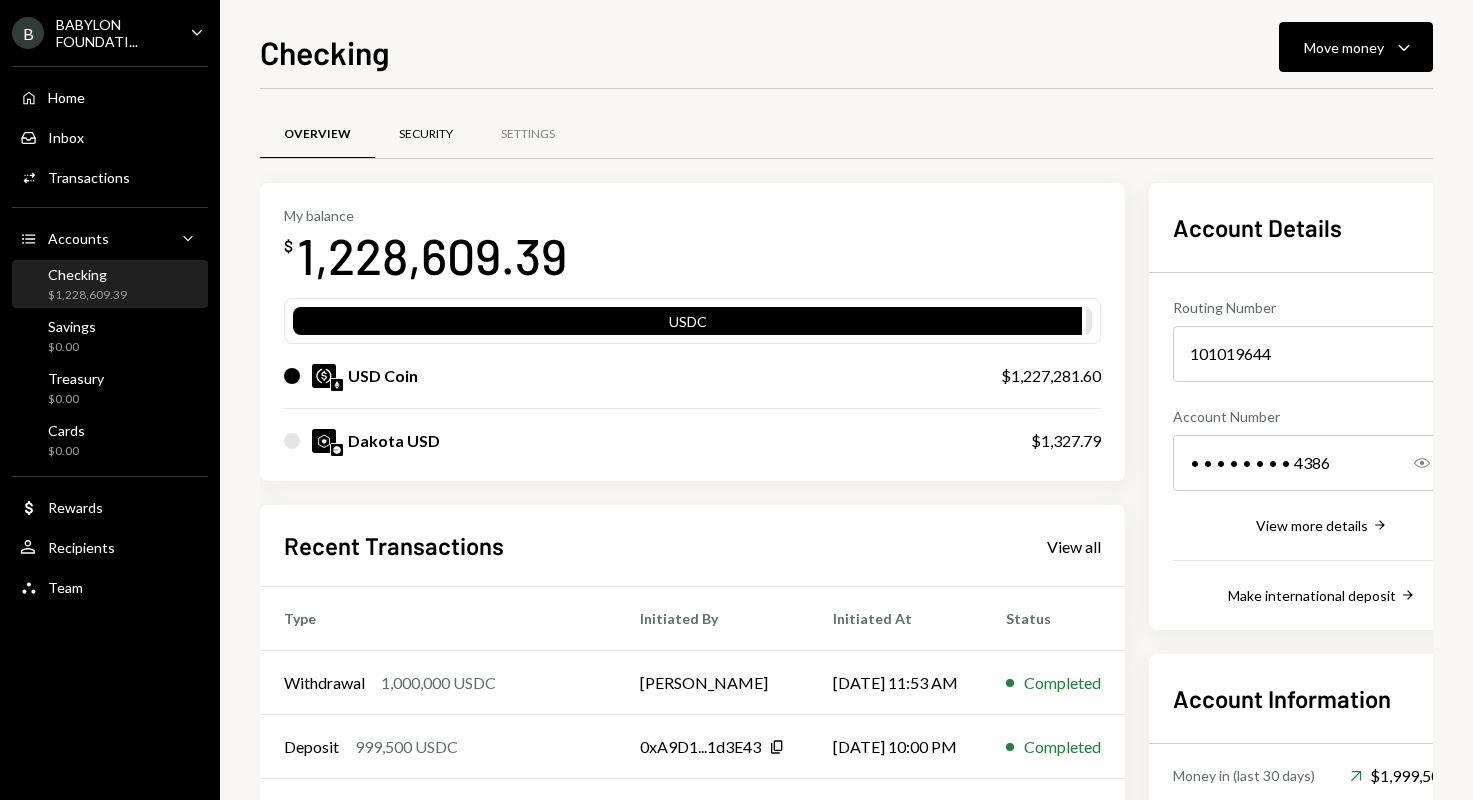 click on "Security" at bounding box center (426, 134) 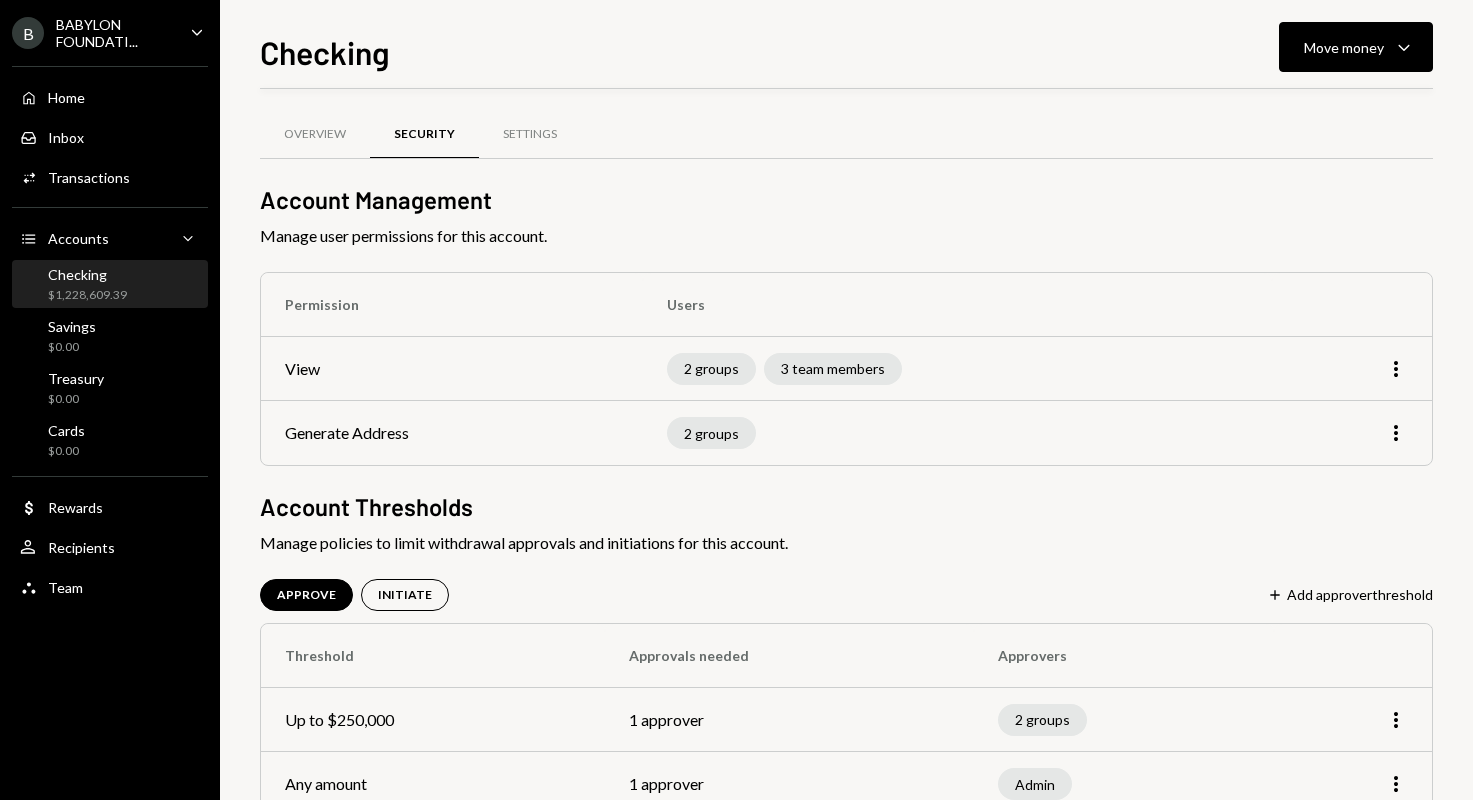 scroll, scrollTop: 57, scrollLeft: 0, axis: vertical 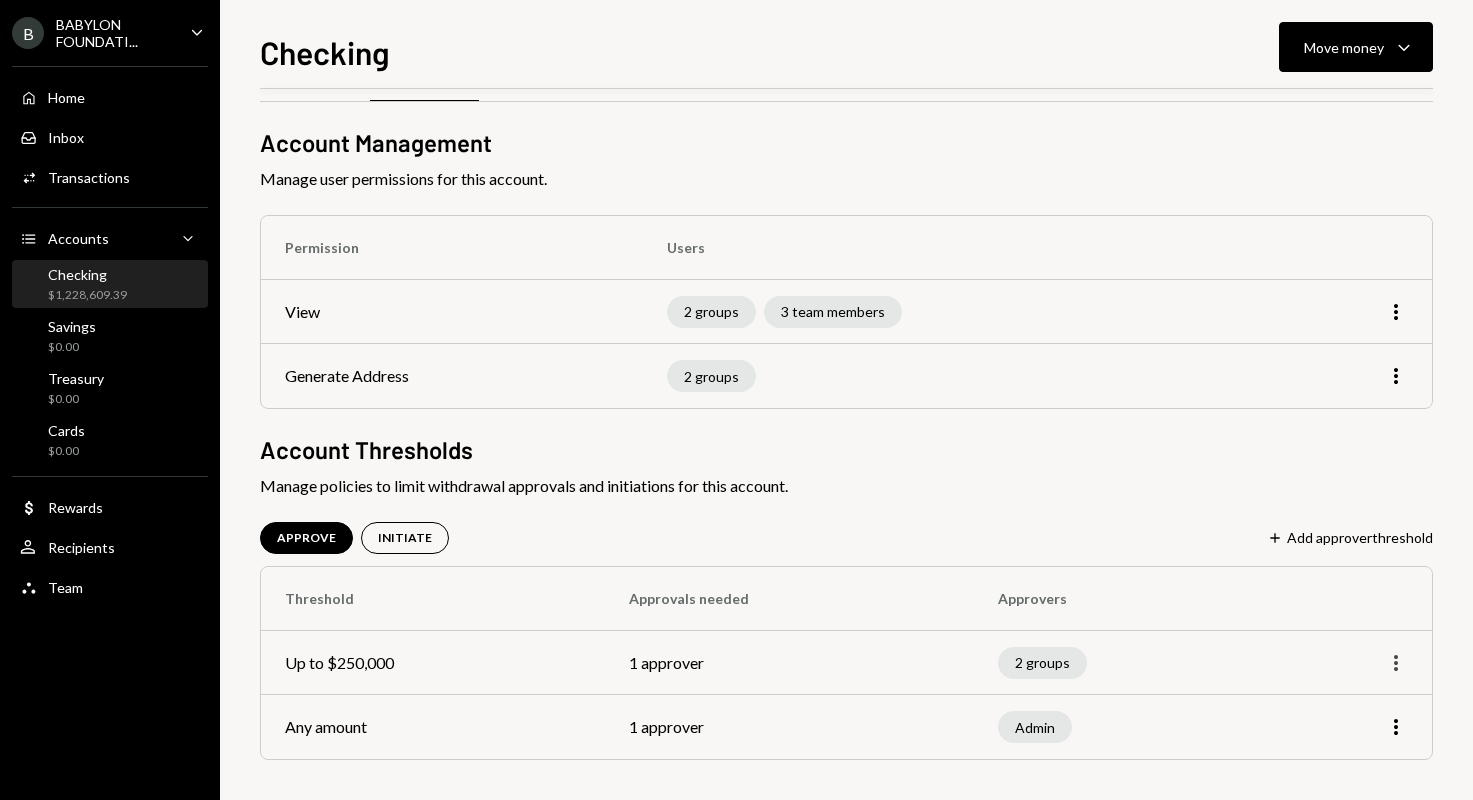 click on "More" 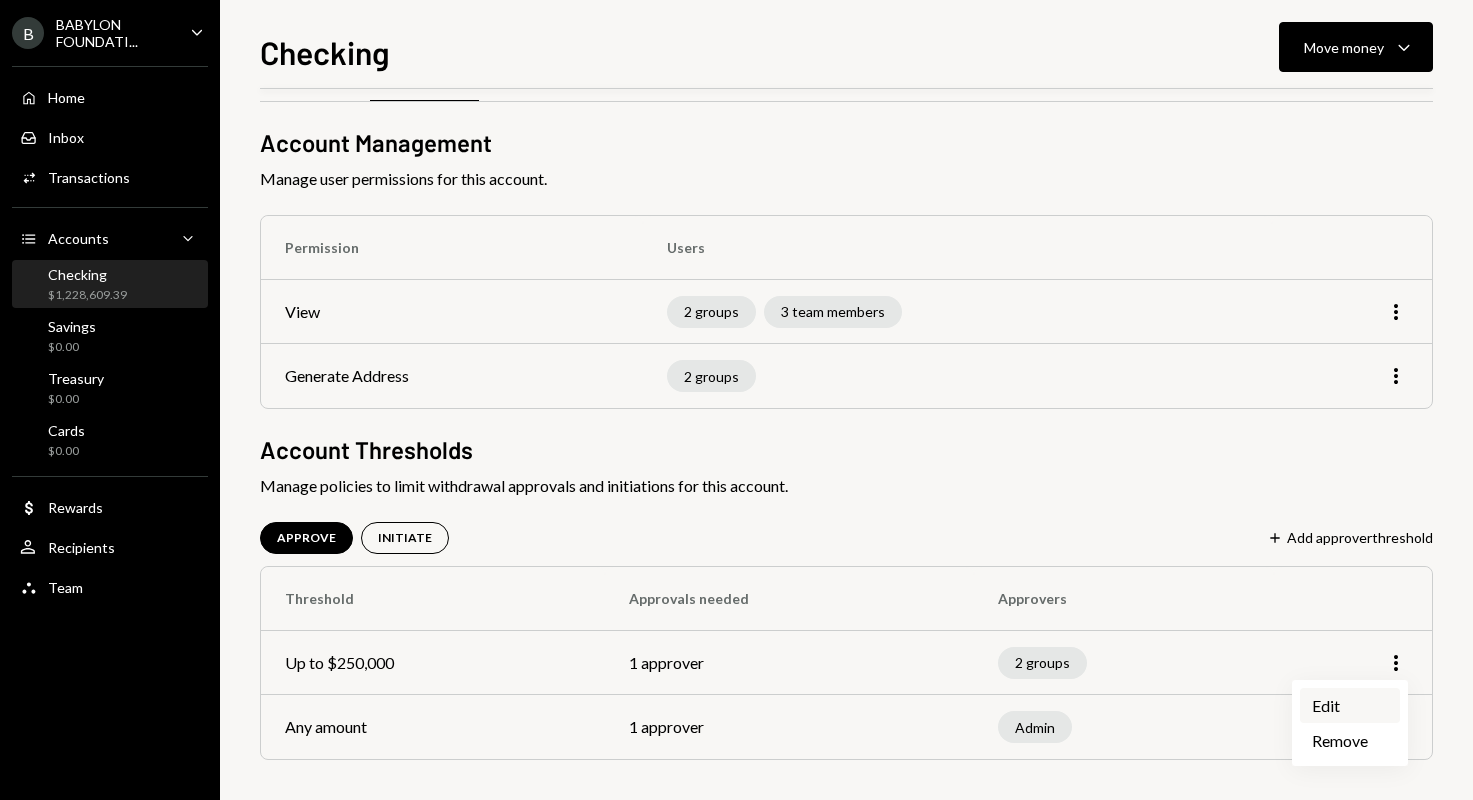 click on "Edit" at bounding box center (1350, 705) 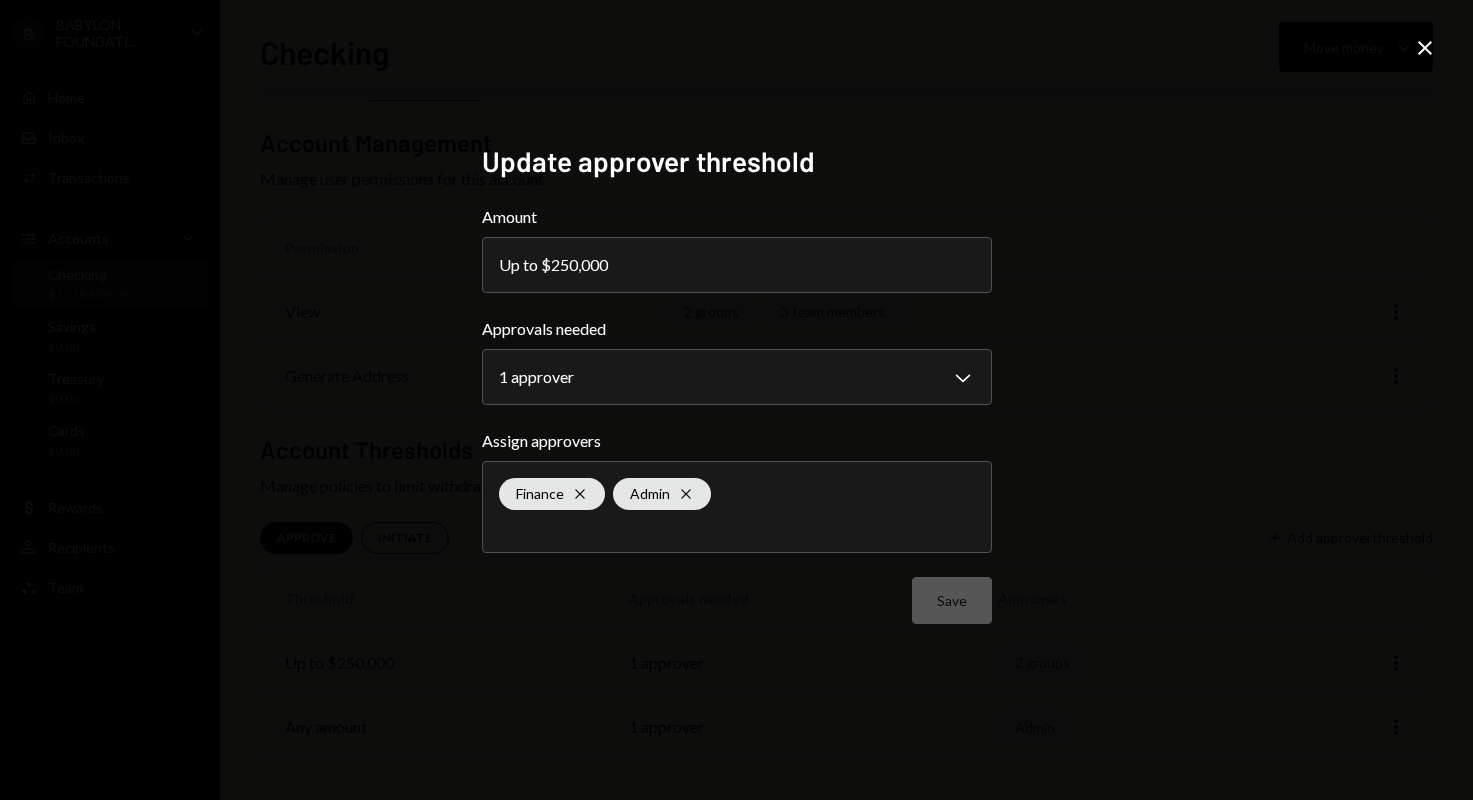 type 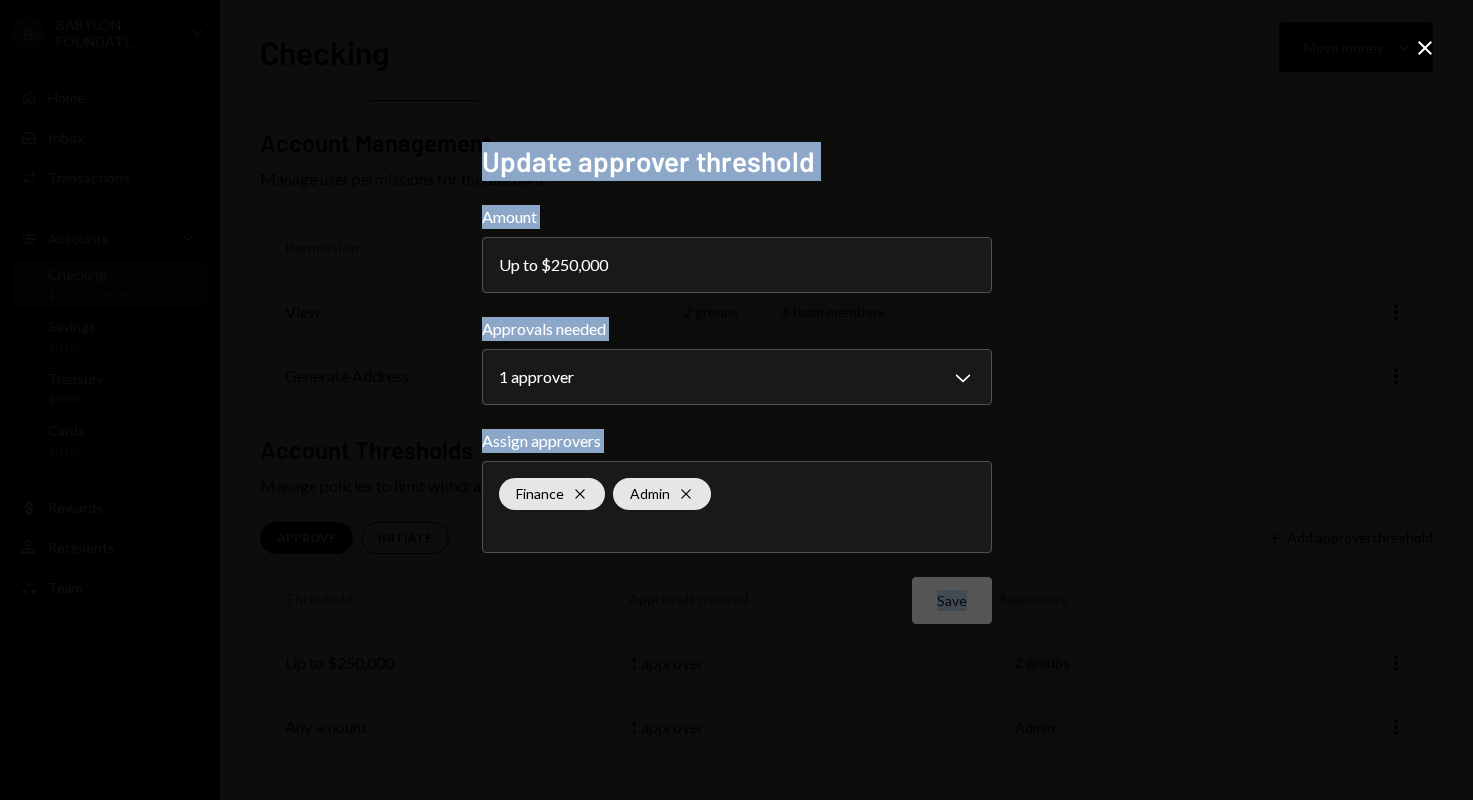 drag, startPoint x: 396, startPoint y: 105, endPoint x: 1168, endPoint y: 790, distance: 1032.0896 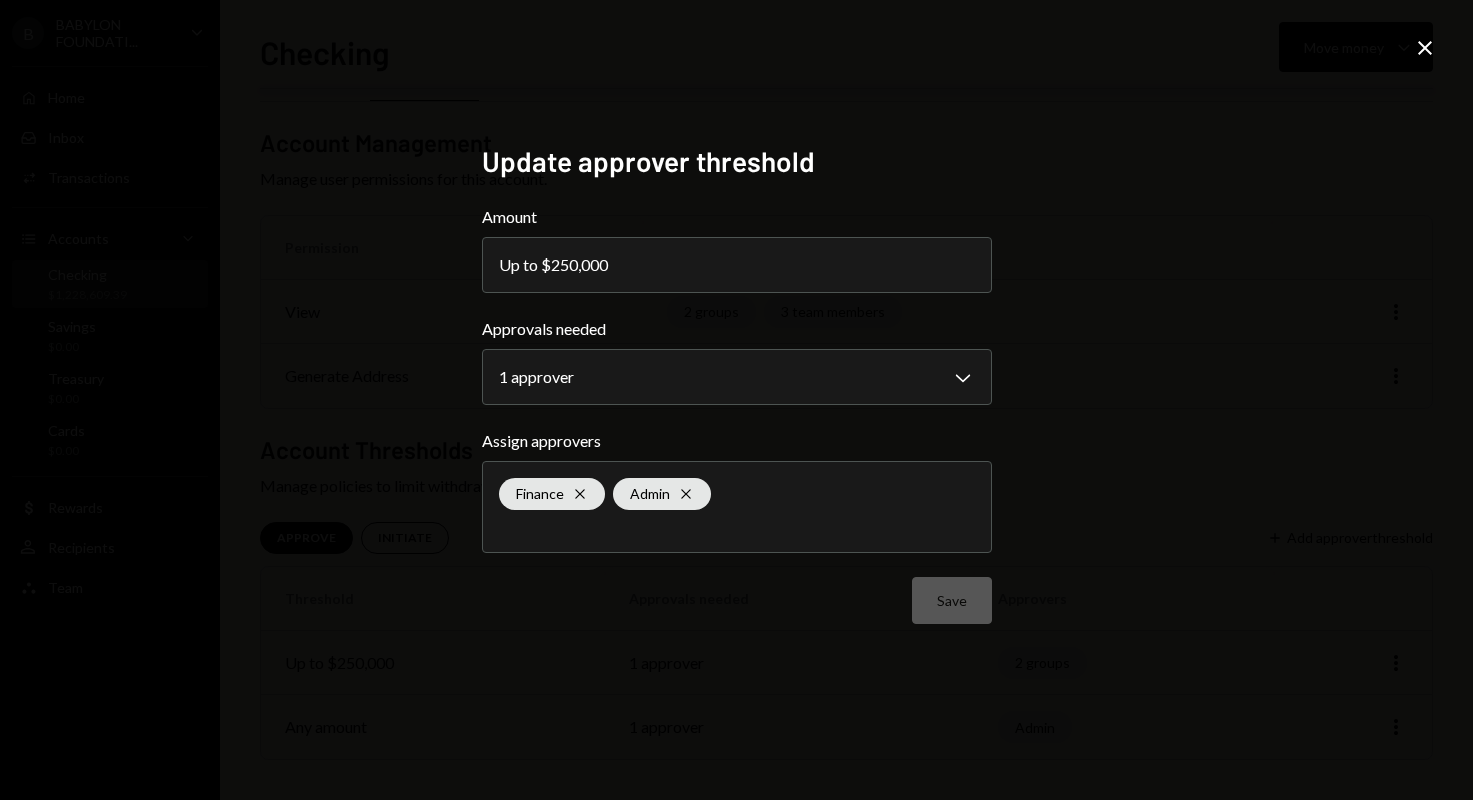 click on "**********" at bounding box center [736, 400] 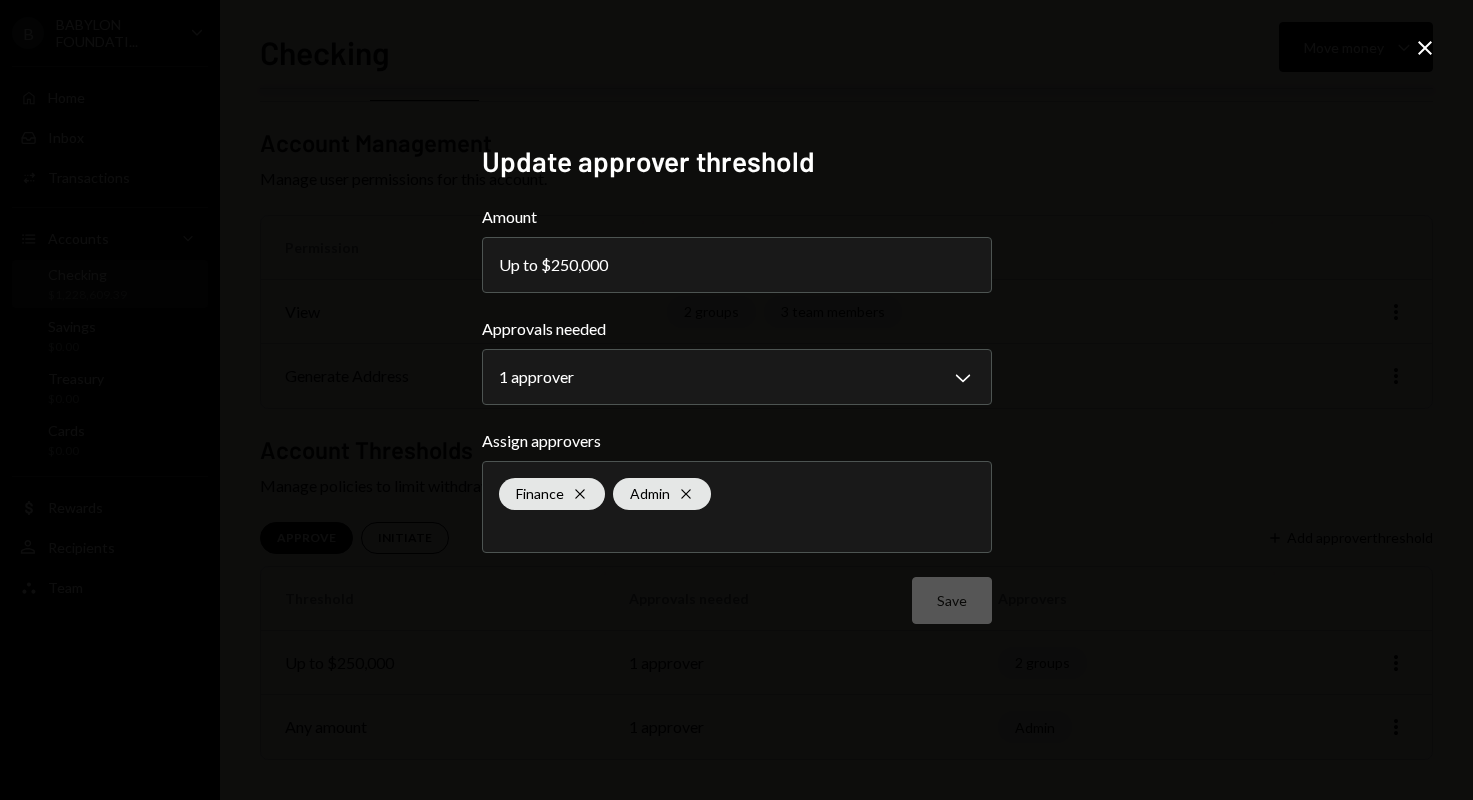click on "Close" 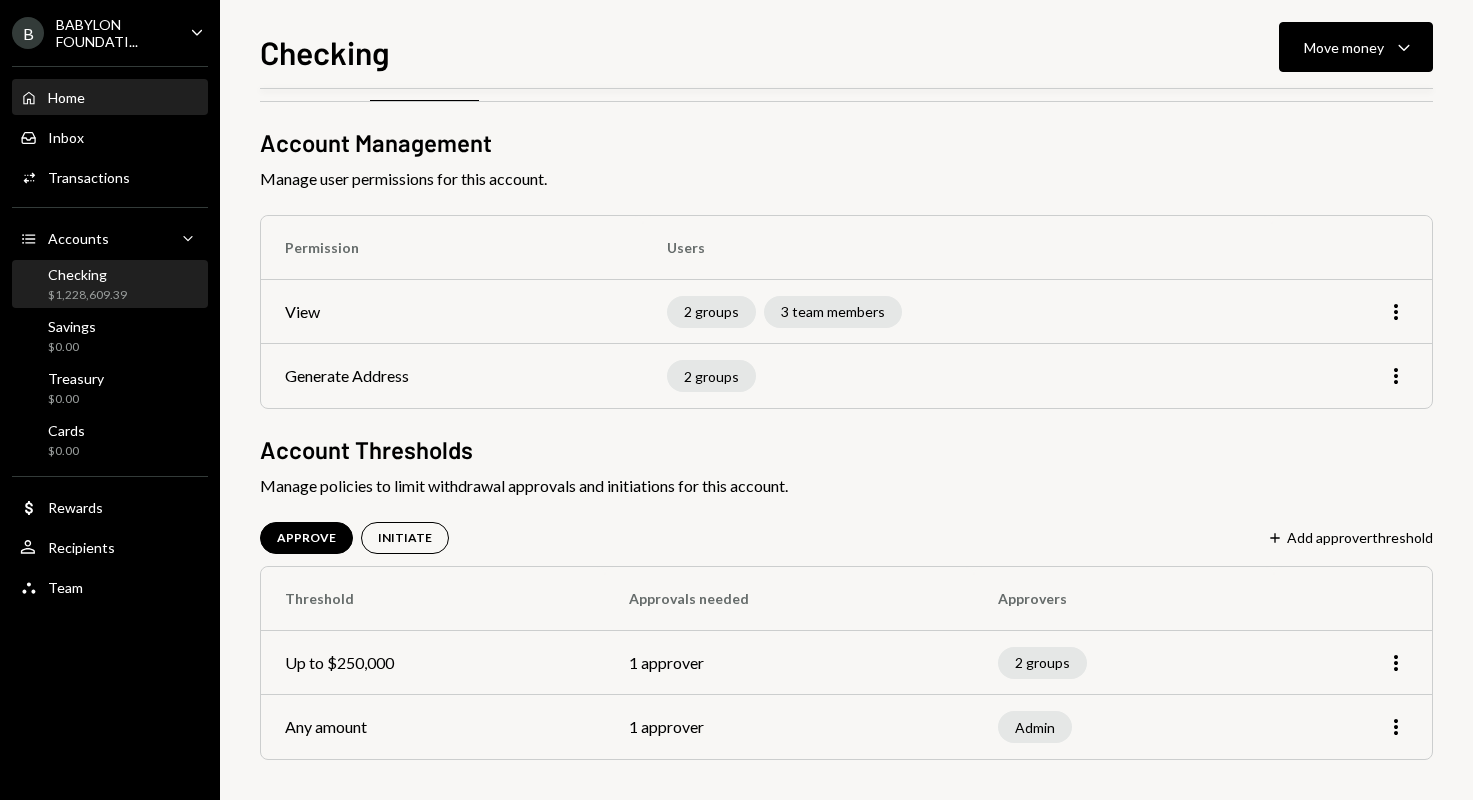 click on "Home Home" at bounding box center (110, 98) 